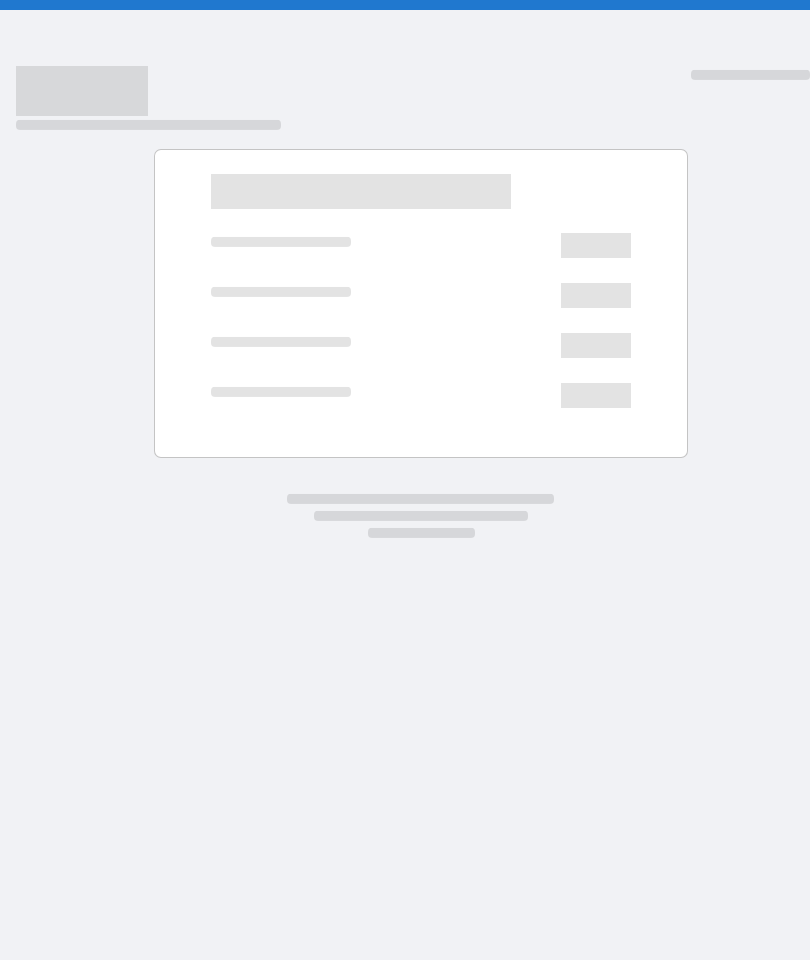 scroll, scrollTop: 0, scrollLeft: 0, axis: both 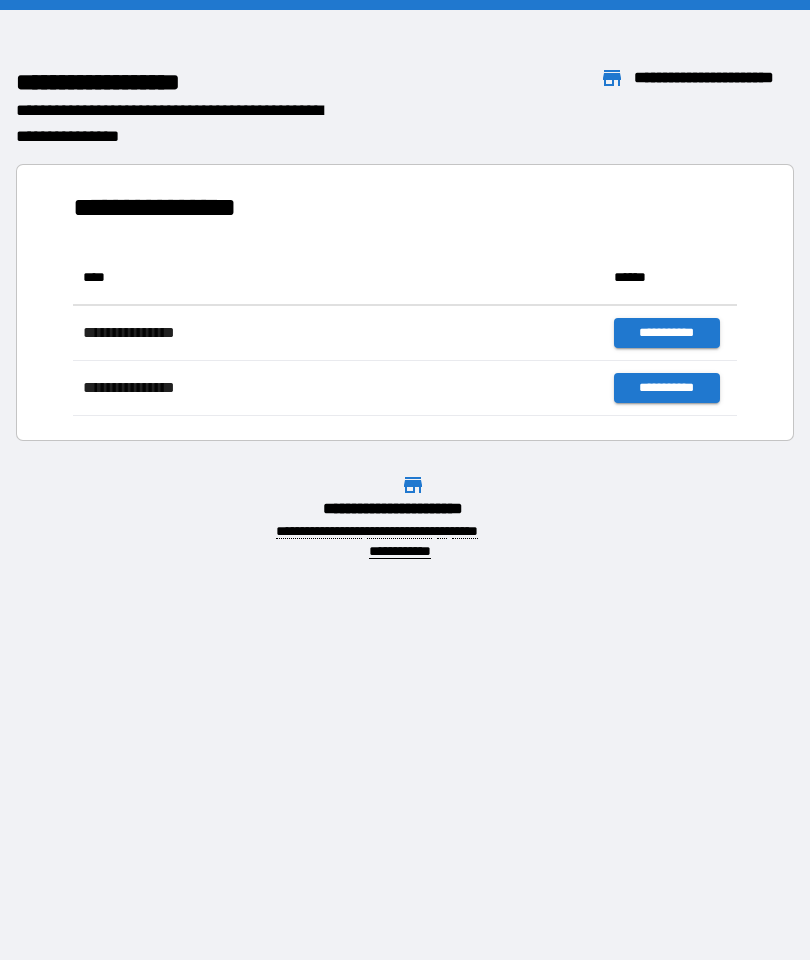 click on "[FIRST] [LAST] [EMAIL]" at bounding box center [405, 480] 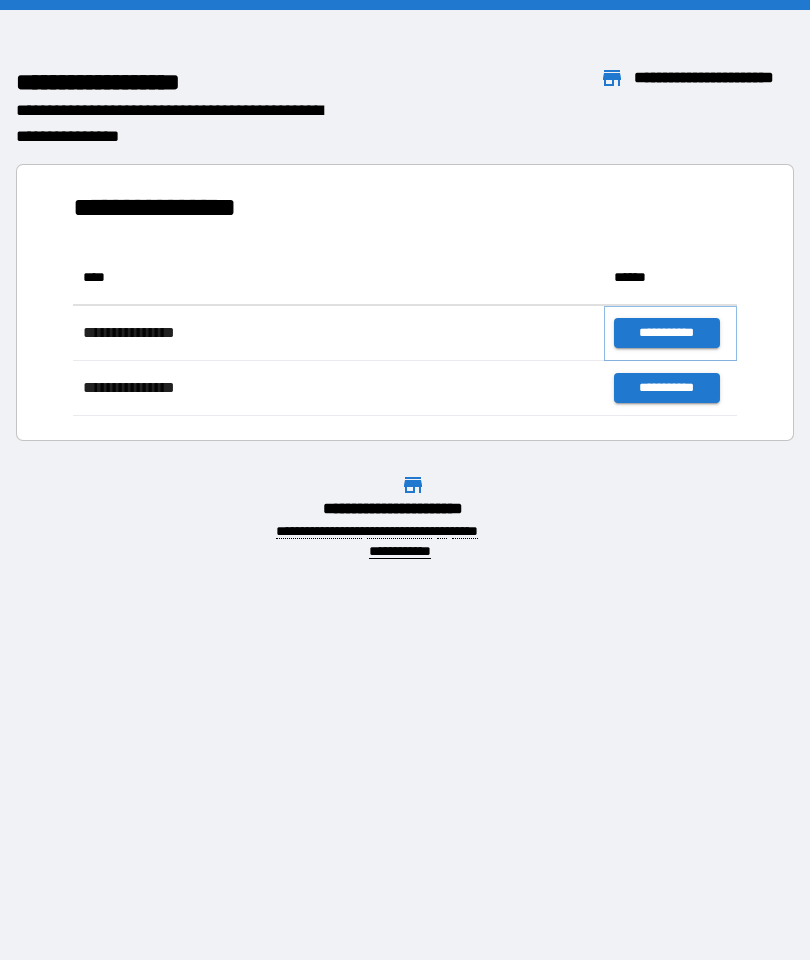 click on "**********" at bounding box center (666, 333) 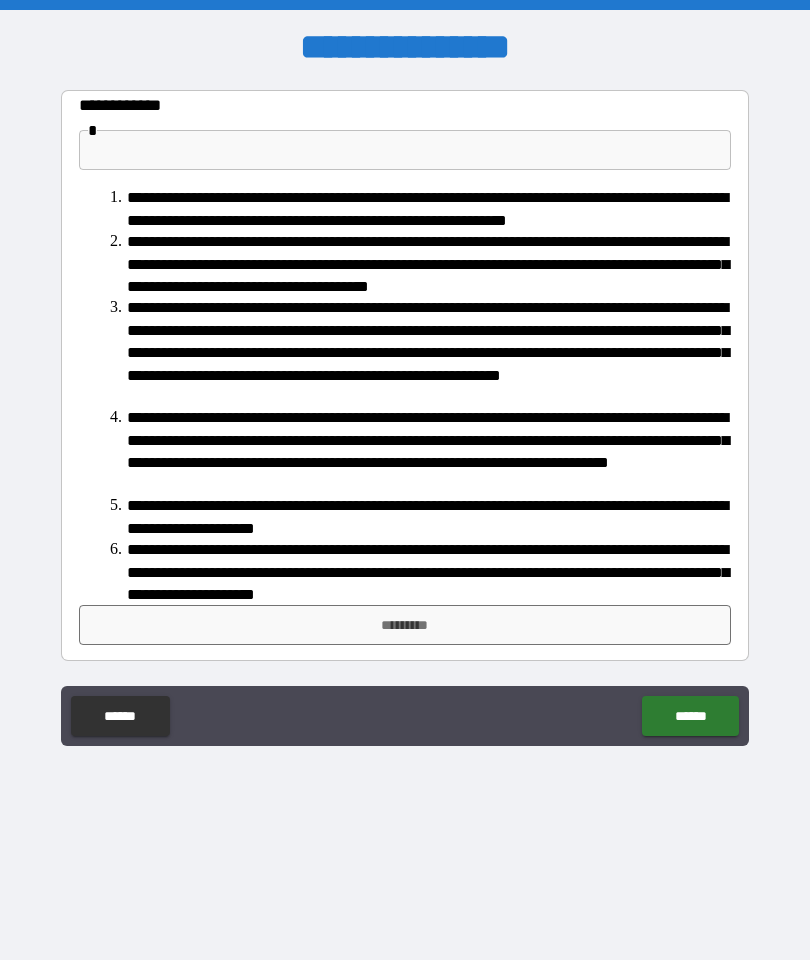 click at bounding box center (405, 150) 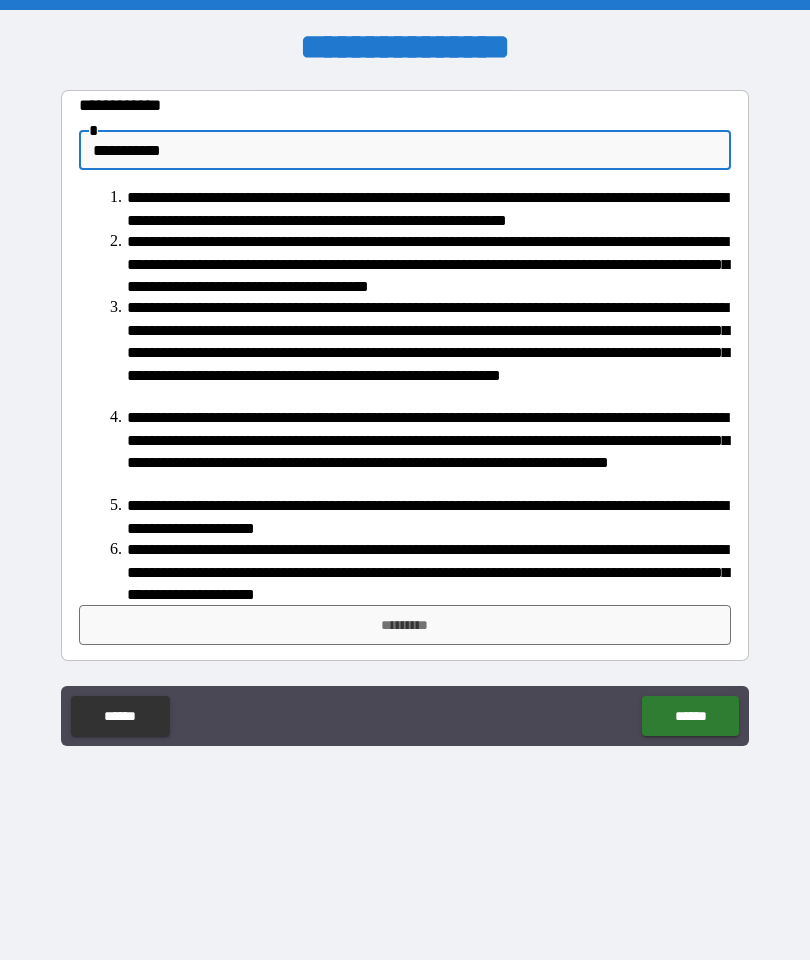 type on "**********" 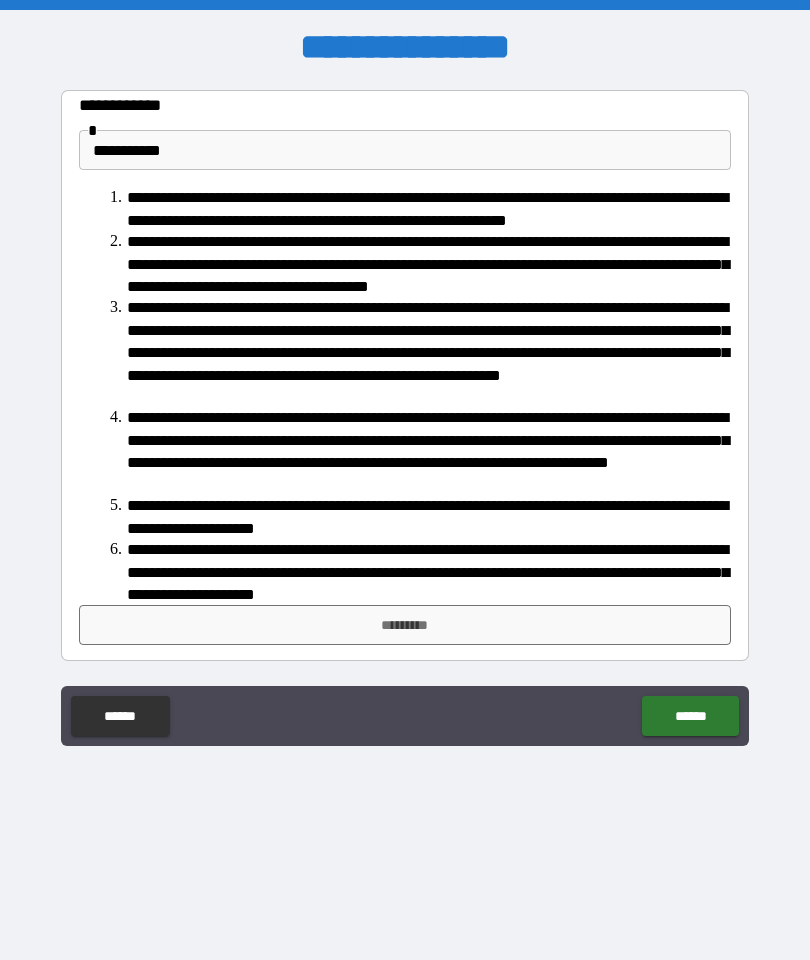 click on "*********" at bounding box center [405, 625] 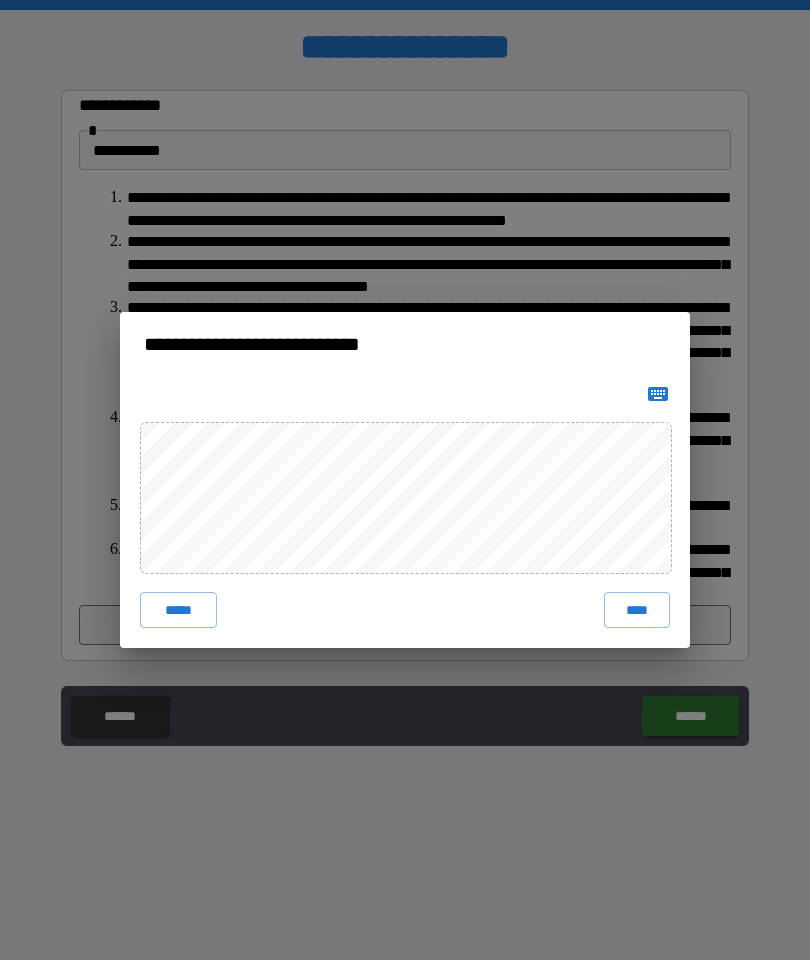 click on "*****" at bounding box center (178, 610) 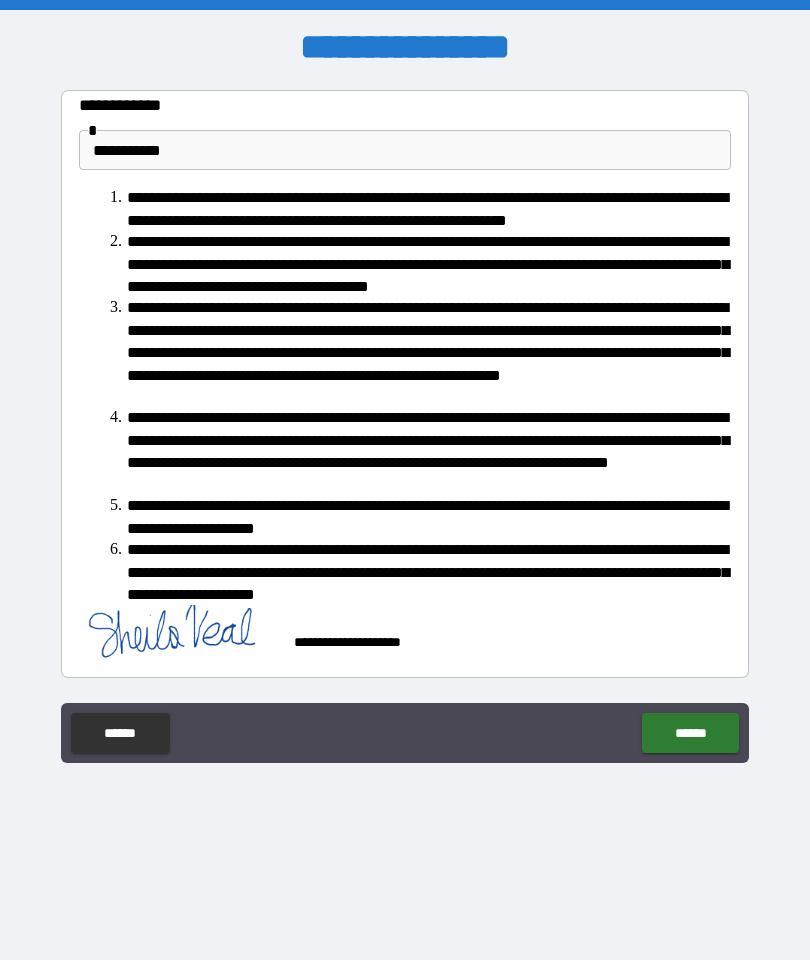click on "******" at bounding box center [690, 733] 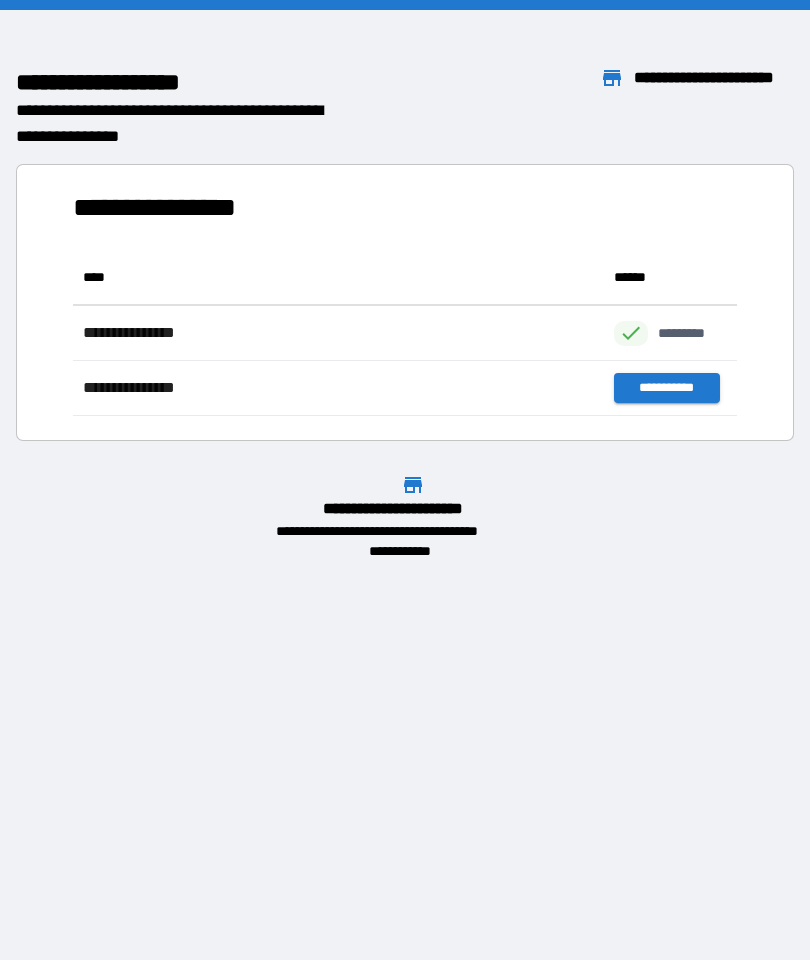 scroll, scrollTop: 1, scrollLeft: 1, axis: both 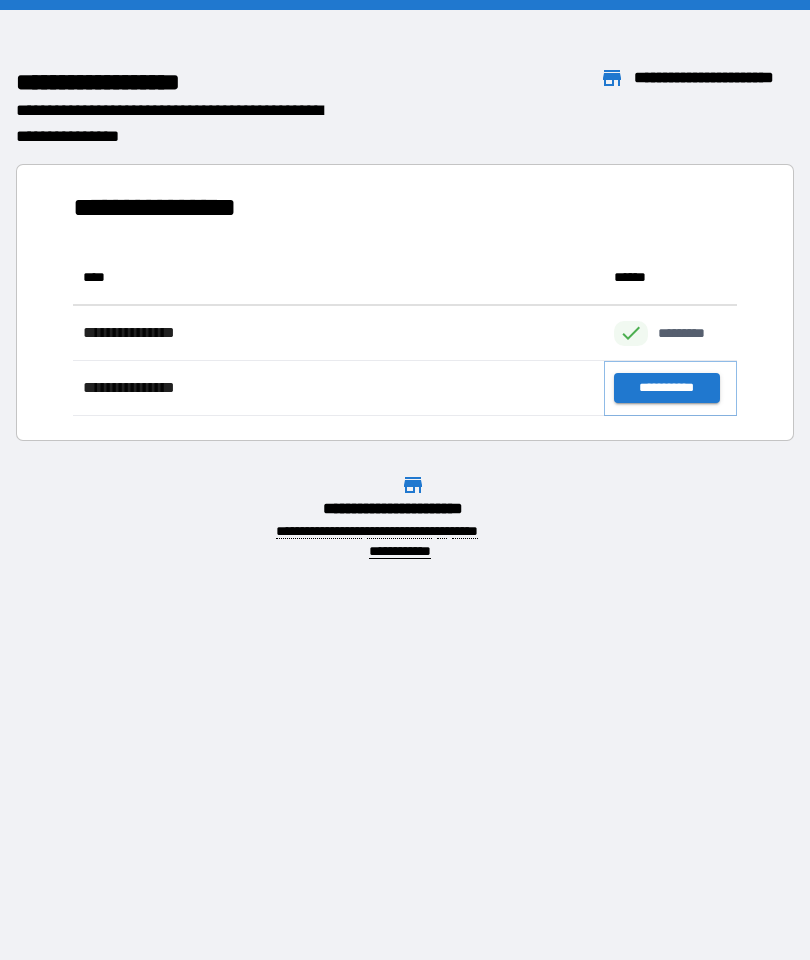 click on "**********" at bounding box center [666, 388] 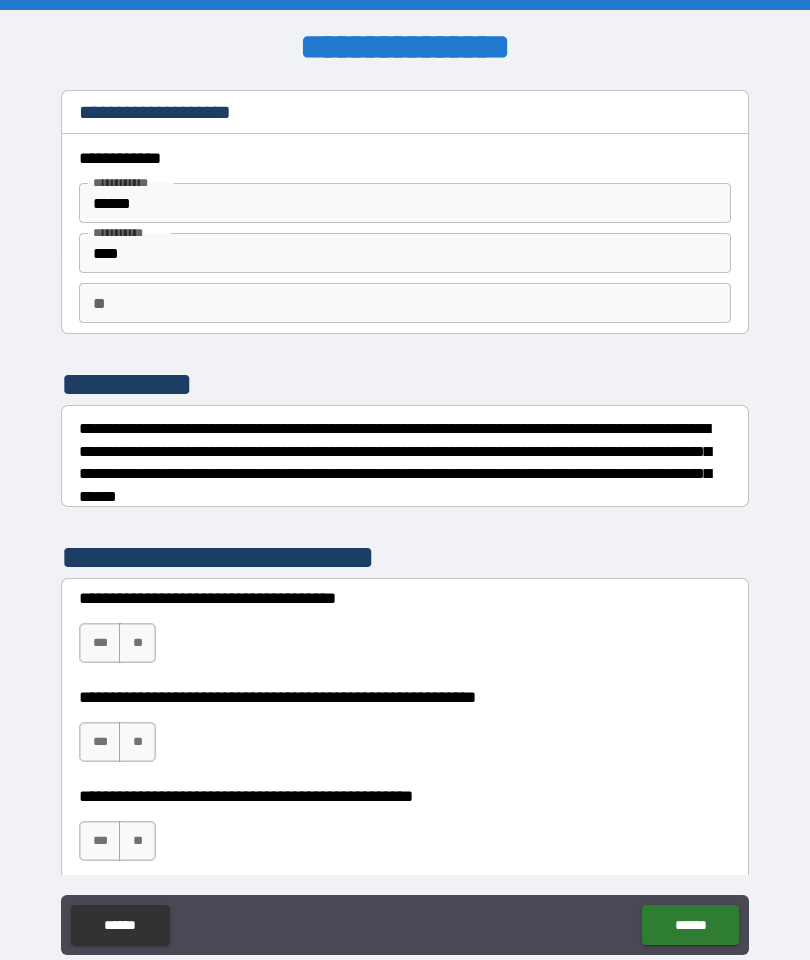 click on "** **" at bounding box center [405, 303] 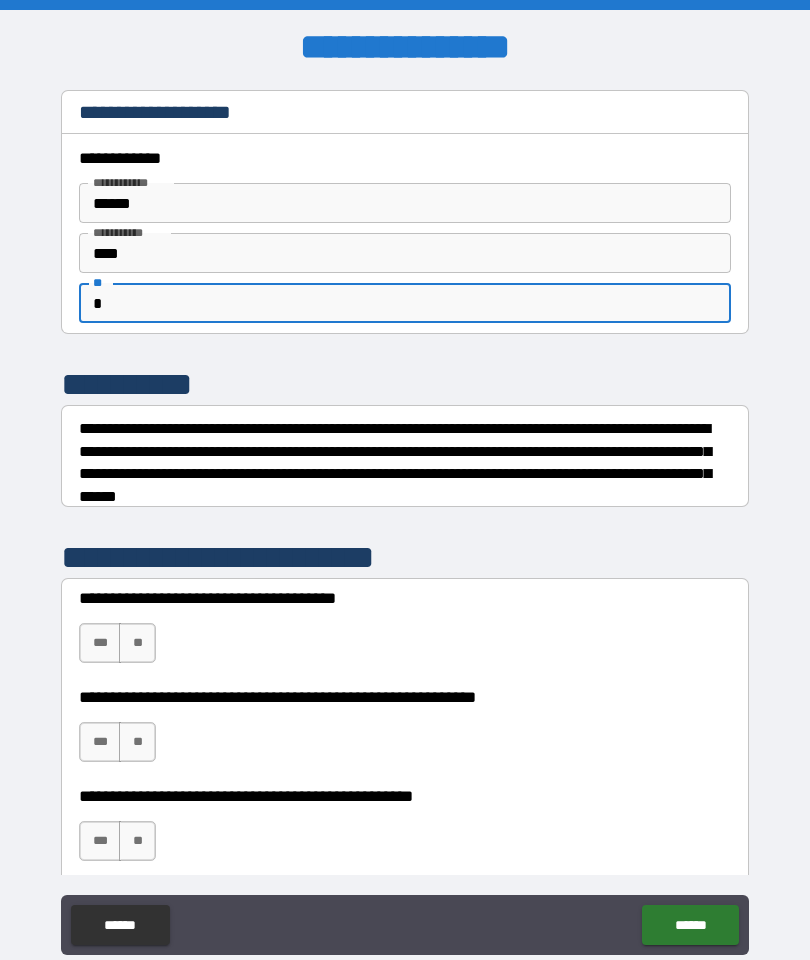 type on "*" 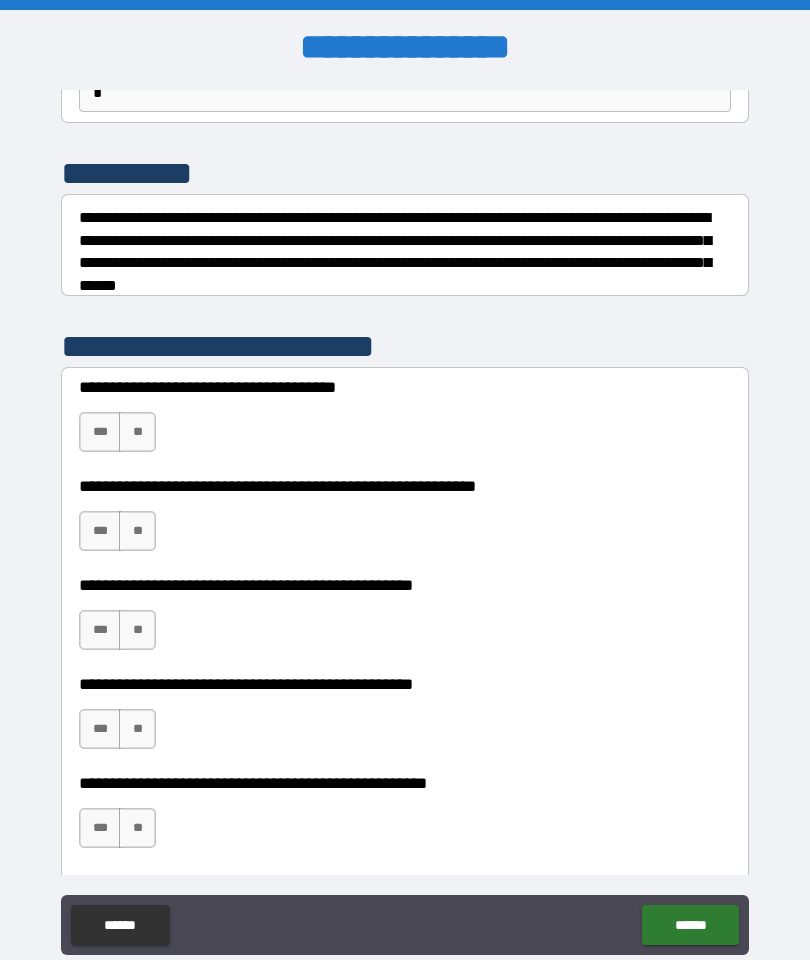 scroll, scrollTop: 210, scrollLeft: 0, axis: vertical 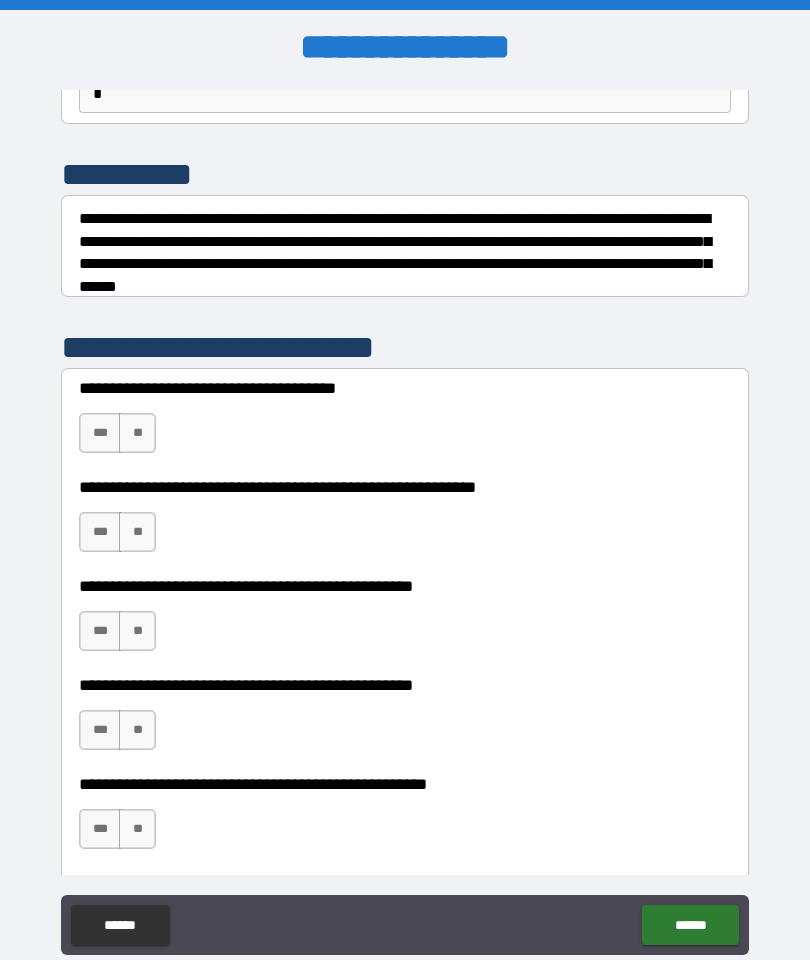 click on "**" at bounding box center [137, 433] 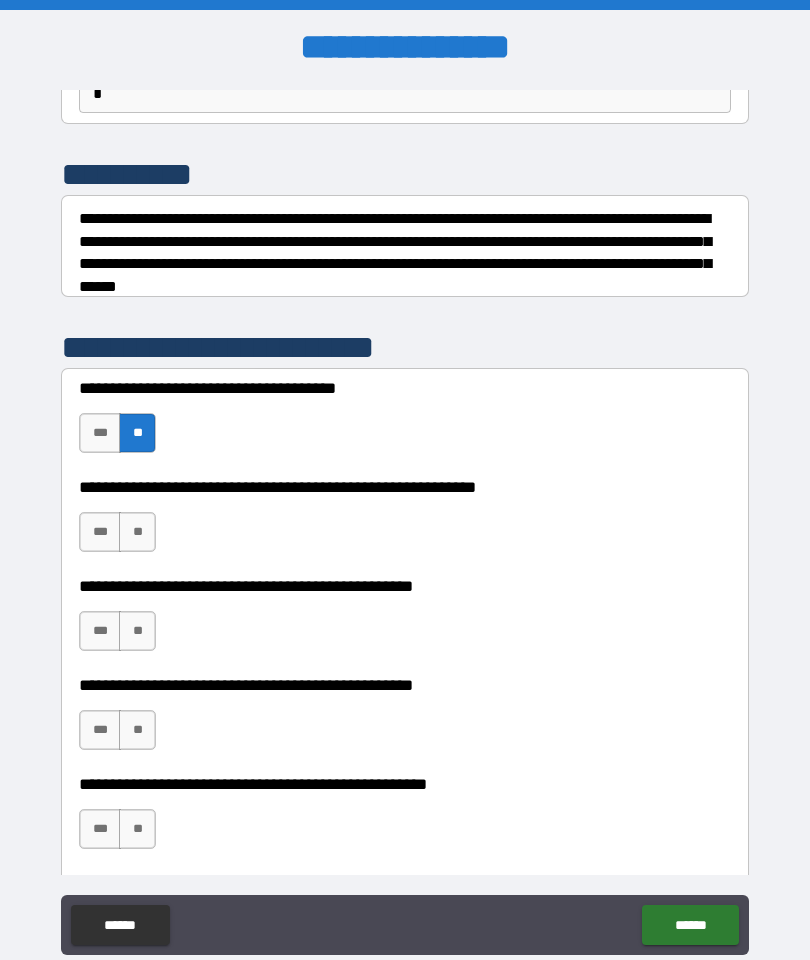 click on "**" at bounding box center [137, 532] 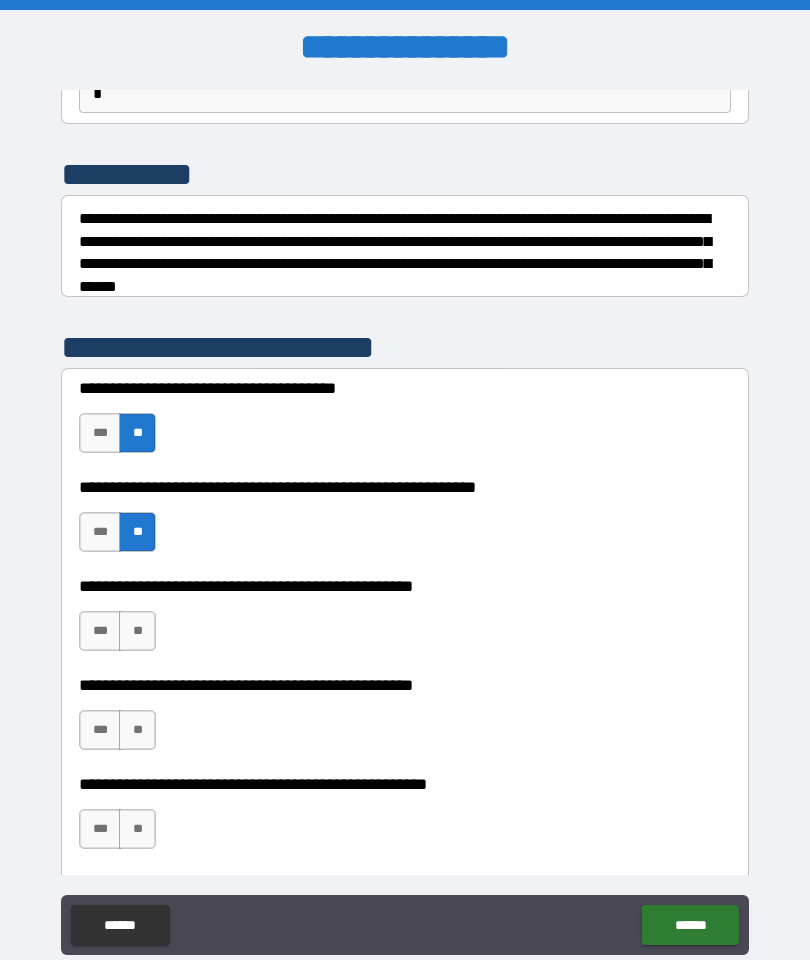 click on "**" at bounding box center [137, 631] 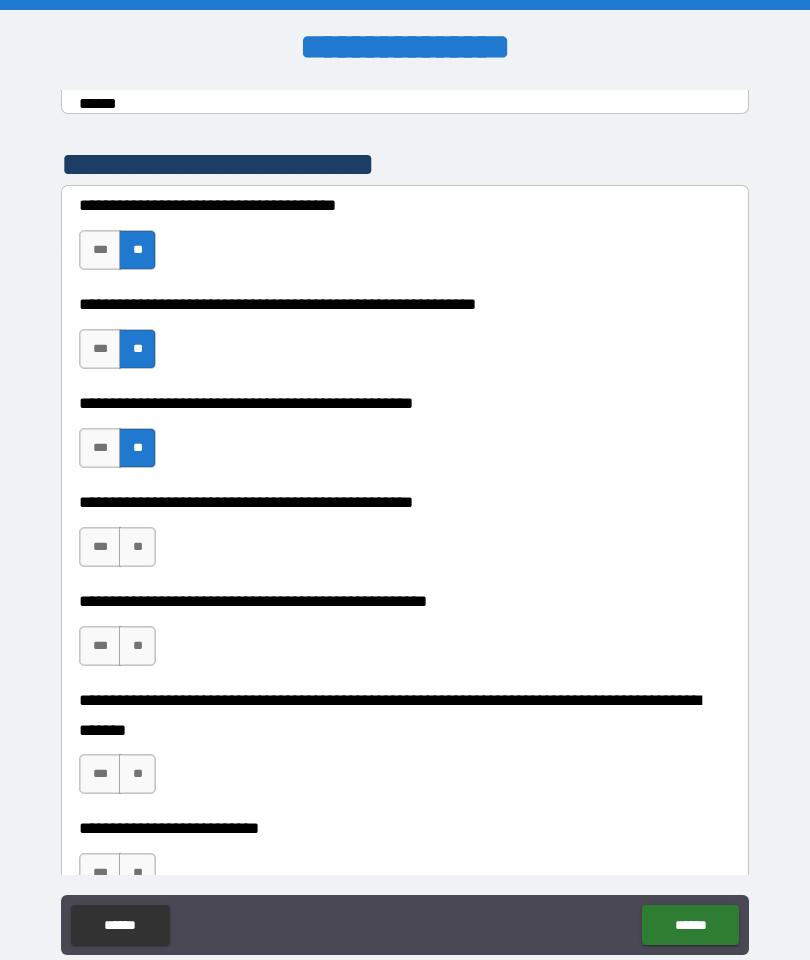 scroll, scrollTop: 392, scrollLeft: 0, axis: vertical 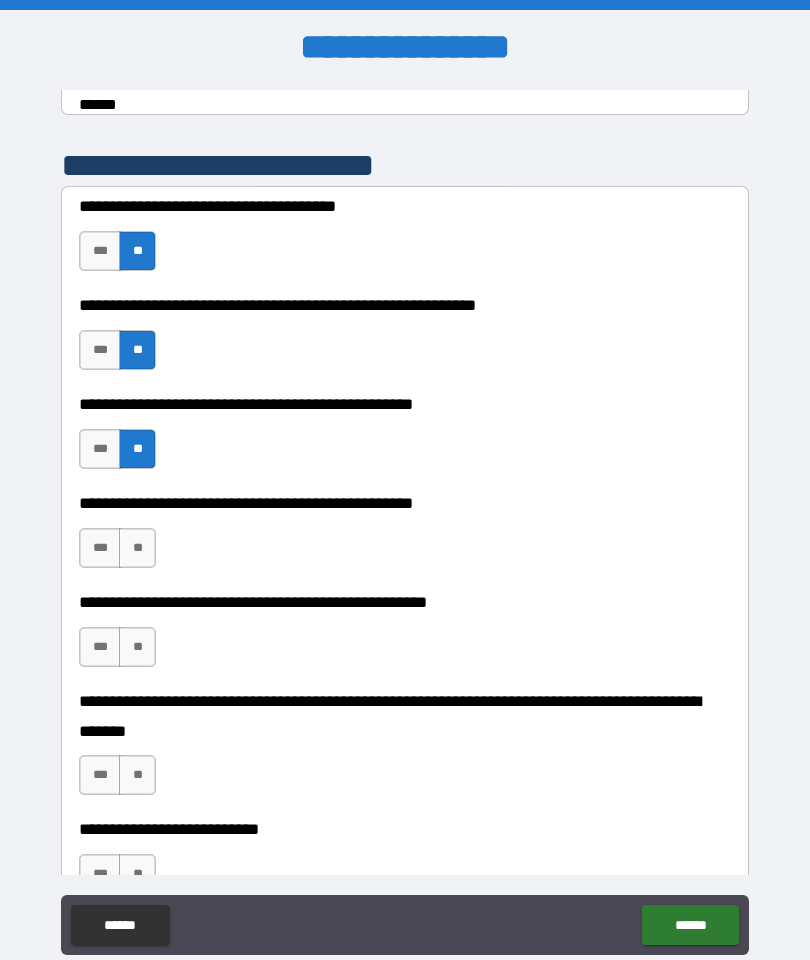 click on "**" at bounding box center (137, 548) 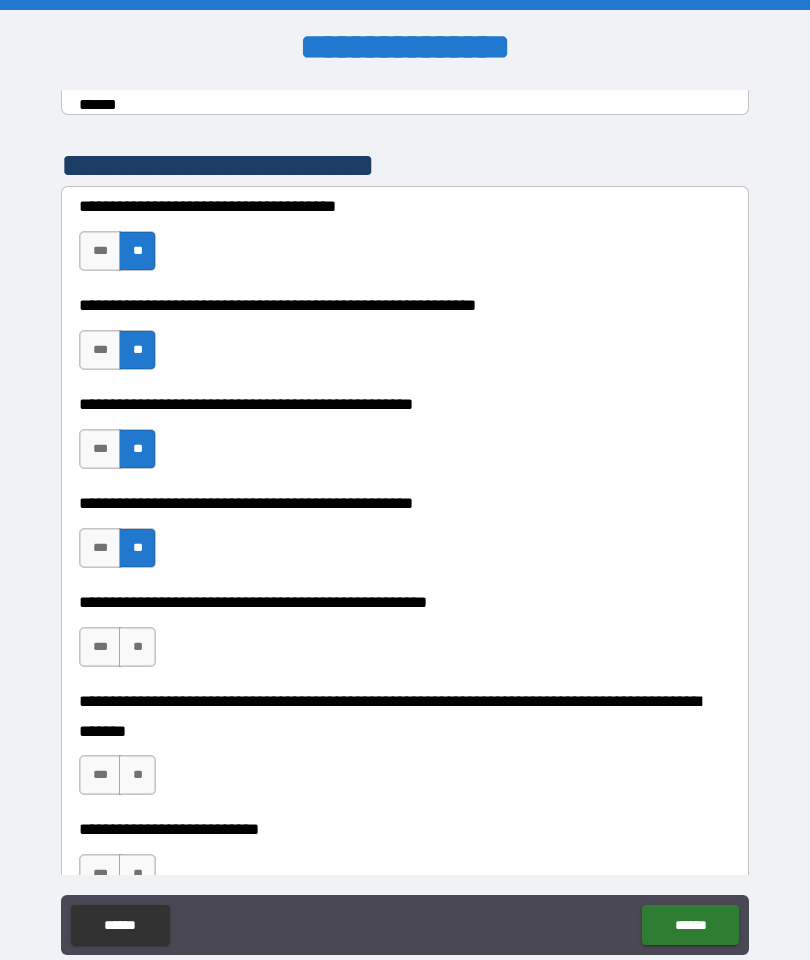 click on "**" at bounding box center [137, 647] 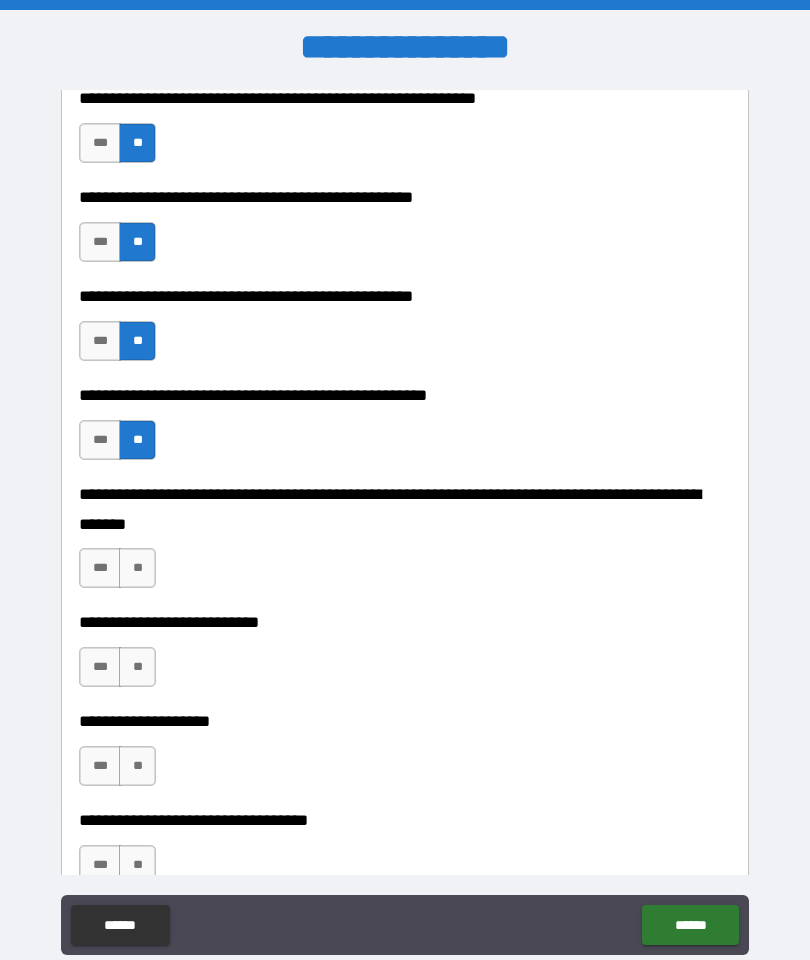 scroll, scrollTop: 597, scrollLeft: 0, axis: vertical 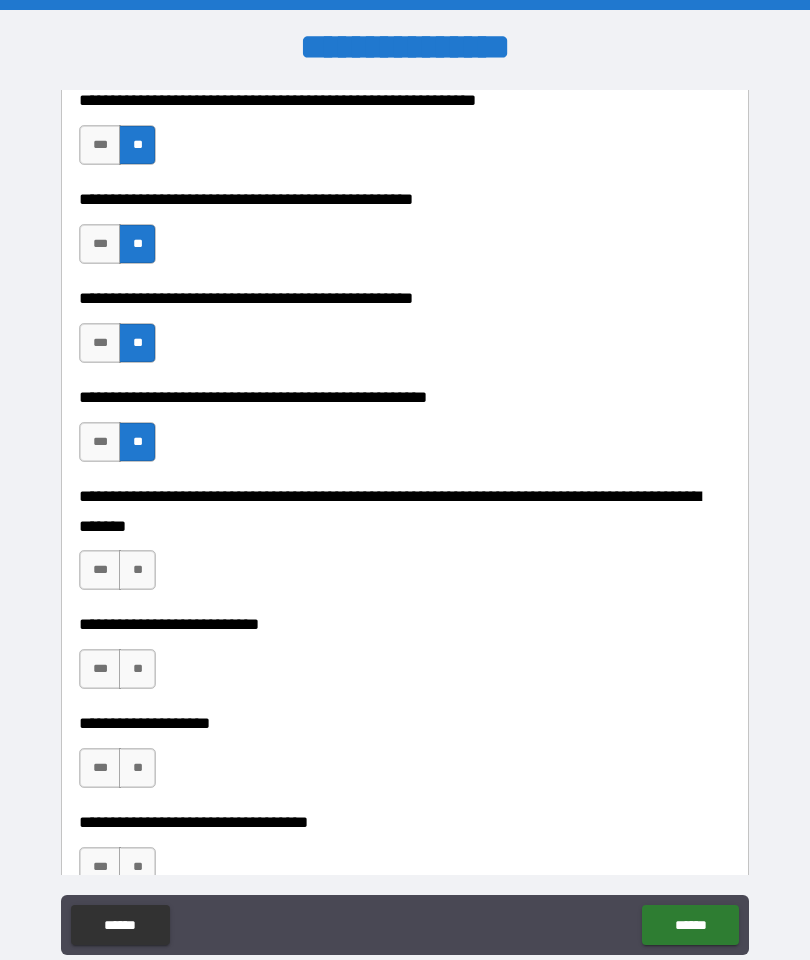 click on "**" at bounding box center [137, 570] 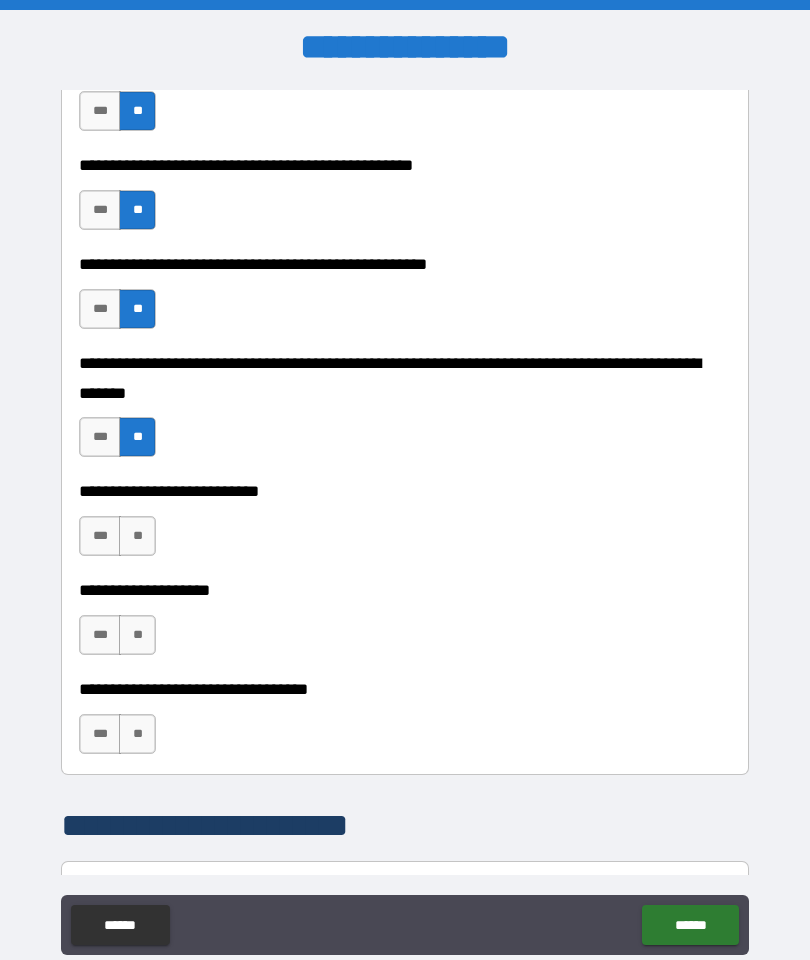scroll, scrollTop: 732, scrollLeft: 0, axis: vertical 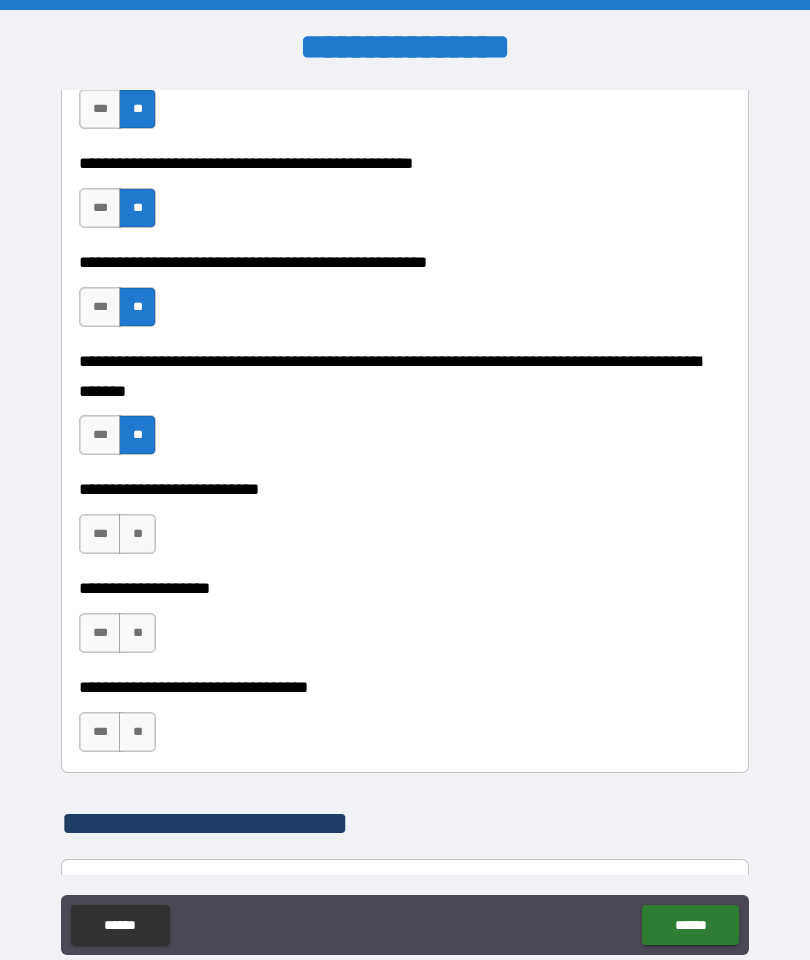 click on "**" at bounding box center [137, 534] 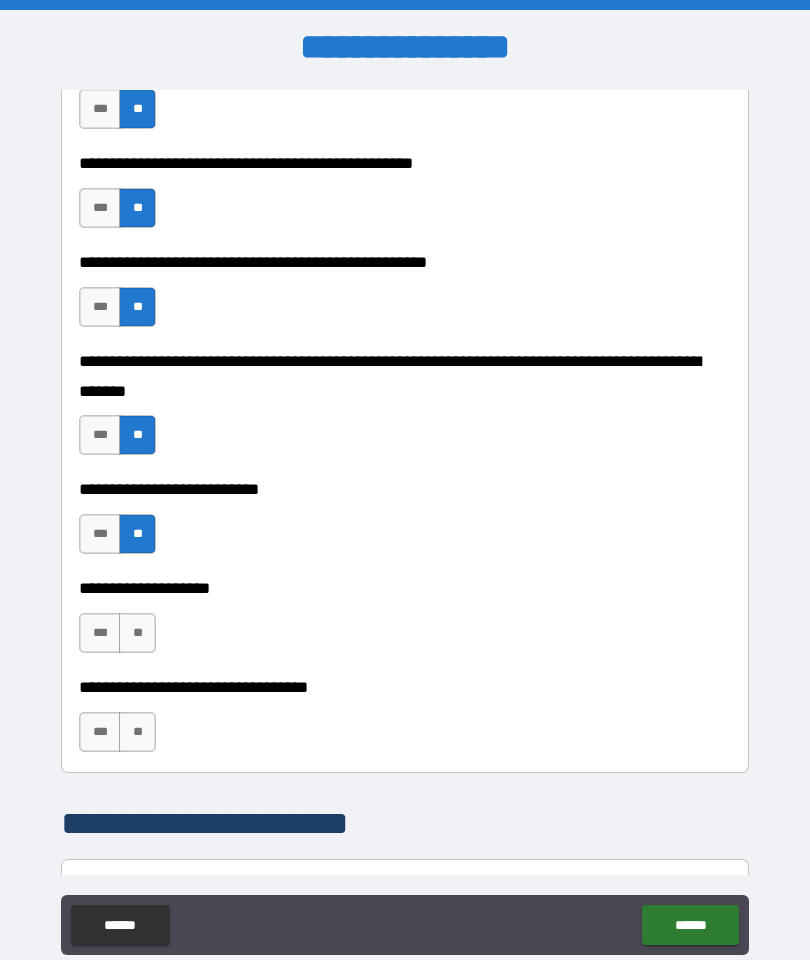 click on "**" at bounding box center [137, 633] 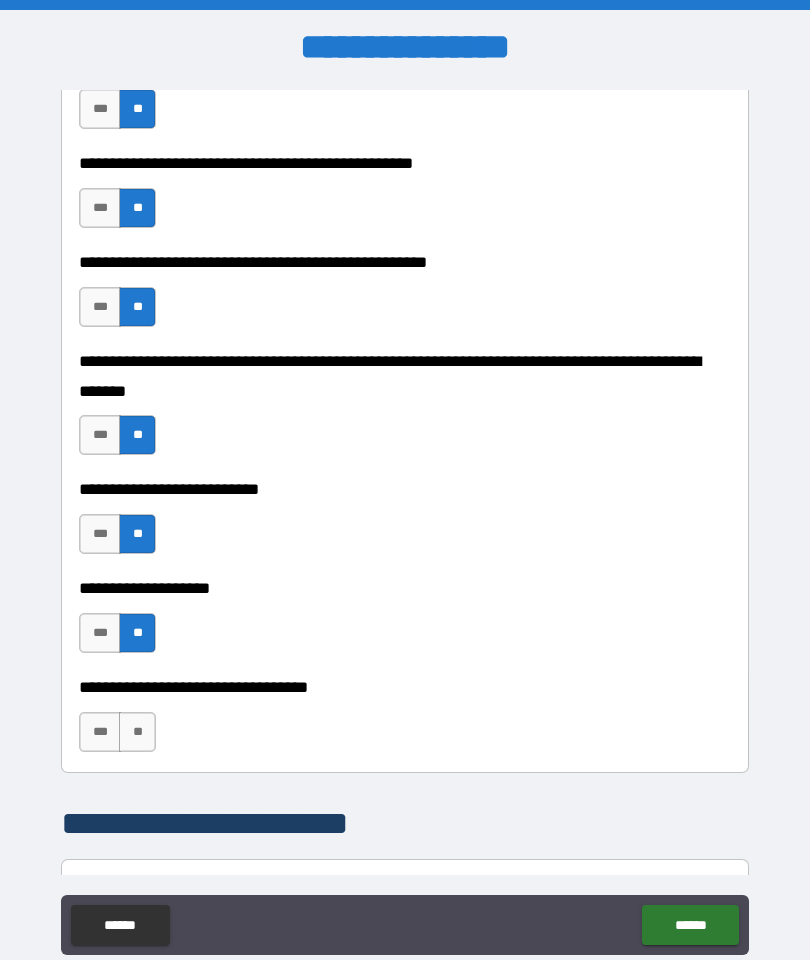 click on "**" at bounding box center (137, 732) 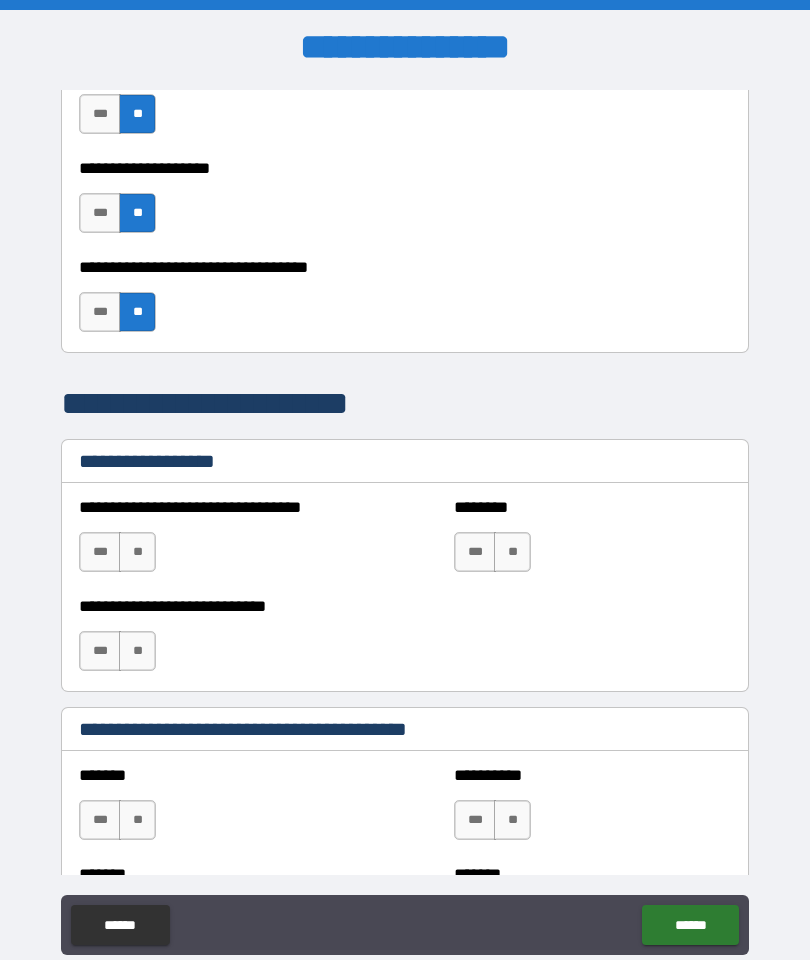 scroll, scrollTop: 1156, scrollLeft: 0, axis: vertical 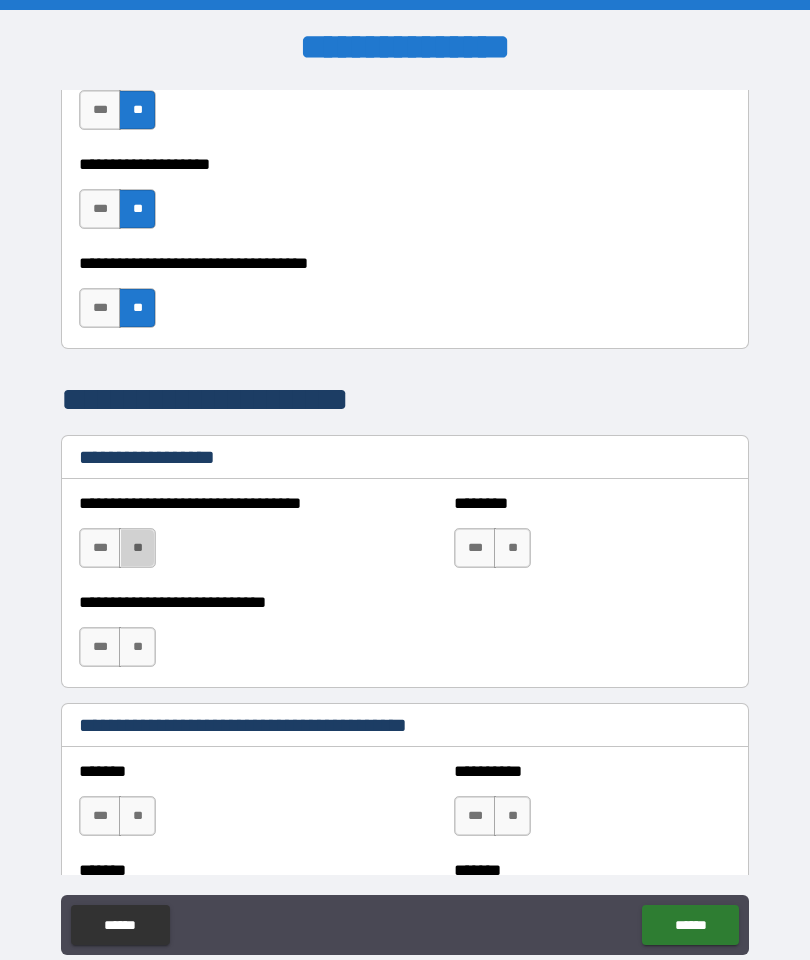 click on "**" at bounding box center [137, 548] 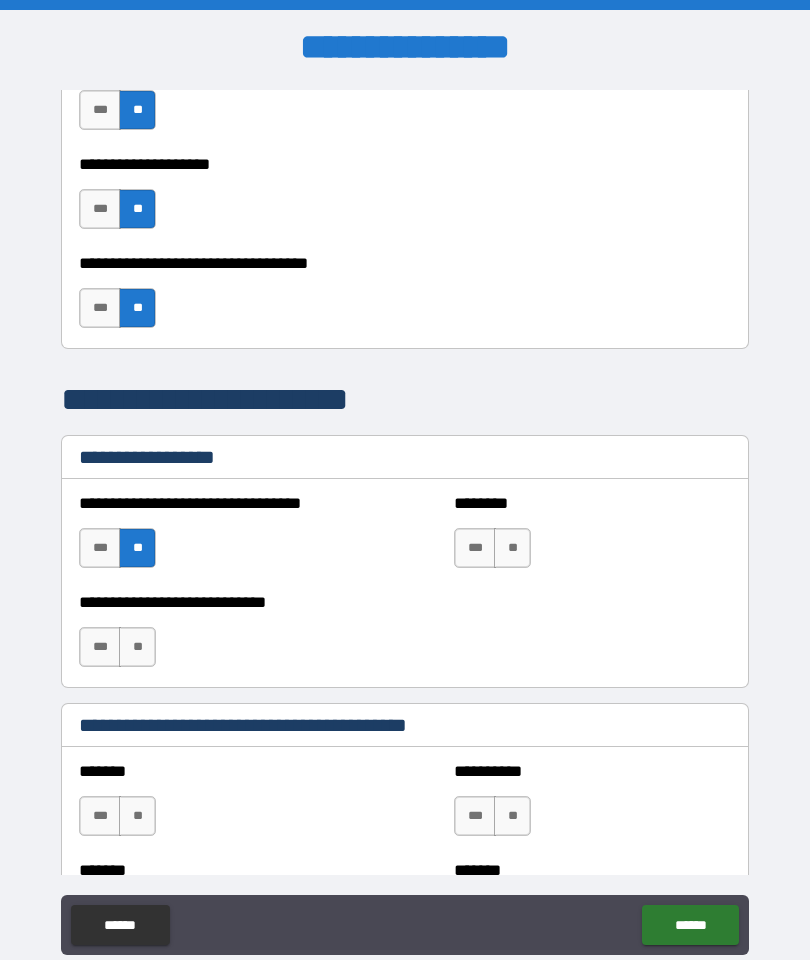 click on "**" at bounding box center [137, 647] 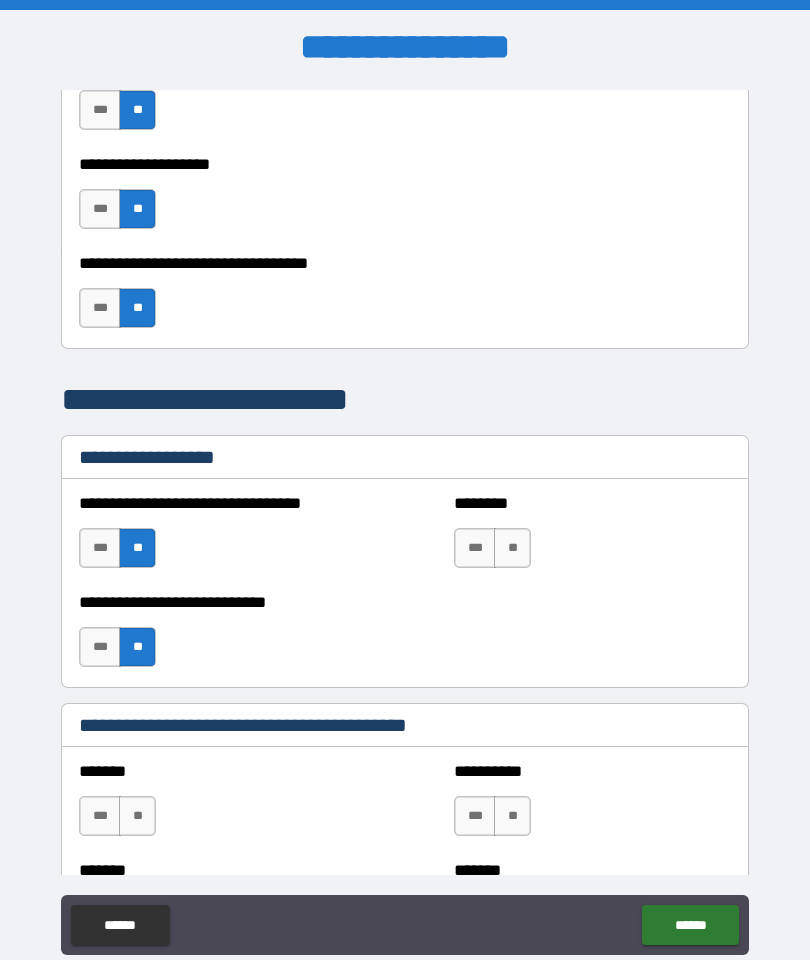 click on "**" at bounding box center [512, 548] 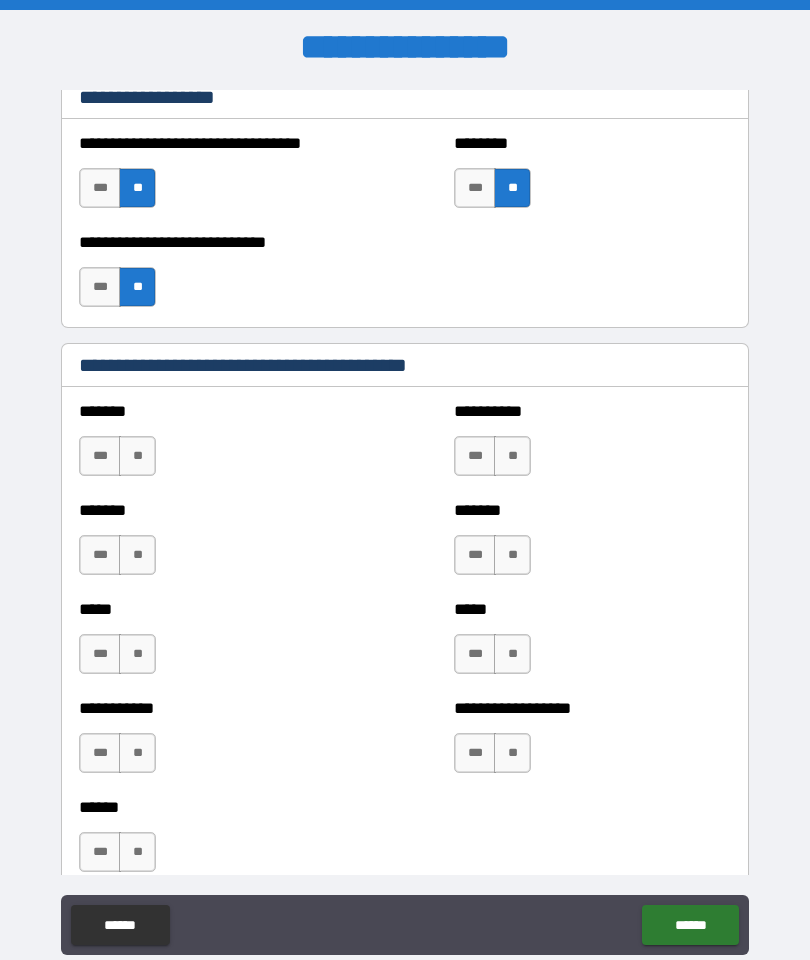 scroll, scrollTop: 1523, scrollLeft: 0, axis: vertical 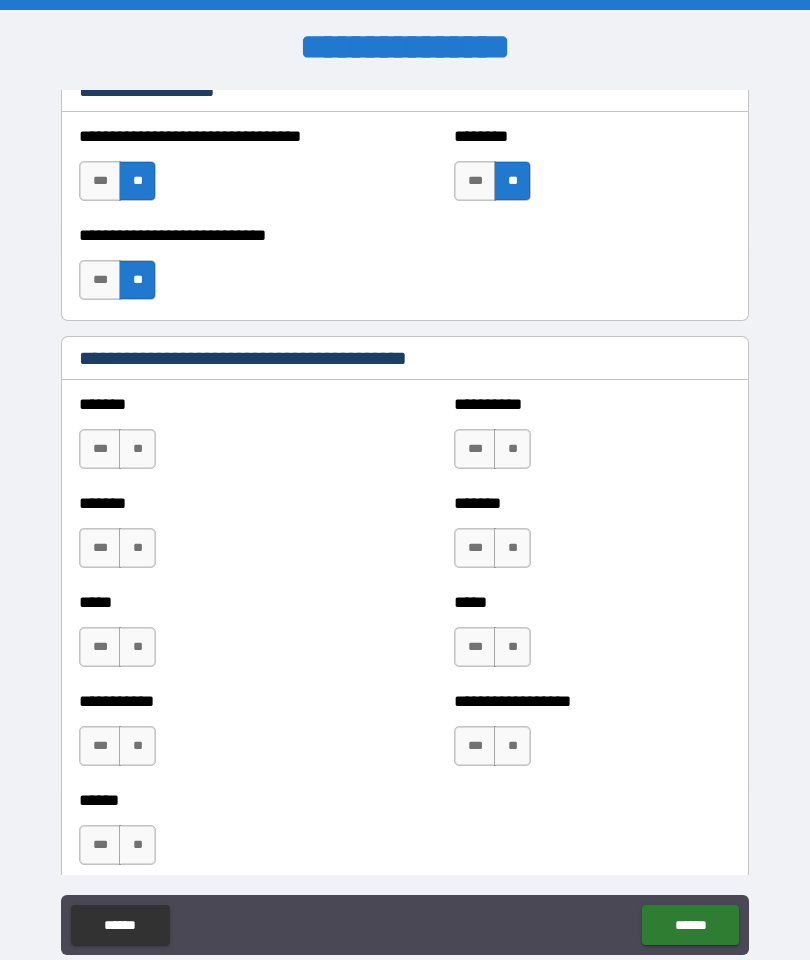click on "**" at bounding box center [137, 449] 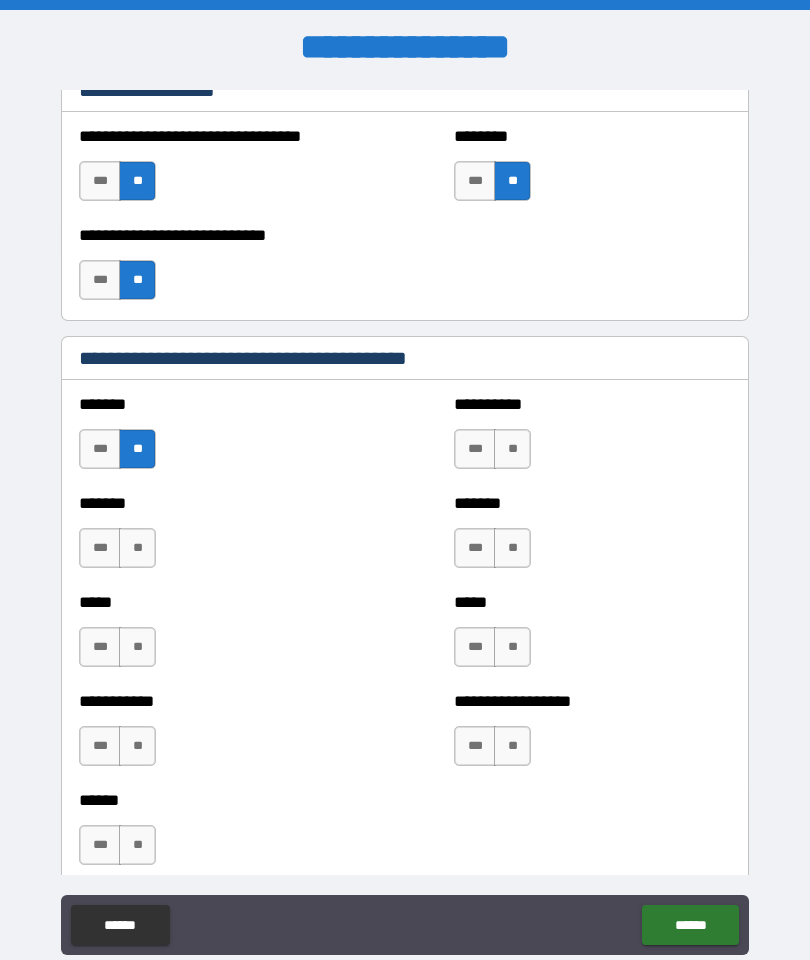 click on "**" at bounding box center [137, 548] 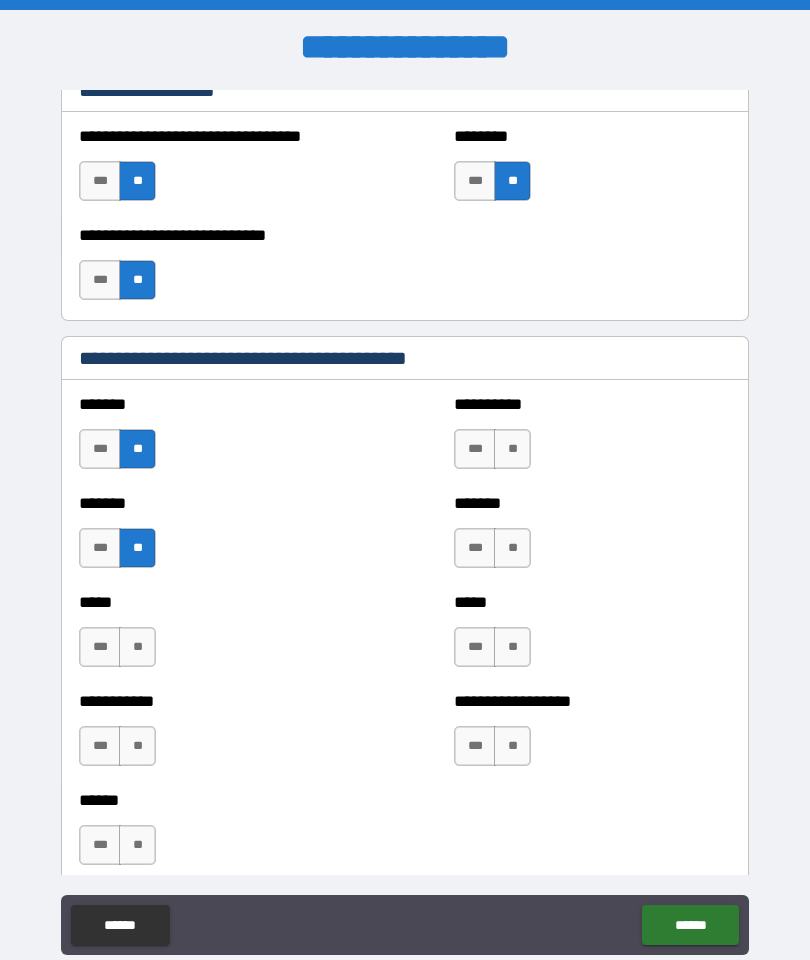click on "**" at bounding box center (137, 647) 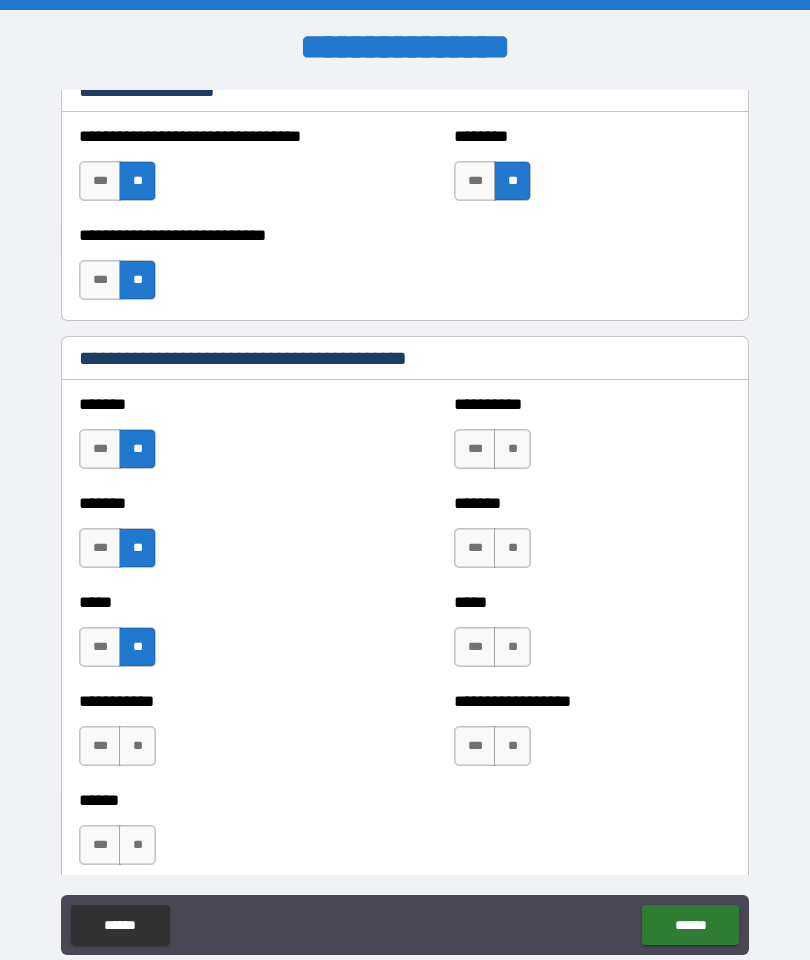 click on "**" at bounding box center (137, 746) 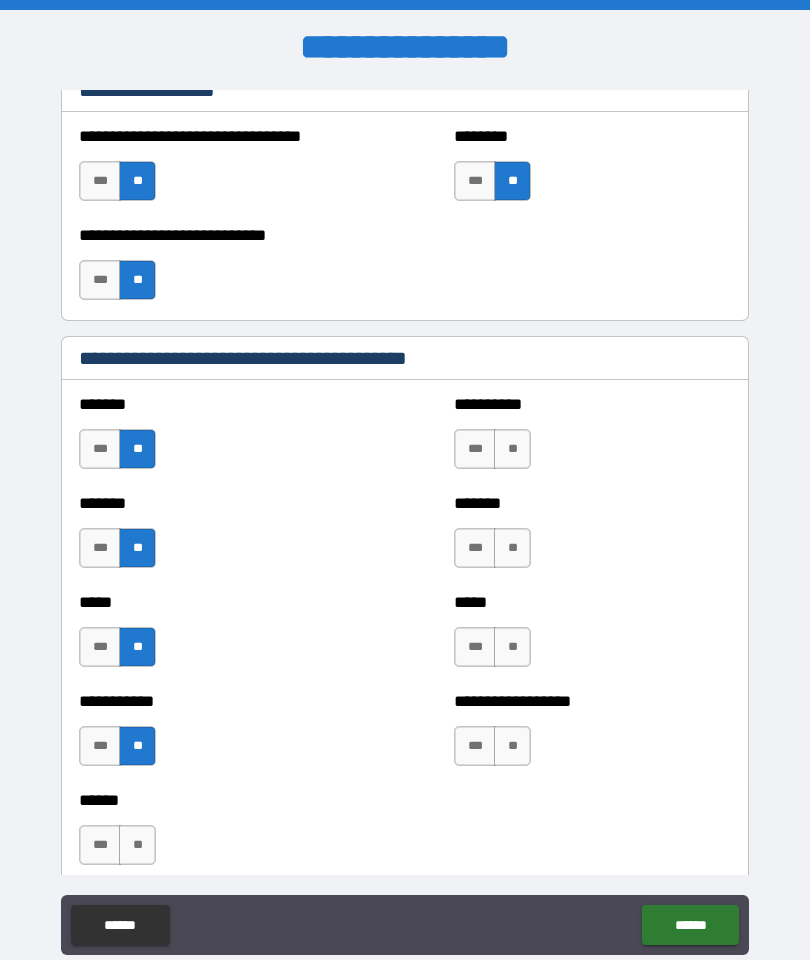 click on "**" at bounding box center (137, 845) 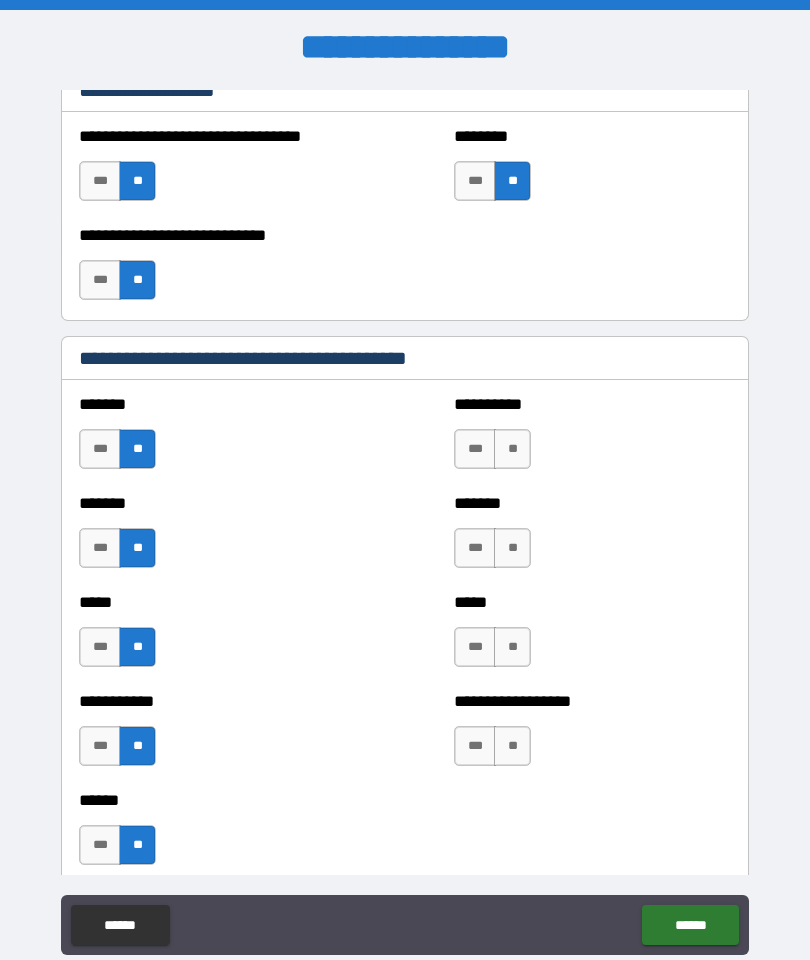 click on "**" at bounding box center (512, 449) 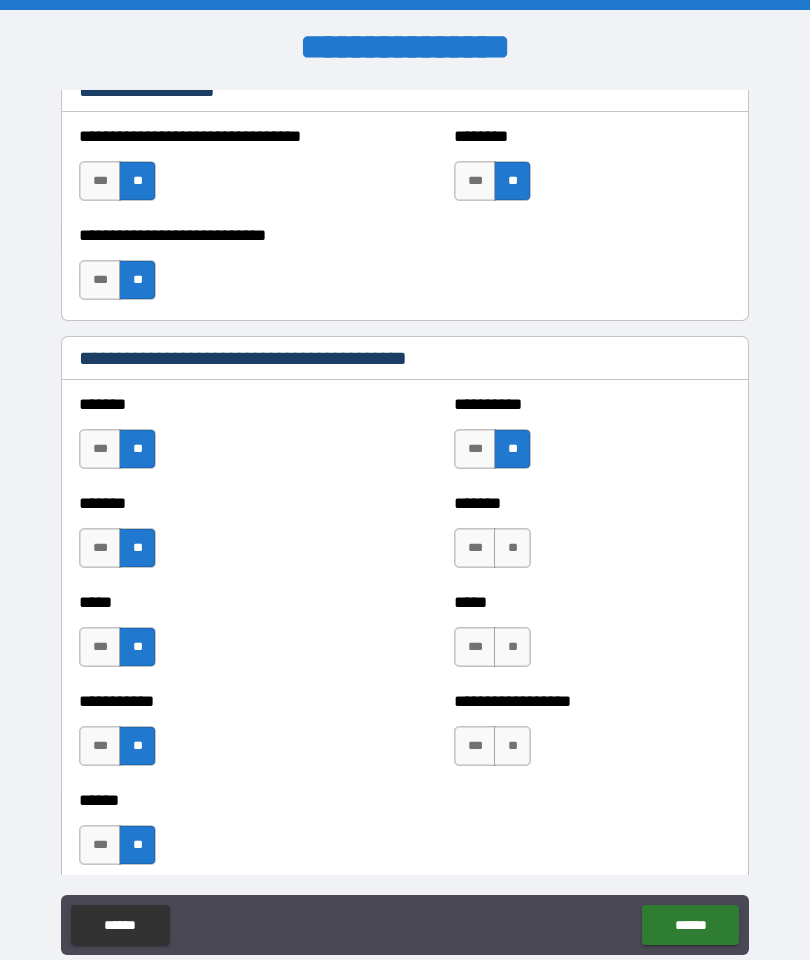click on "**" at bounding box center (512, 548) 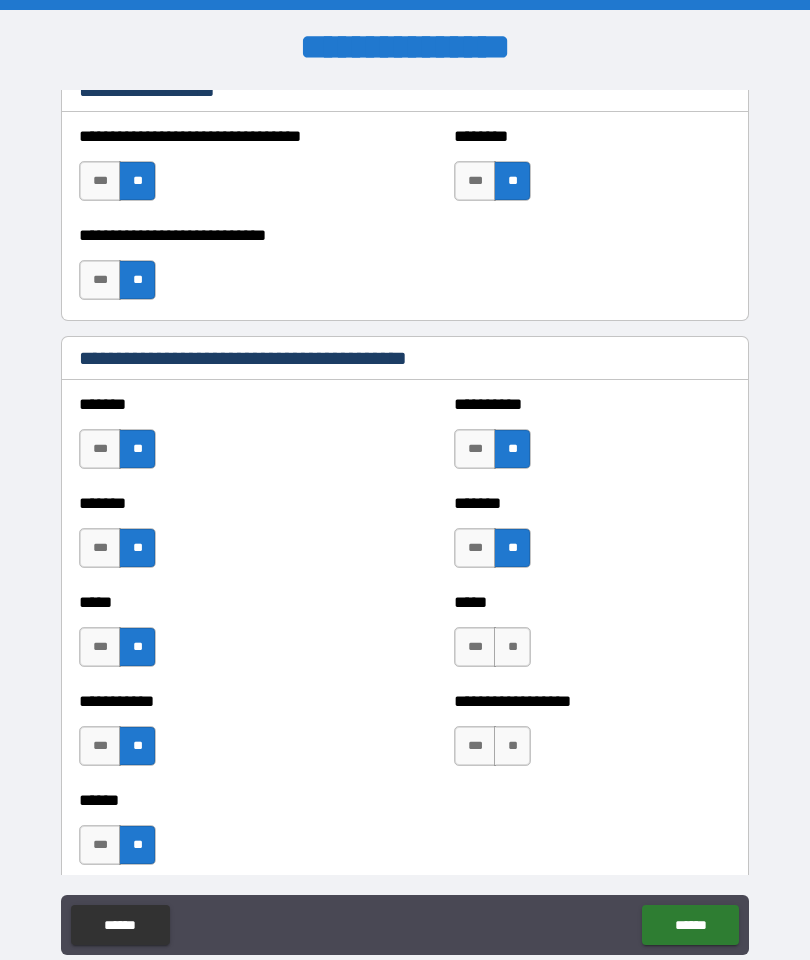 click on "**" at bounding box center [512, 647] 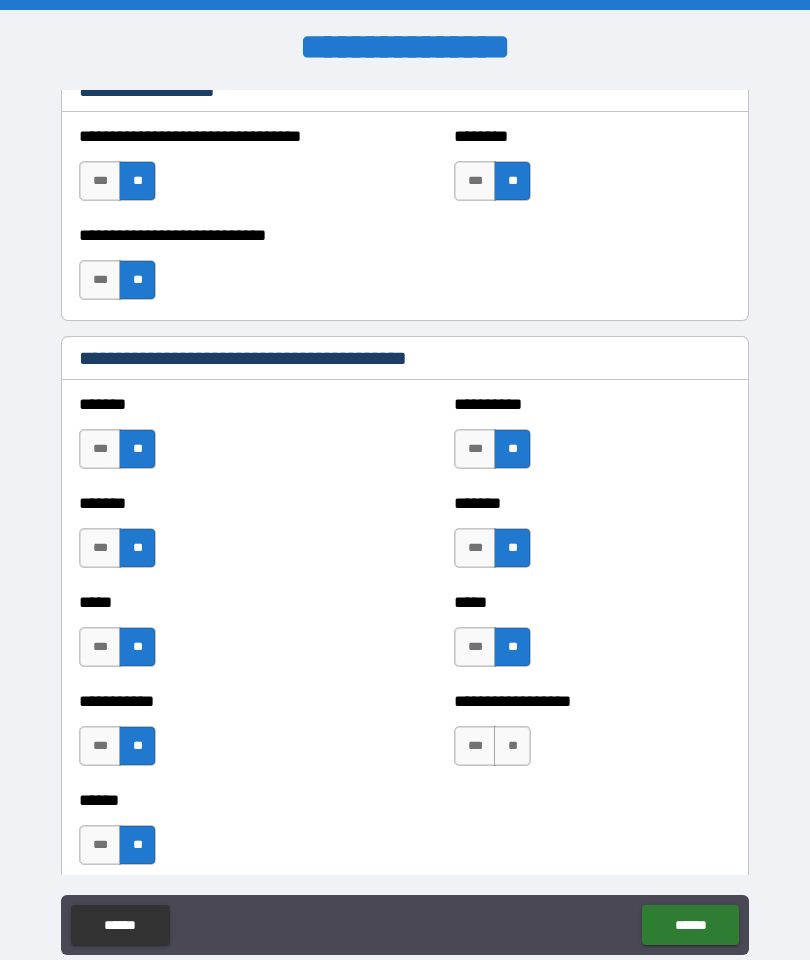 click on "**" at bounding box center (512, 746) 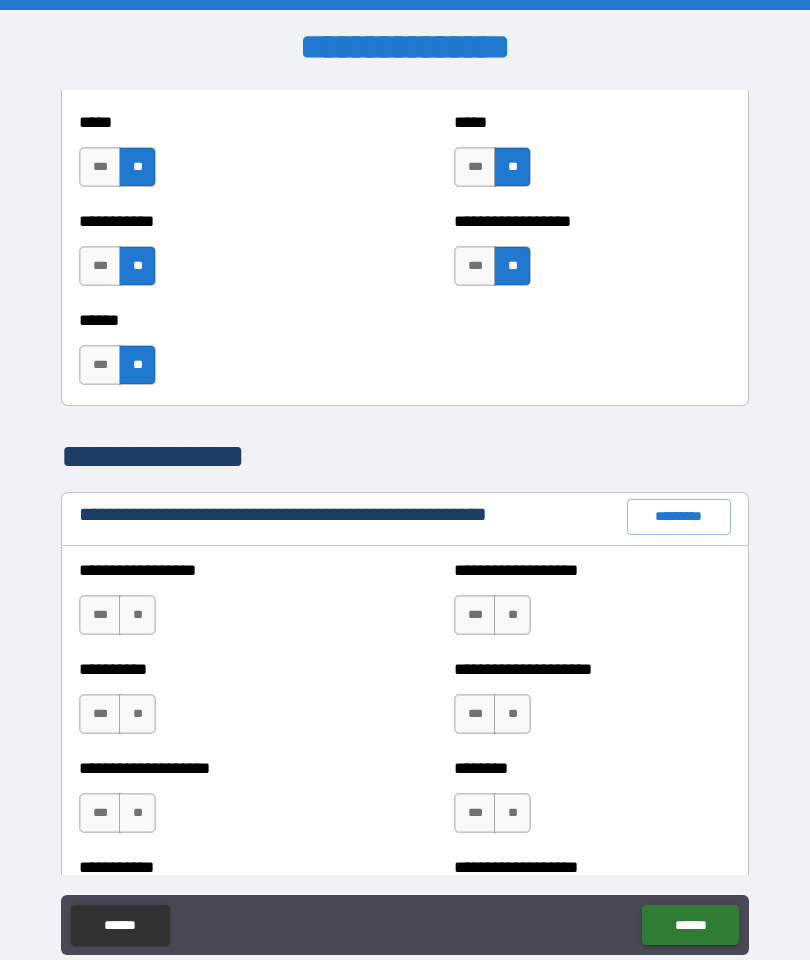 scroll, scrollTop: 2039, scrollLeft: 0, axis: vertical 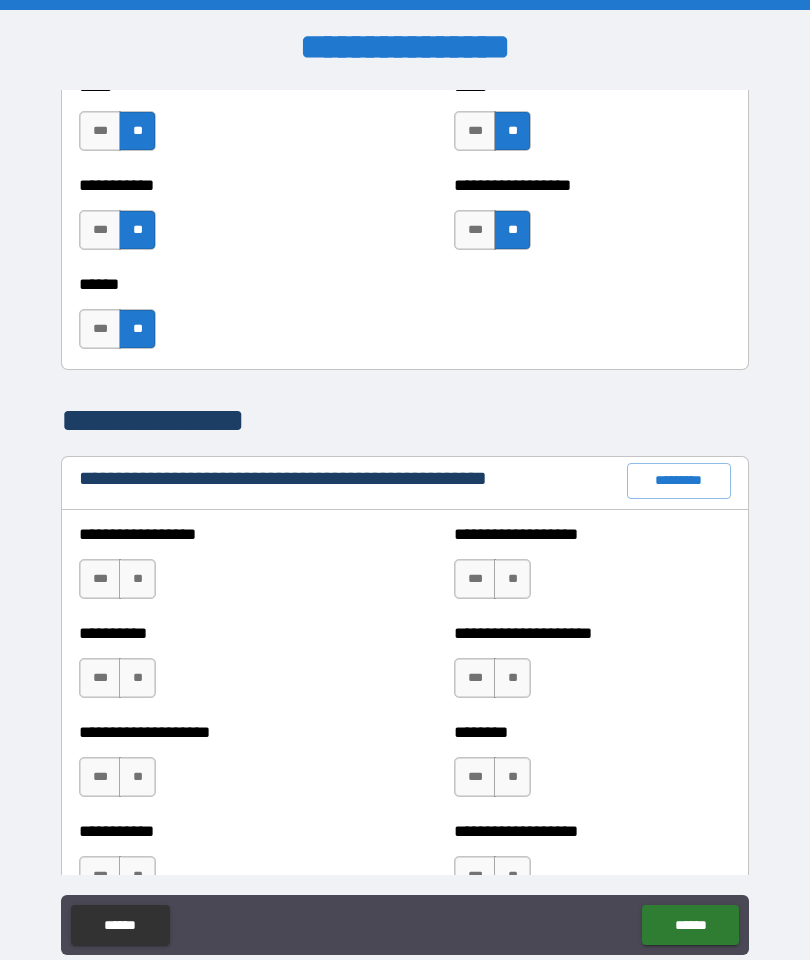 click on "**" at bounding box center (137, 579) 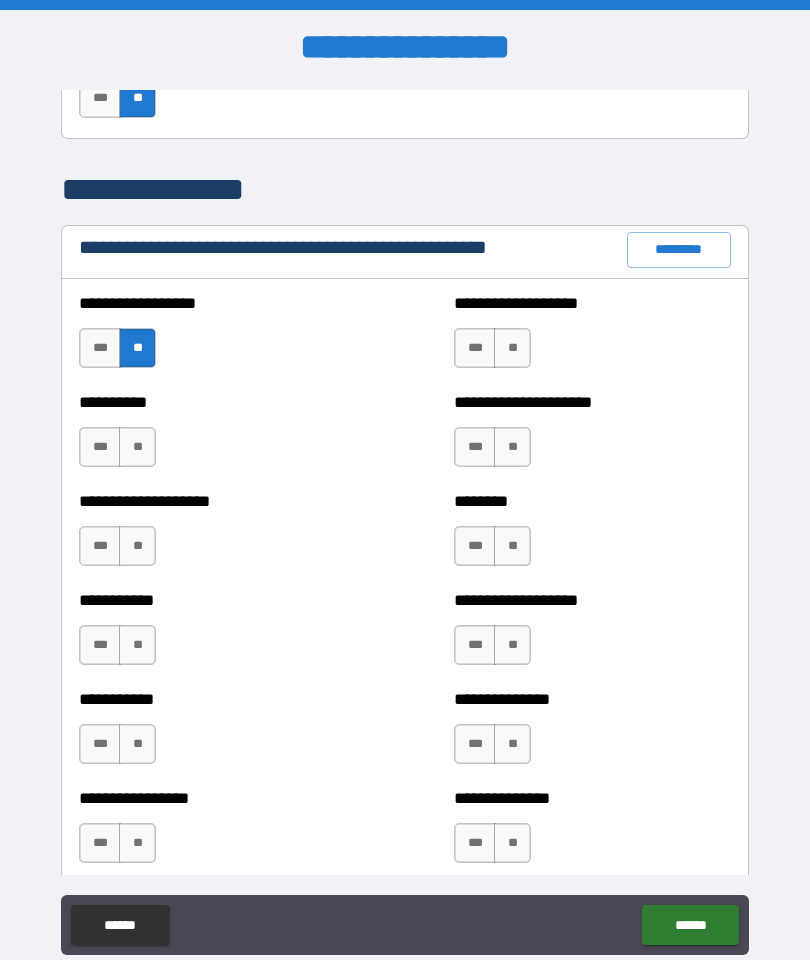 scroll, scrollTop: 2272, scrollLeft: 0, axis: vertical 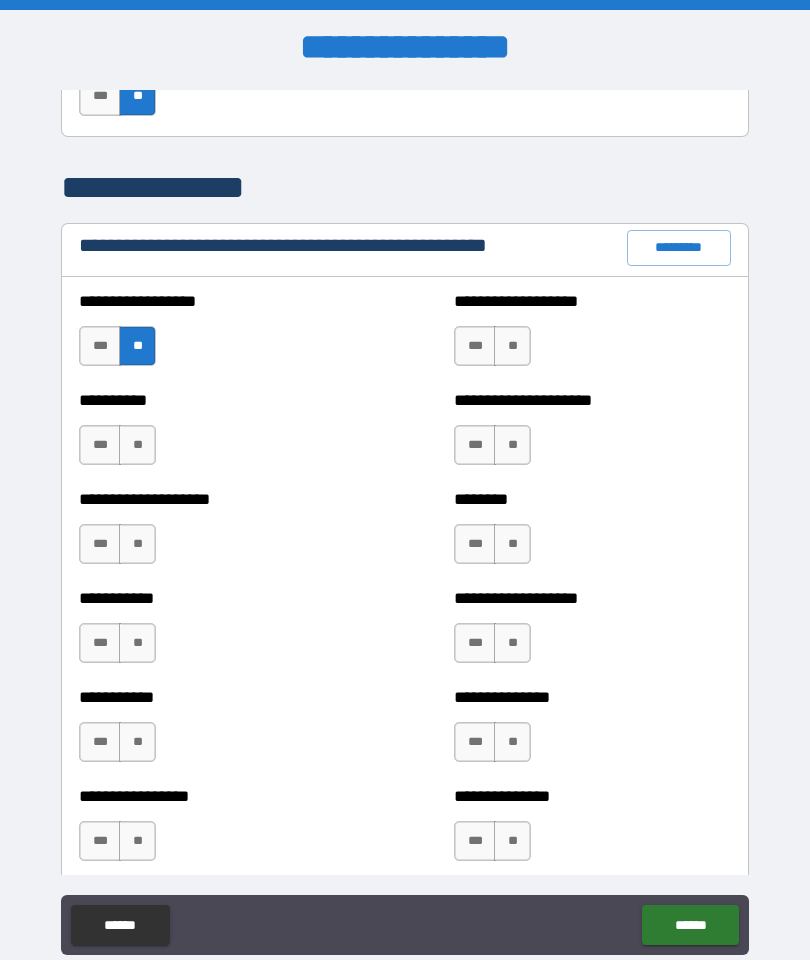 click on "**" at bounding box center (137, 445) 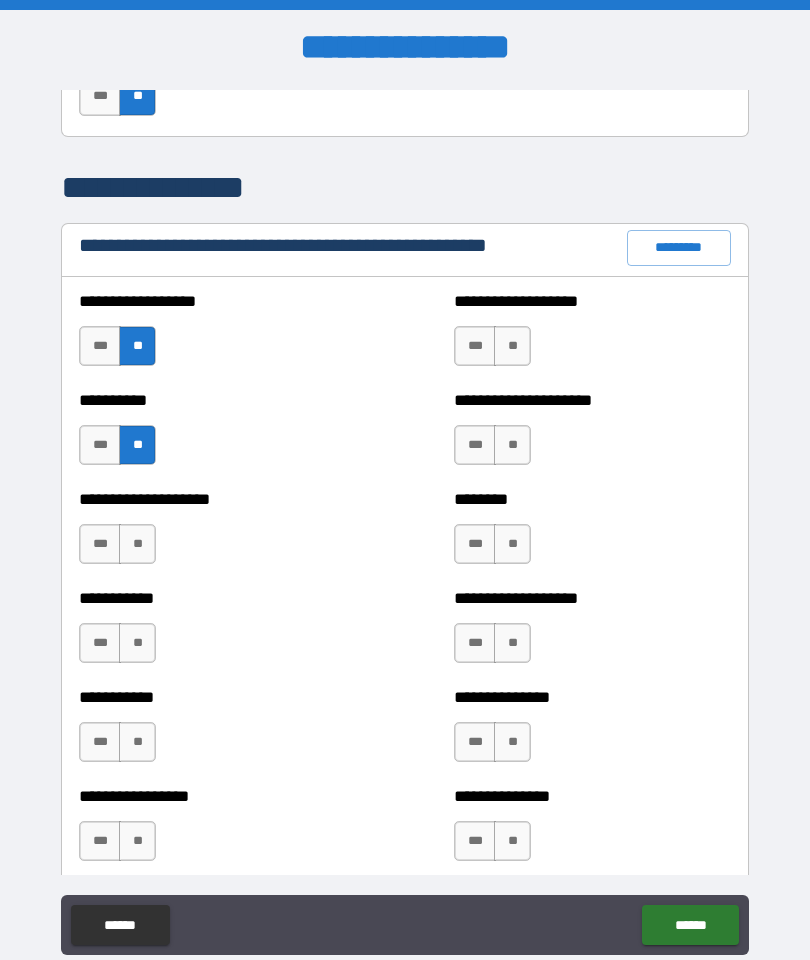 click on "**" at bounding box center [137, 544] 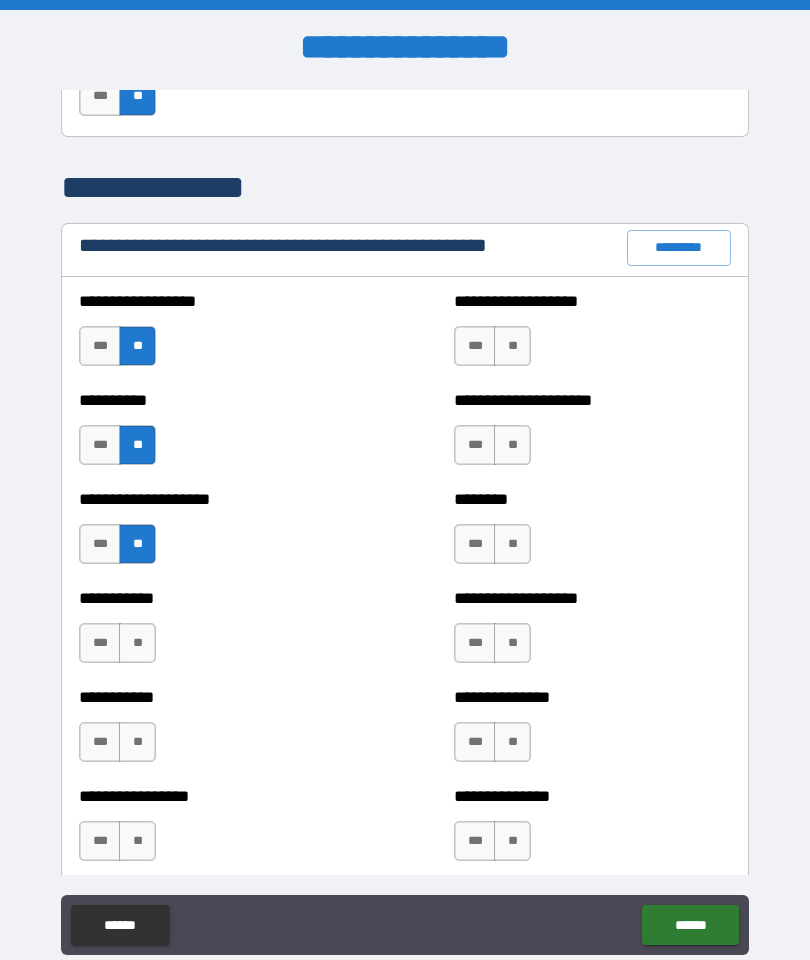 click on "**" at bounding box center [137, 643] 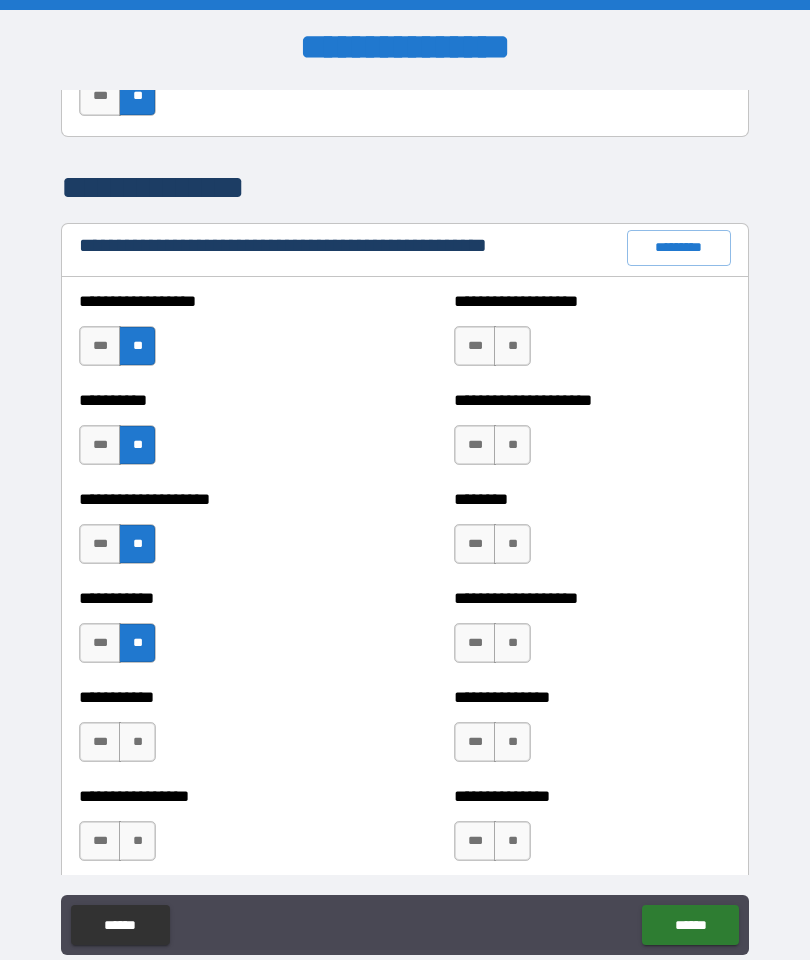 click on "**" at bounding box center (137, 742) 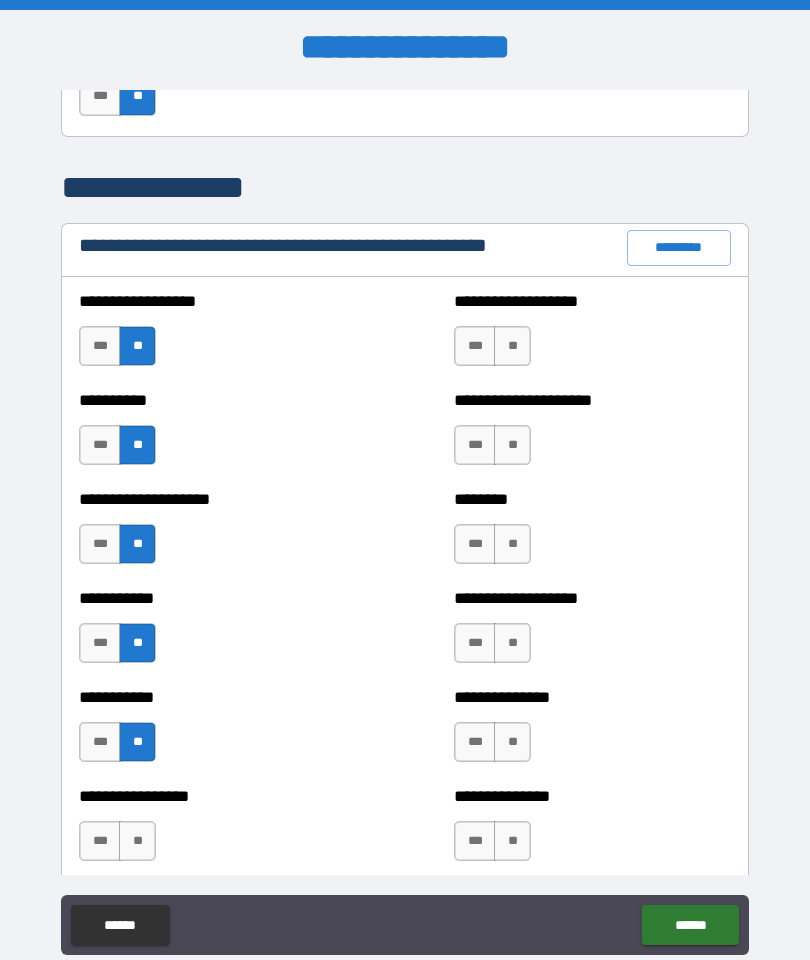 click on "**" at bounding box center [137, 841] 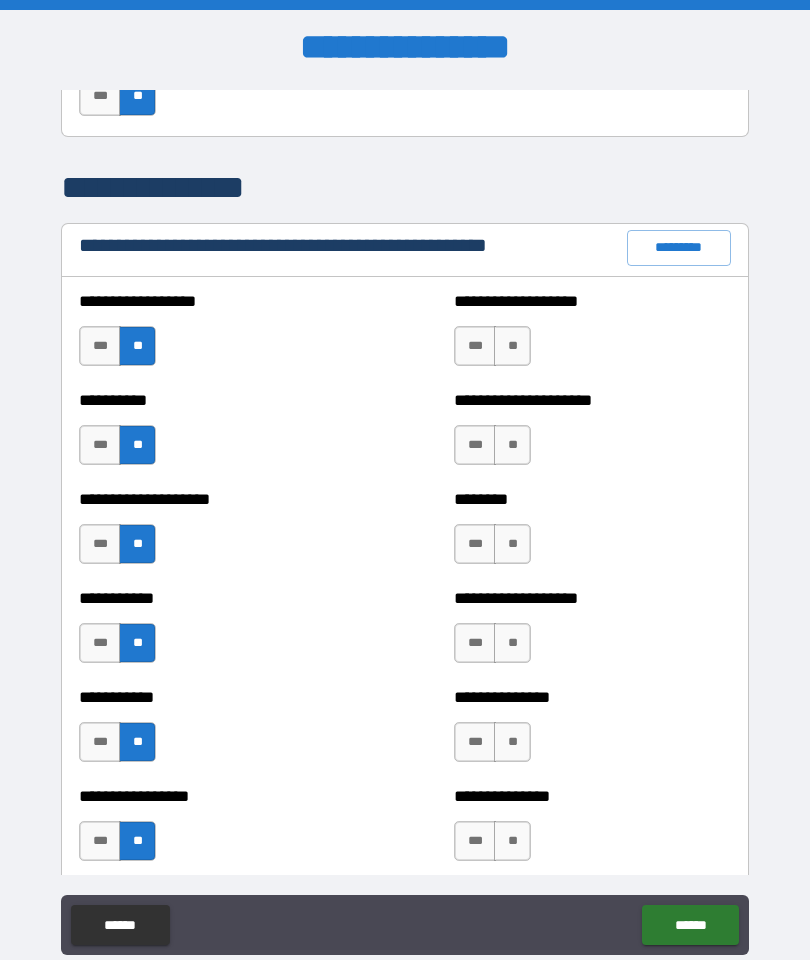 click on "**" at bounding box center (512, 346) 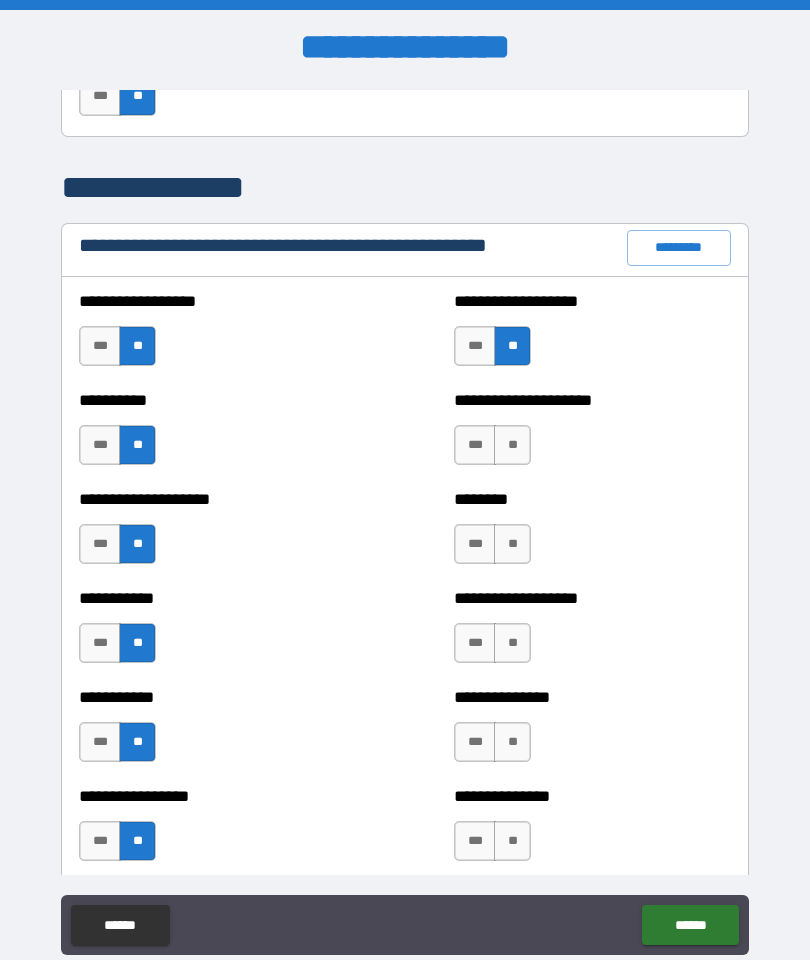 click on "**" at bounding box center [512, 445] 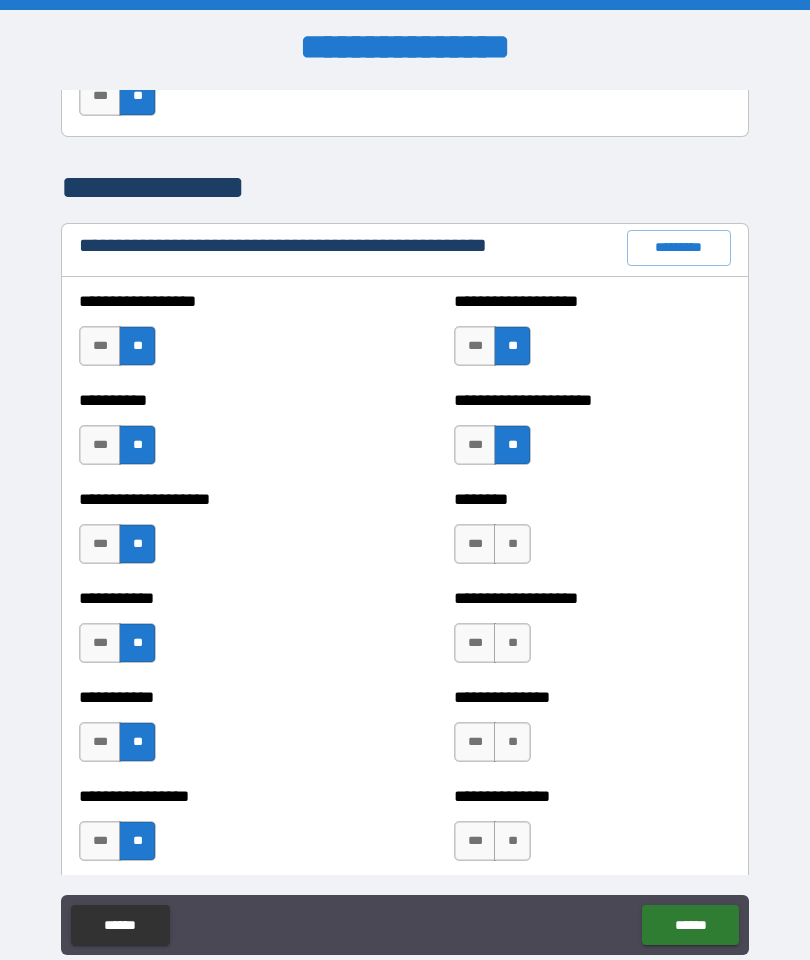 click on "**" at bounding box center [512, 544] 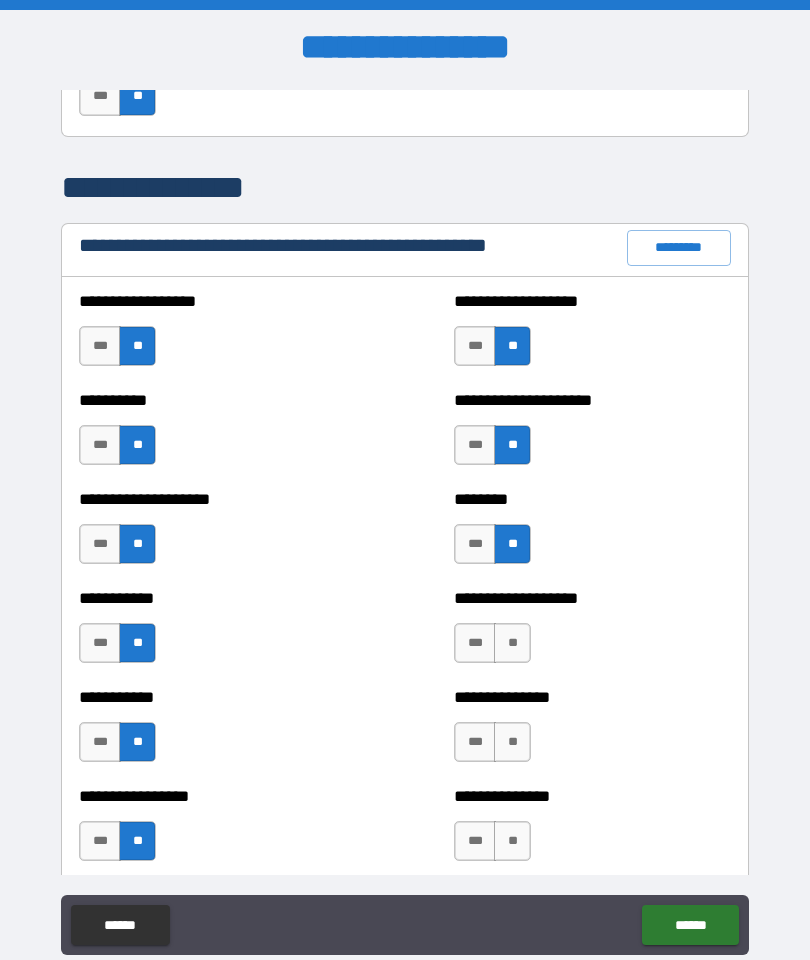 click on "**" at bounding box center (512, 643) 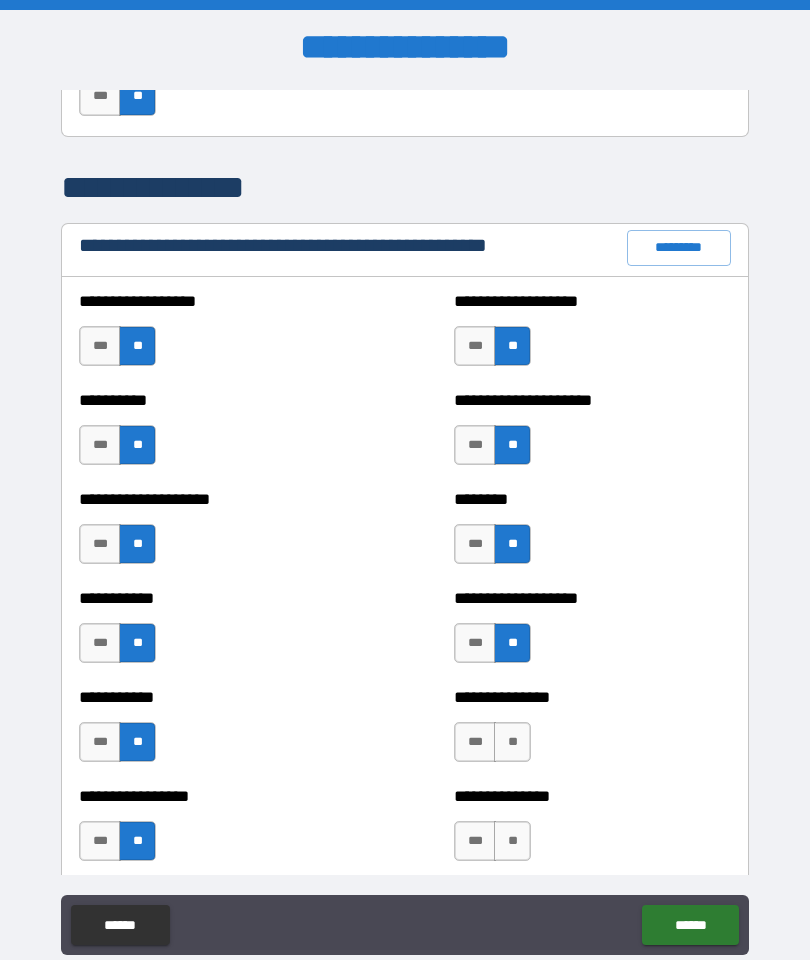 click on "**" at bounding box center [512, 742] 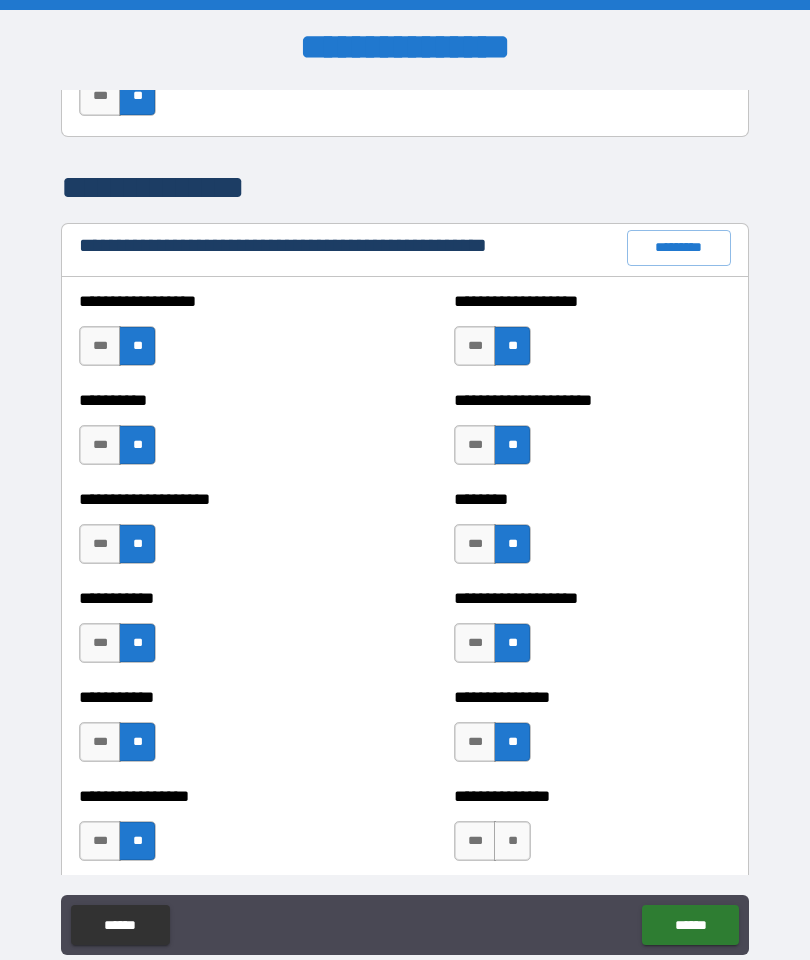 click on "**" at bounding box center (512, 841) 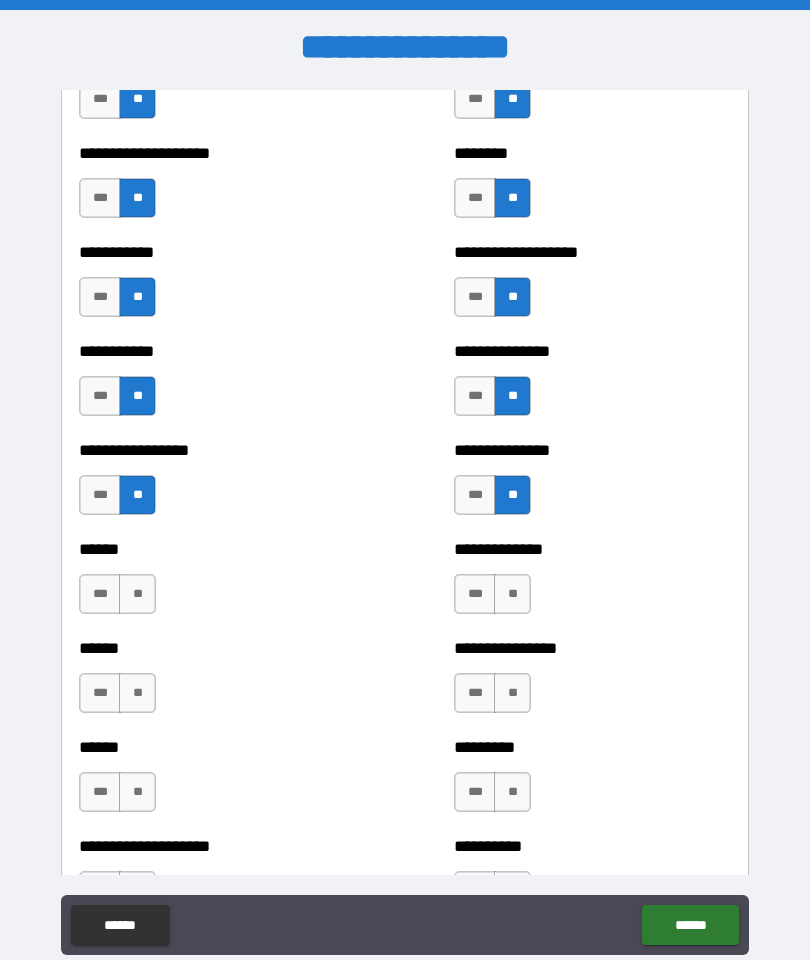 scroll, scrollTop: 2622, scrollLeft: 0, axis: vertical 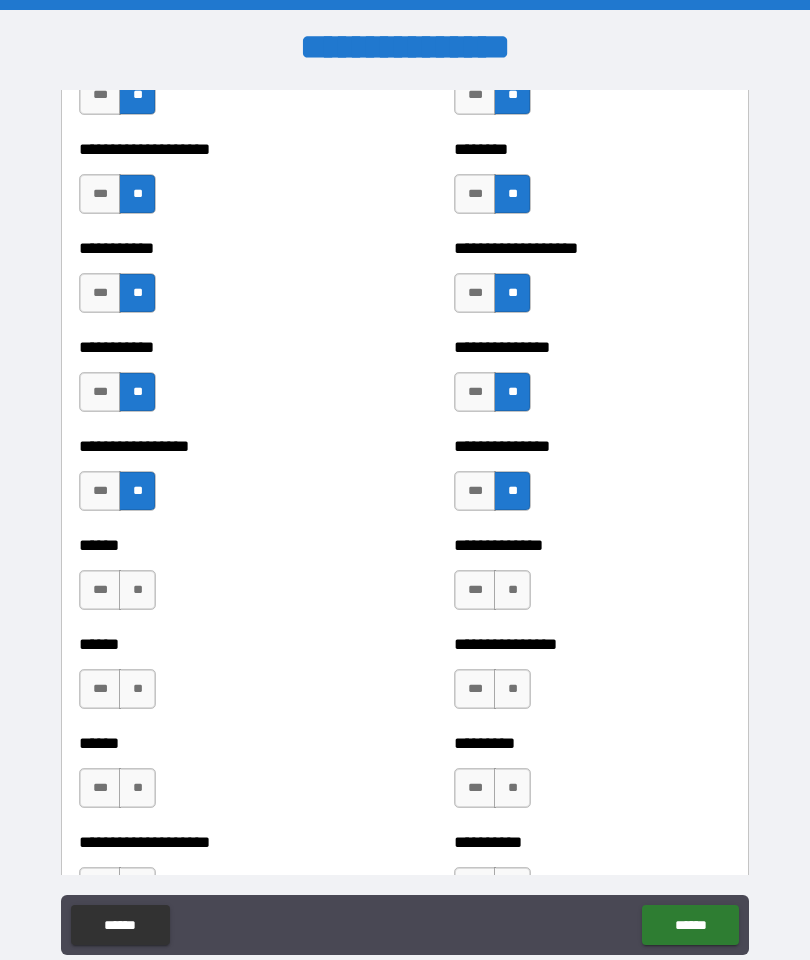 click on "**" at bounding box center [137, 590] 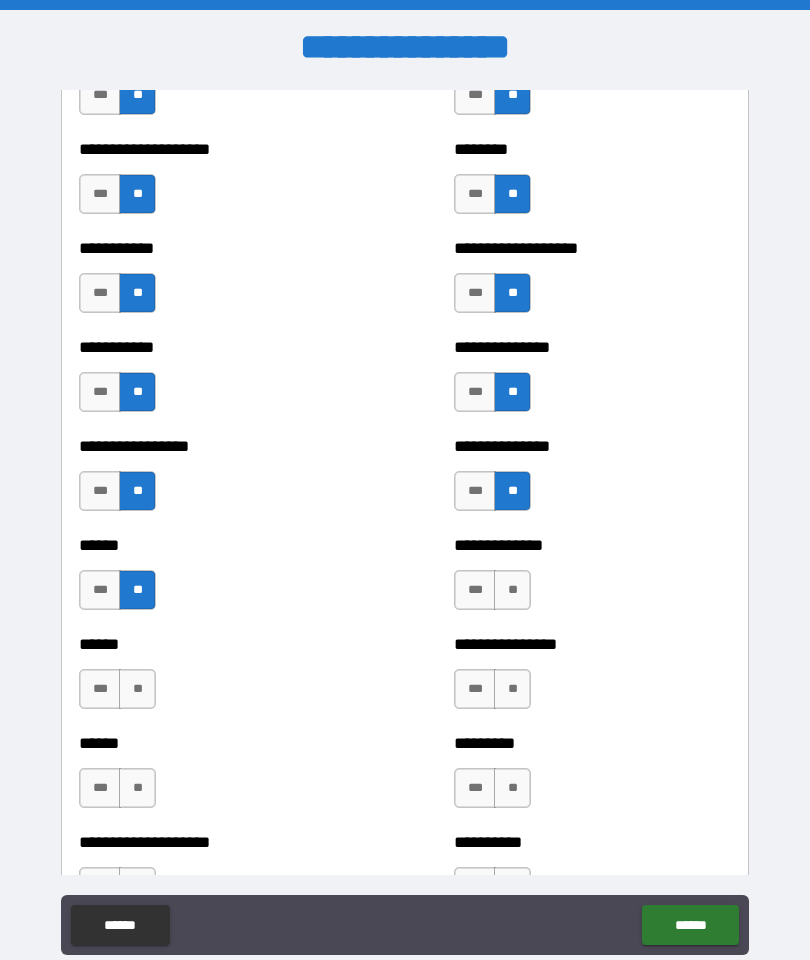 click on "**" at bounding box center (512, 590) 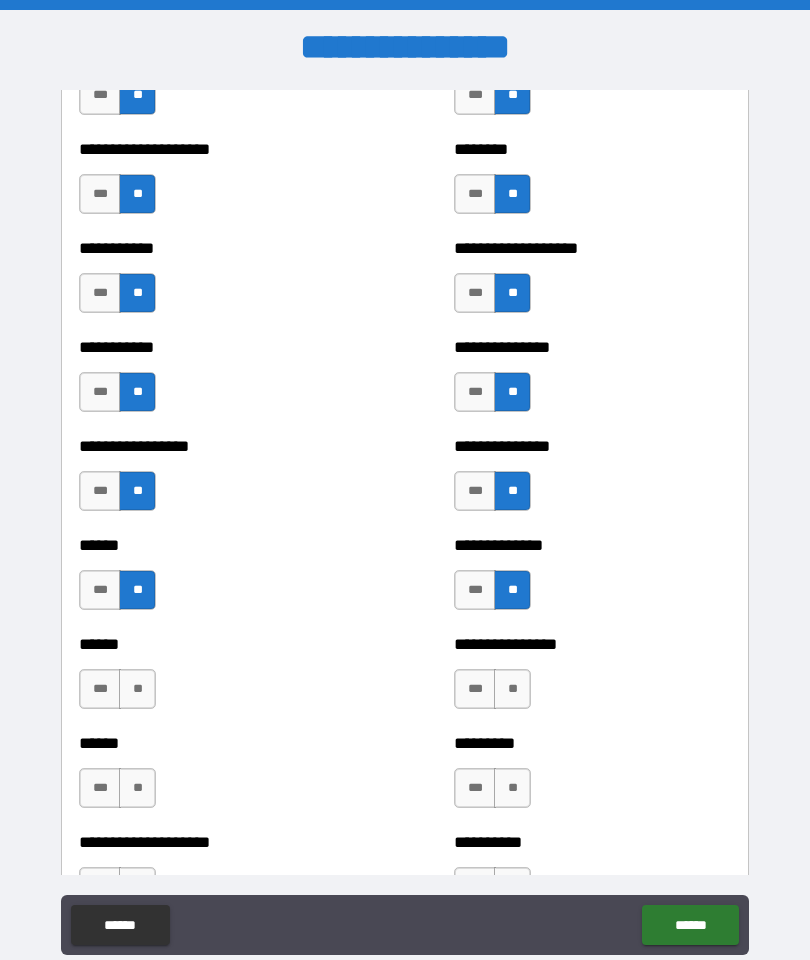 click on "**" at bounding box center [137, 689] 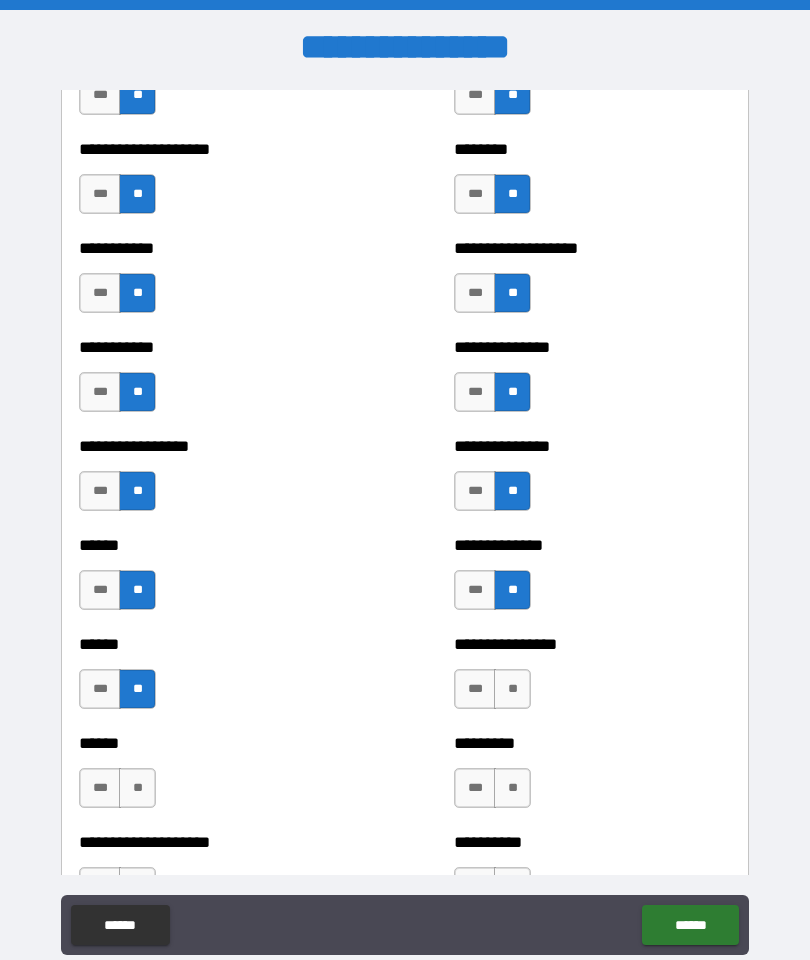 click on "**" at bounding box center [137, 788] 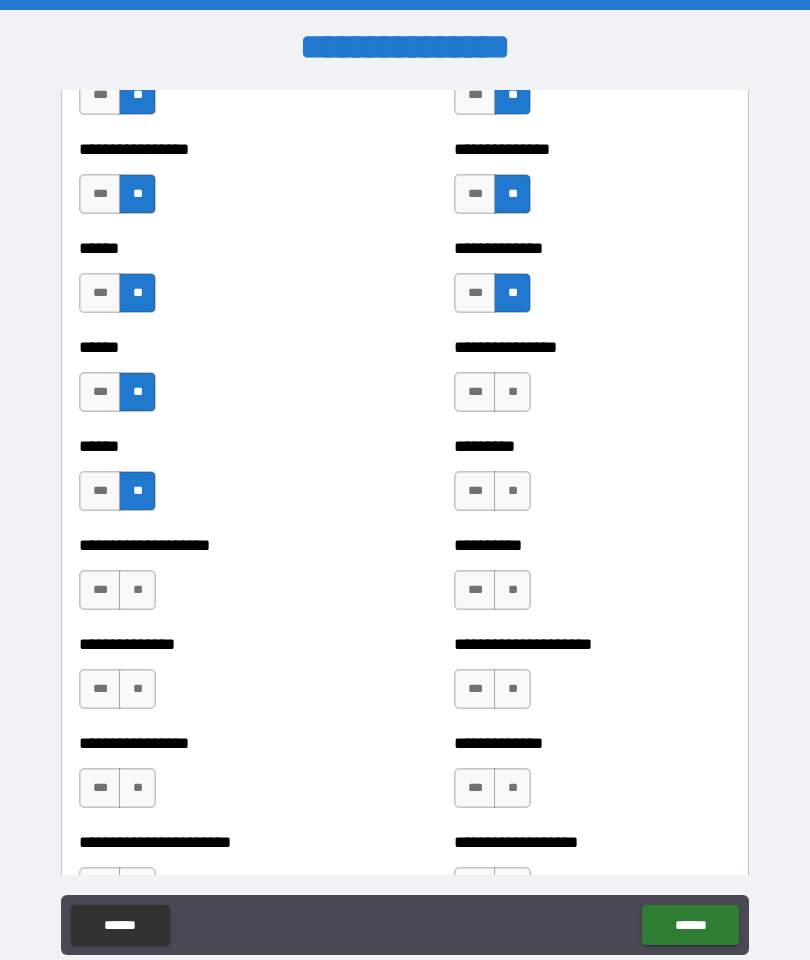 scroll, scrollTop: 2921, scrollLeft: 0, axis: vertical 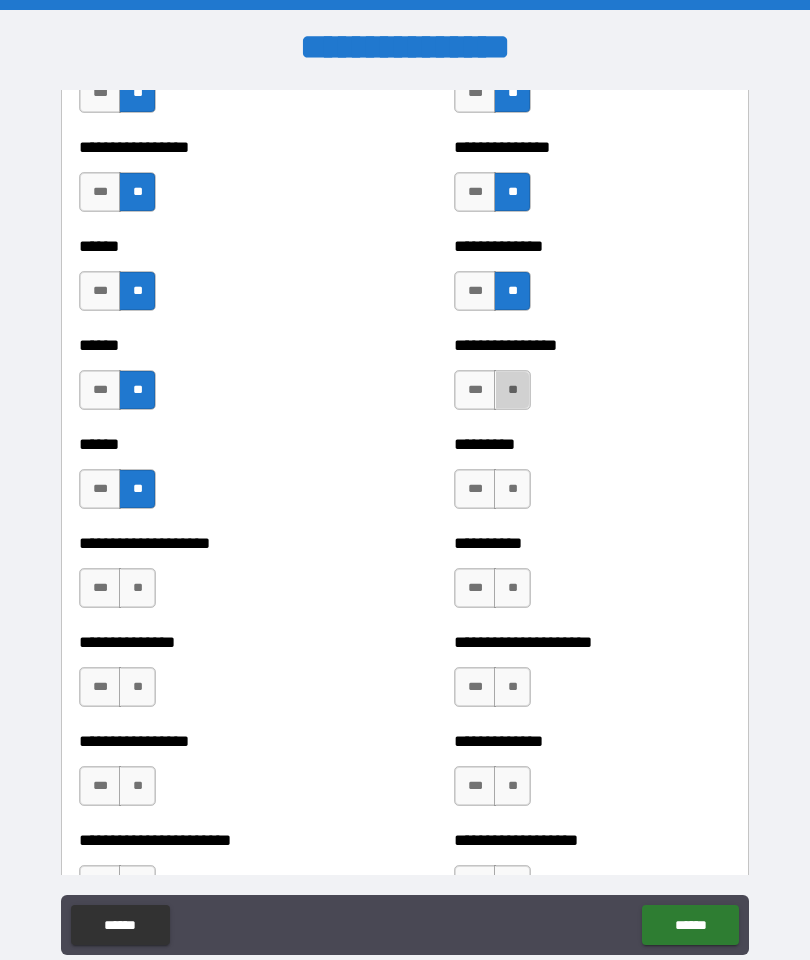 click on "**" at bounding box center [512, 390] 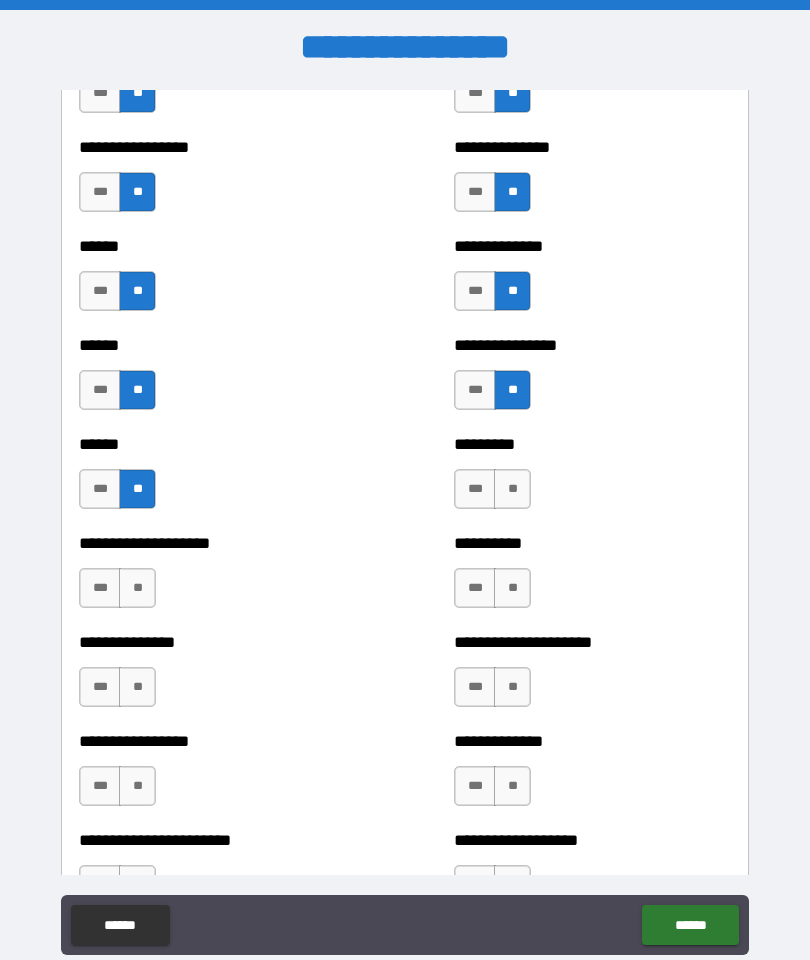 click on "**" at bounding box center (512, 489) 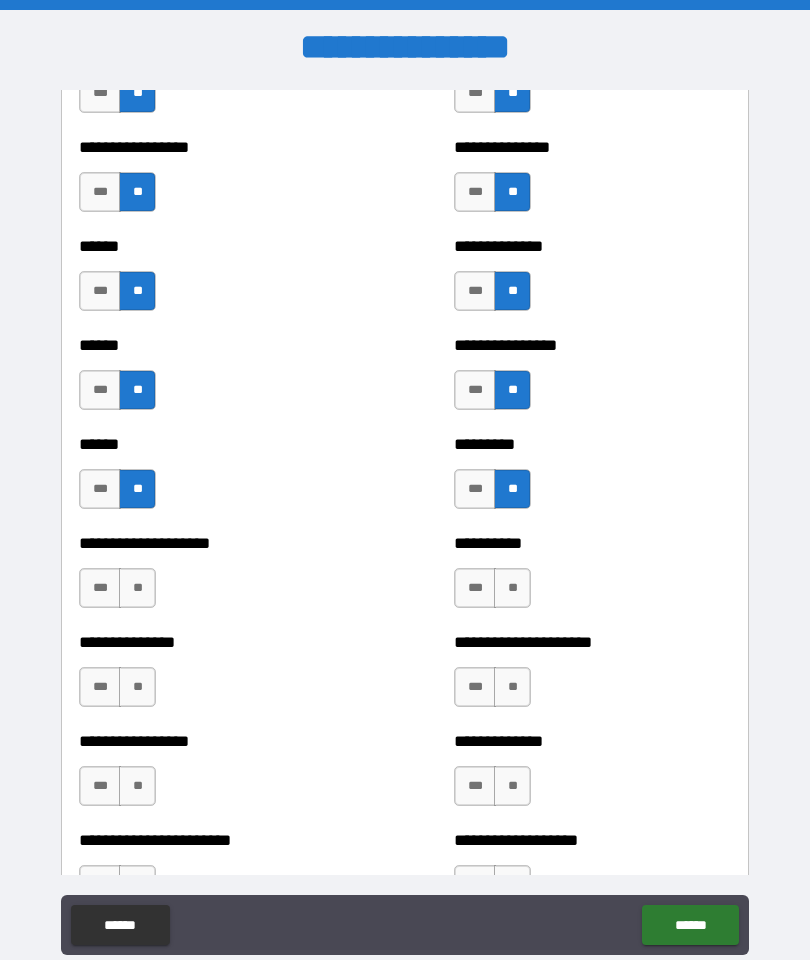 click on "**" at bounding box center (137, 588) 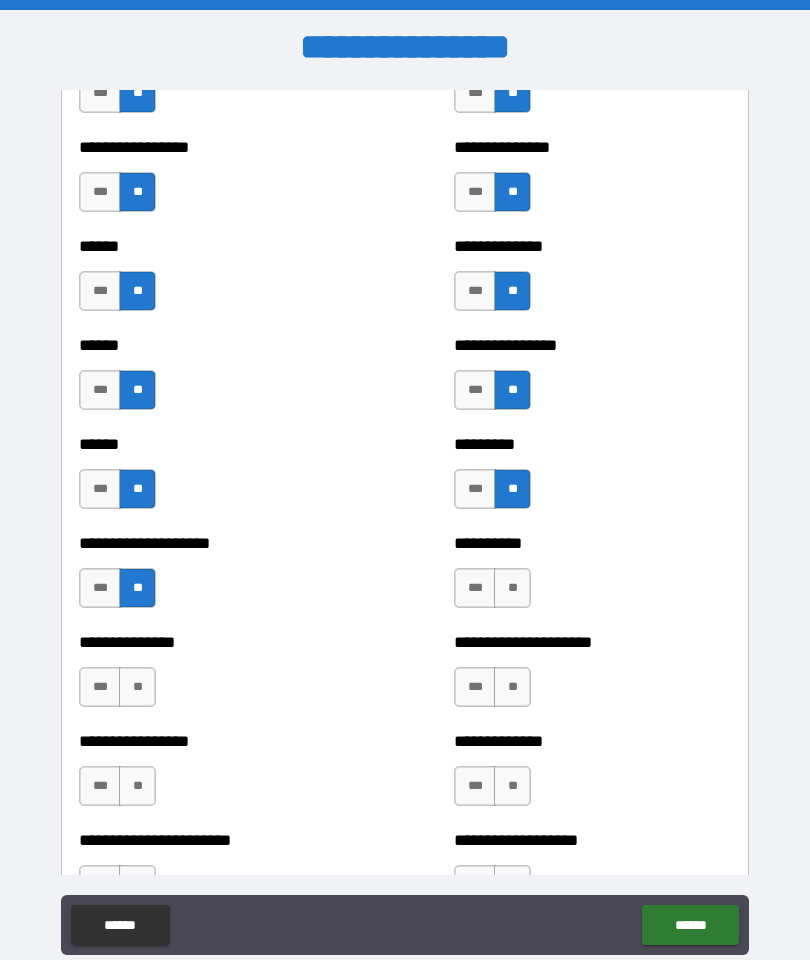 click on "**" at bounding box center (512, 588) 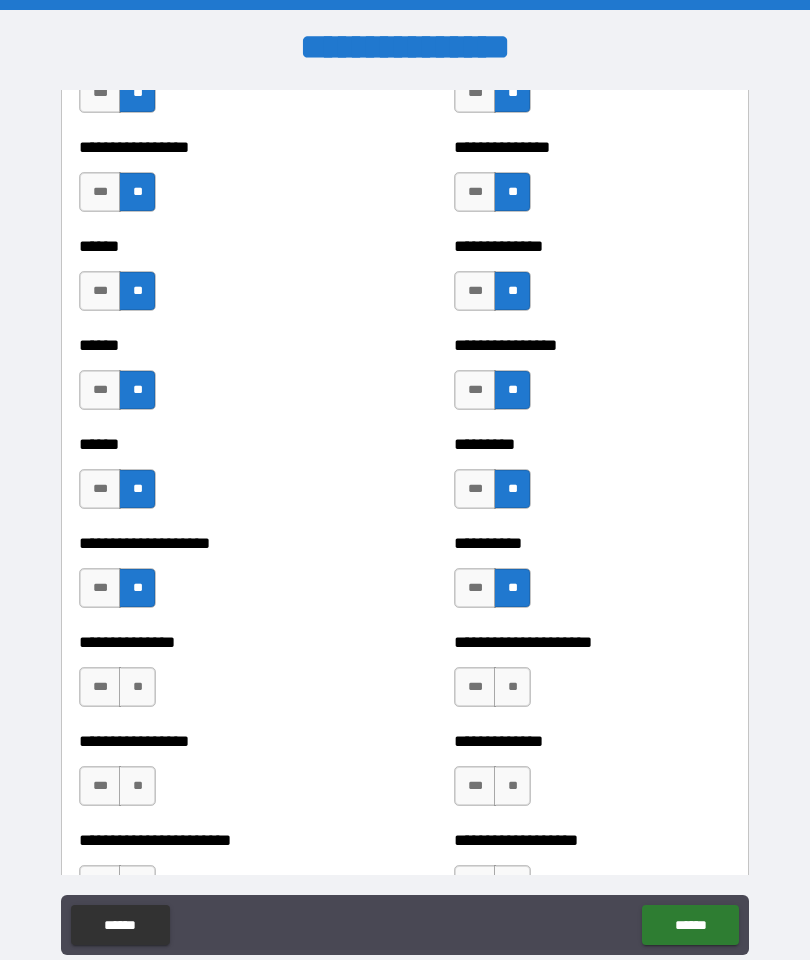 click on "**" at bounding box center (137, 687) 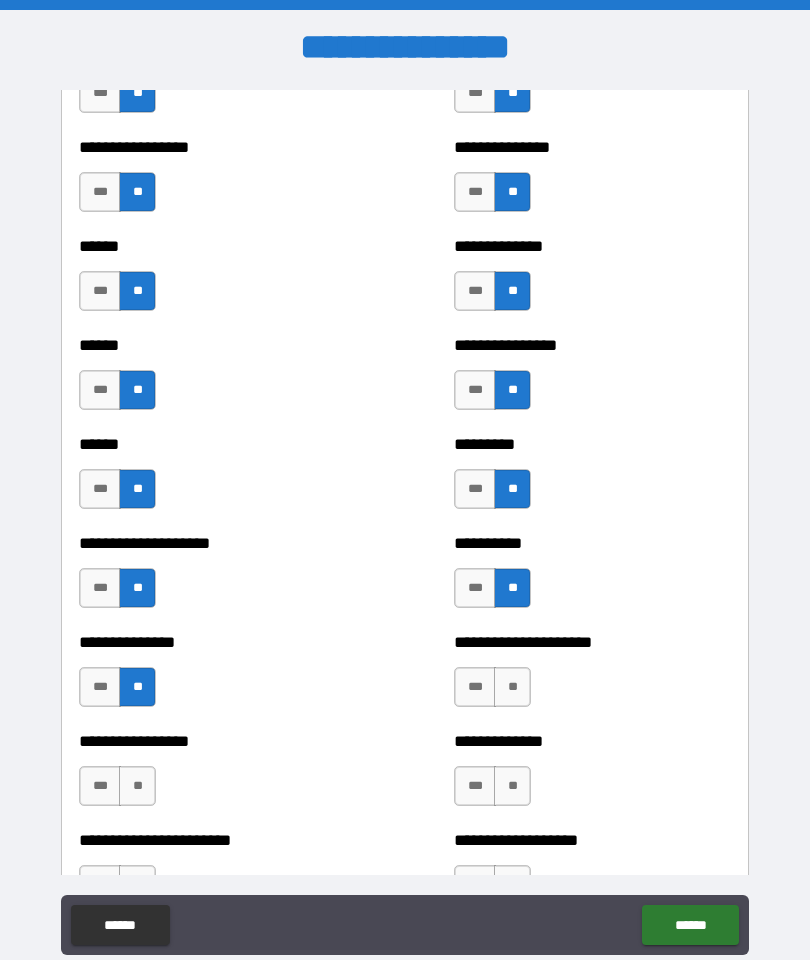 click on "**" at bounding box center [512, 687] 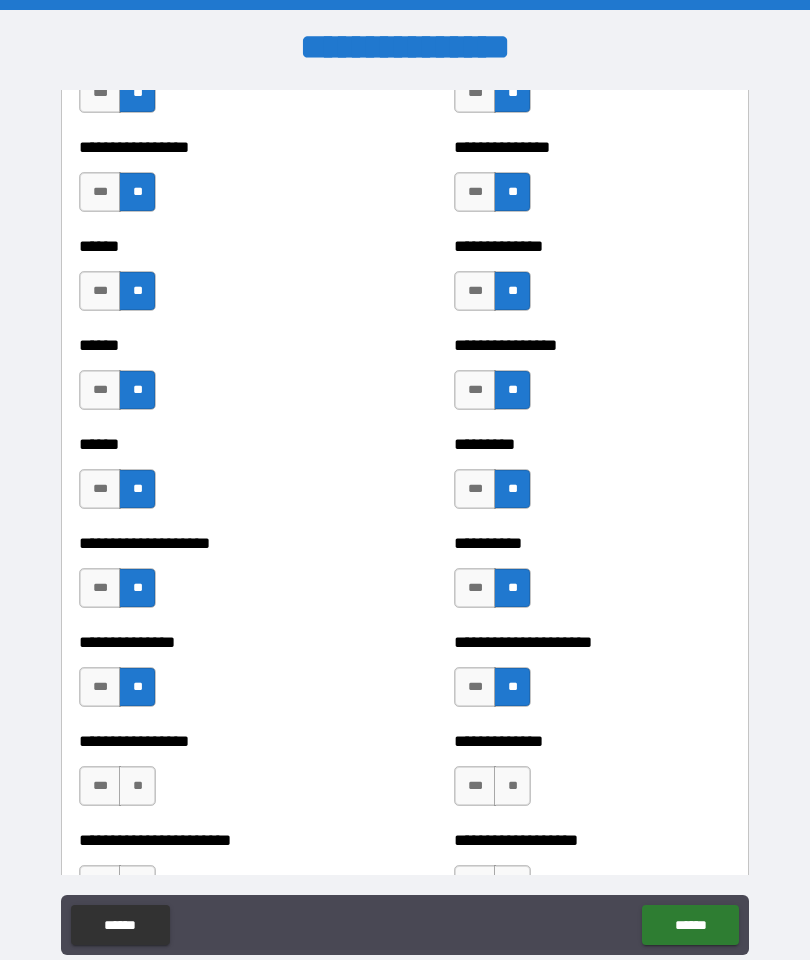 click on "**" at bounding box center [137, 786] 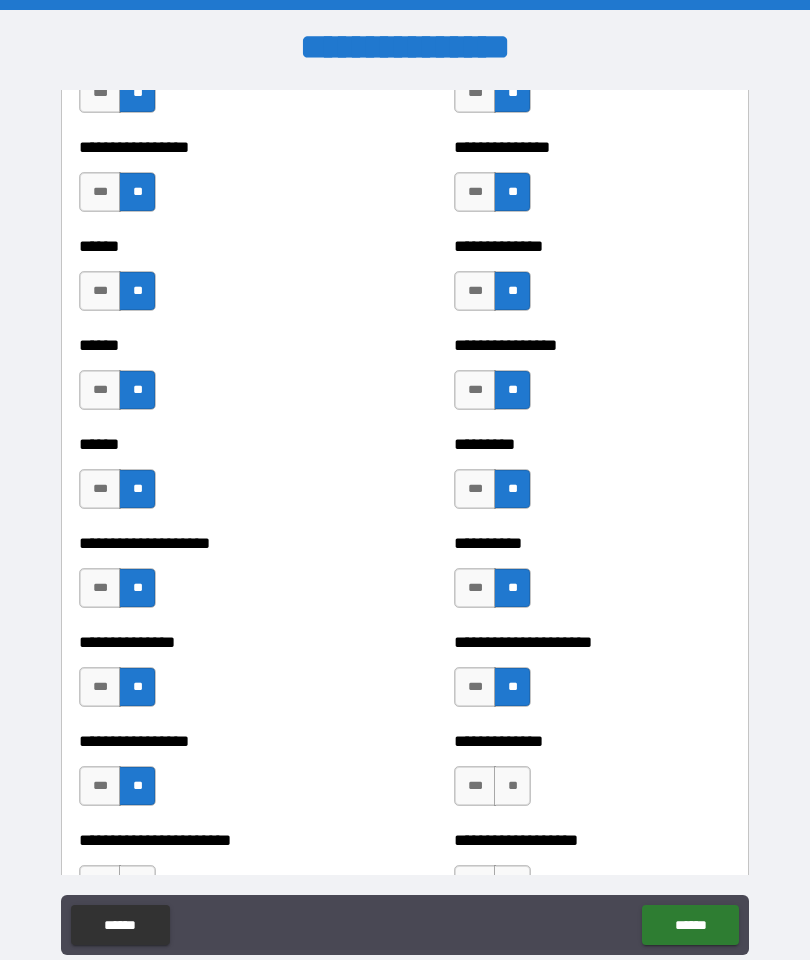 click on "**" at bounding box center [512, 786] 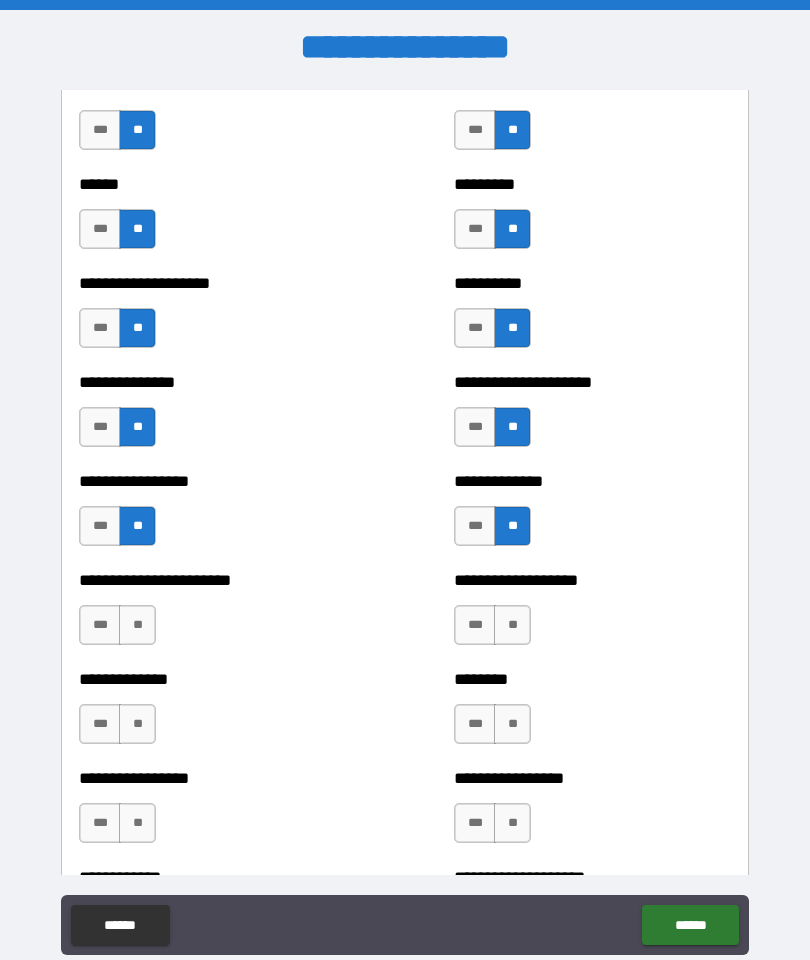 scroll, scrollTop: 3199, scrollLeft: 0, axis: vertical 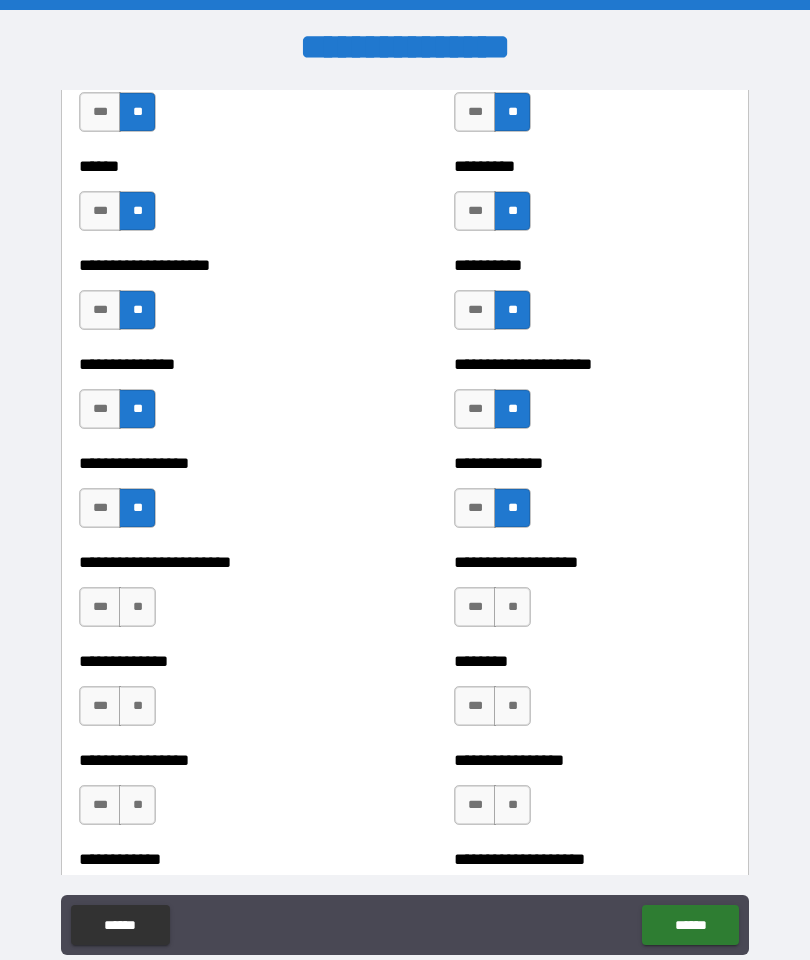 click on "**" at bounding box center [137, 607] 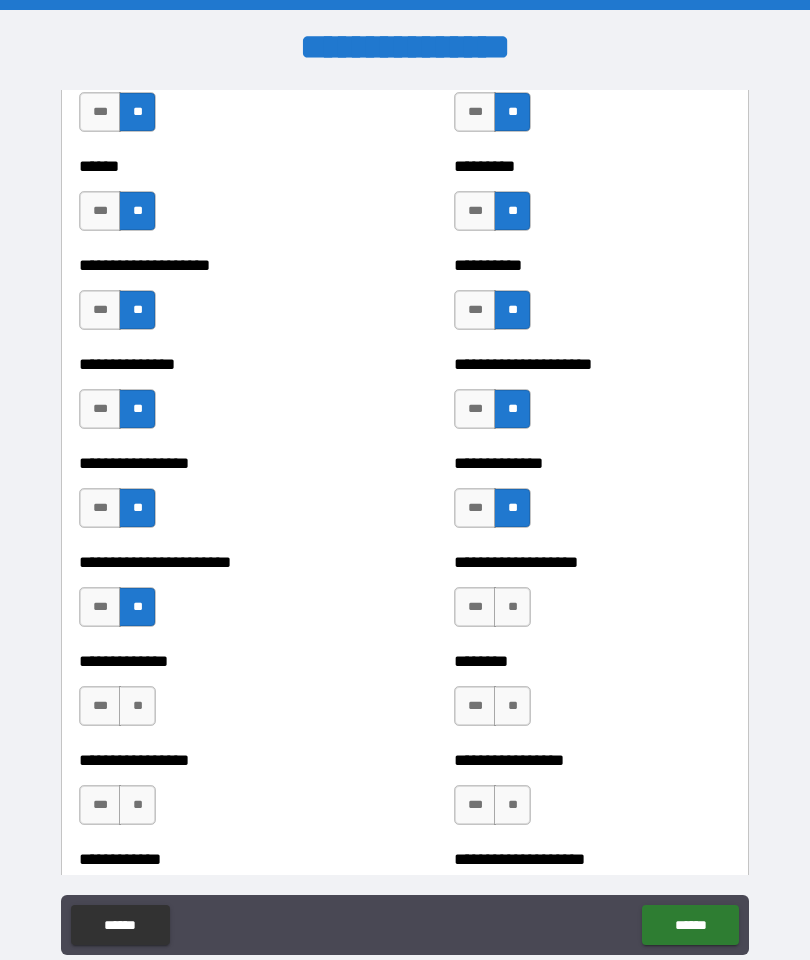 click on "**" at bounding box center (512, 607) 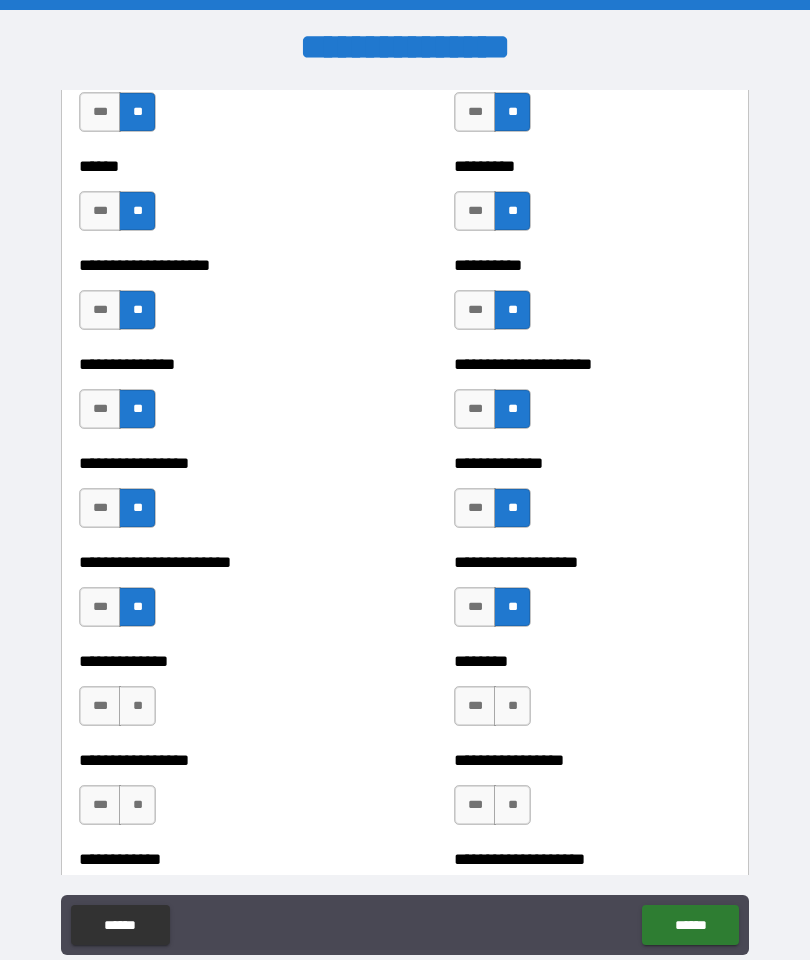 click on "**" at bounding box center (137, 706) 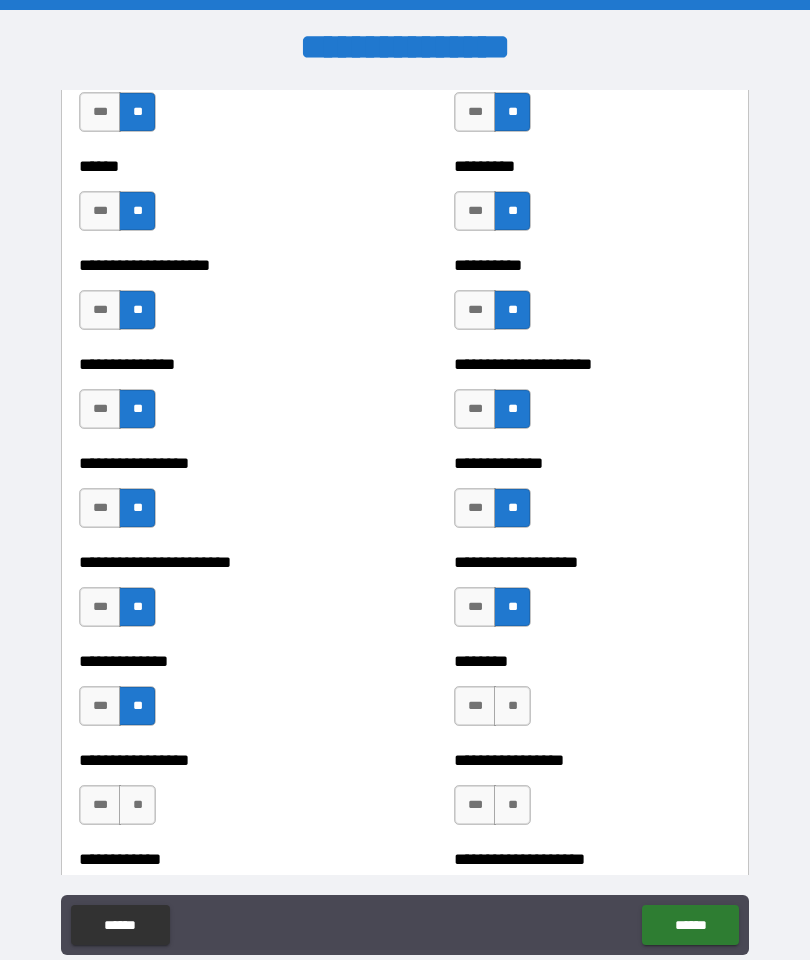 click on "**" at bounding box center (512, 706) 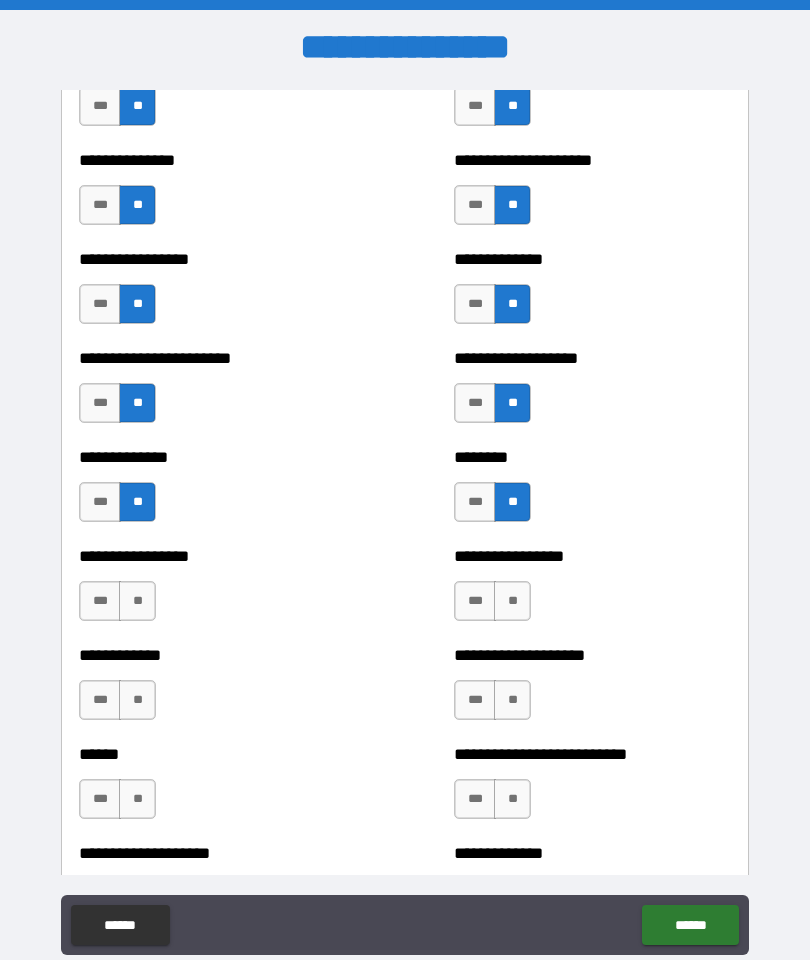 scroll, scrollTop: 3408, scrollLeft: 0, axis: vertical 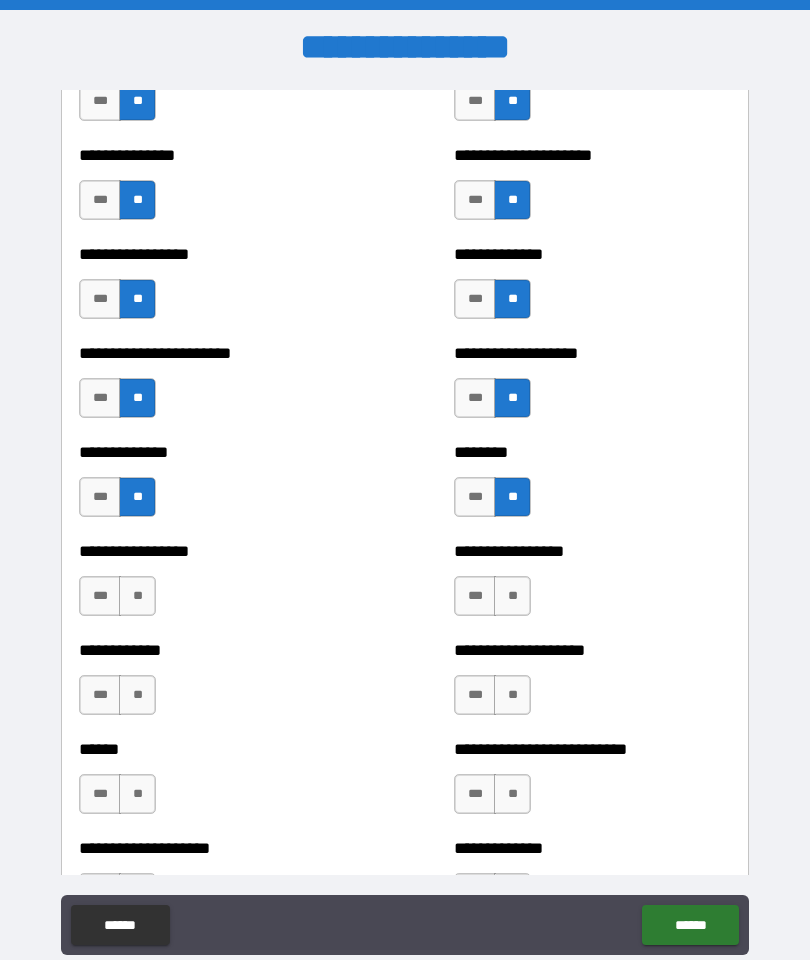 click on "**" at bounding box center (137, 596) 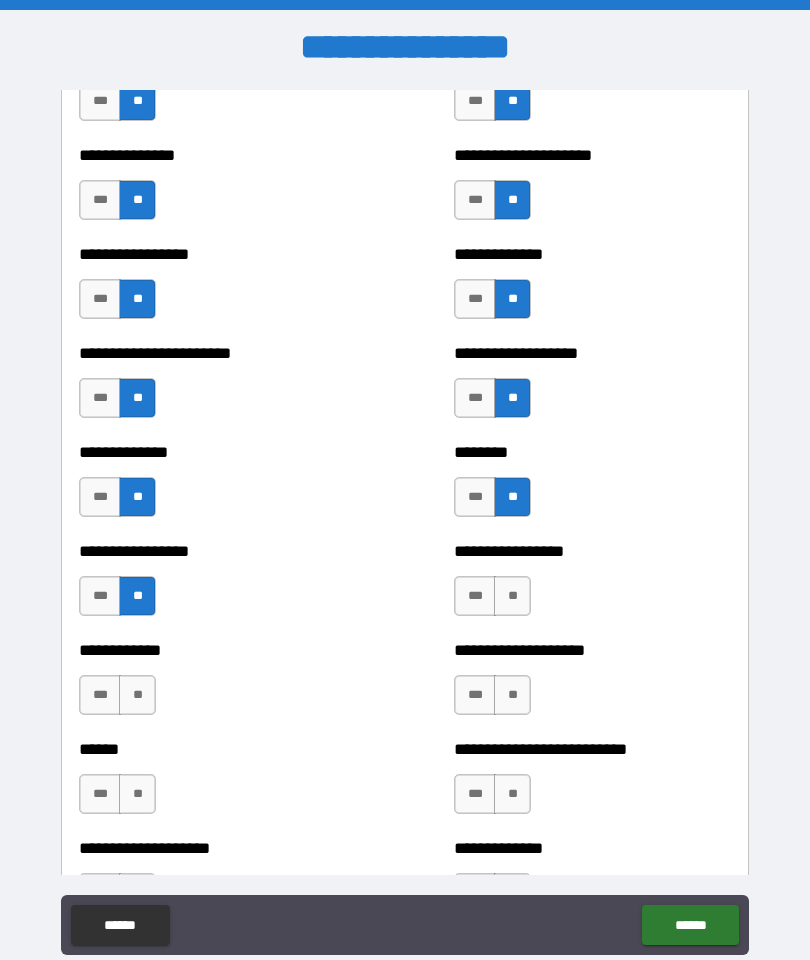 click on "**" at bounding box center (512, 596) 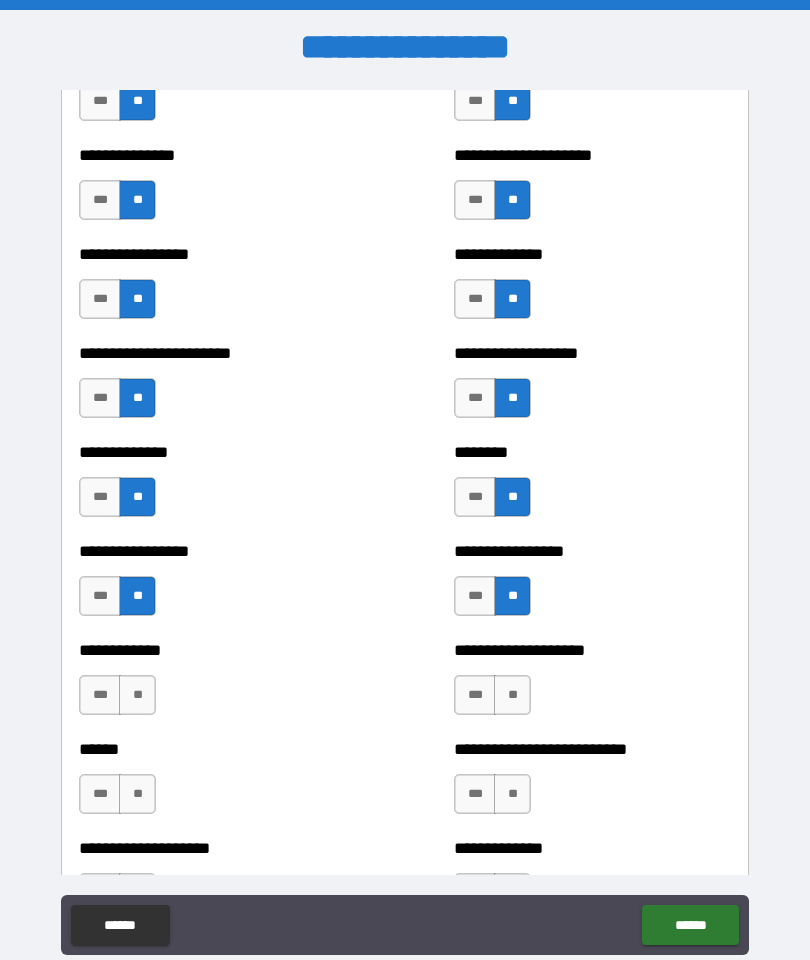 click on "**" at bounding box center (137, 695) 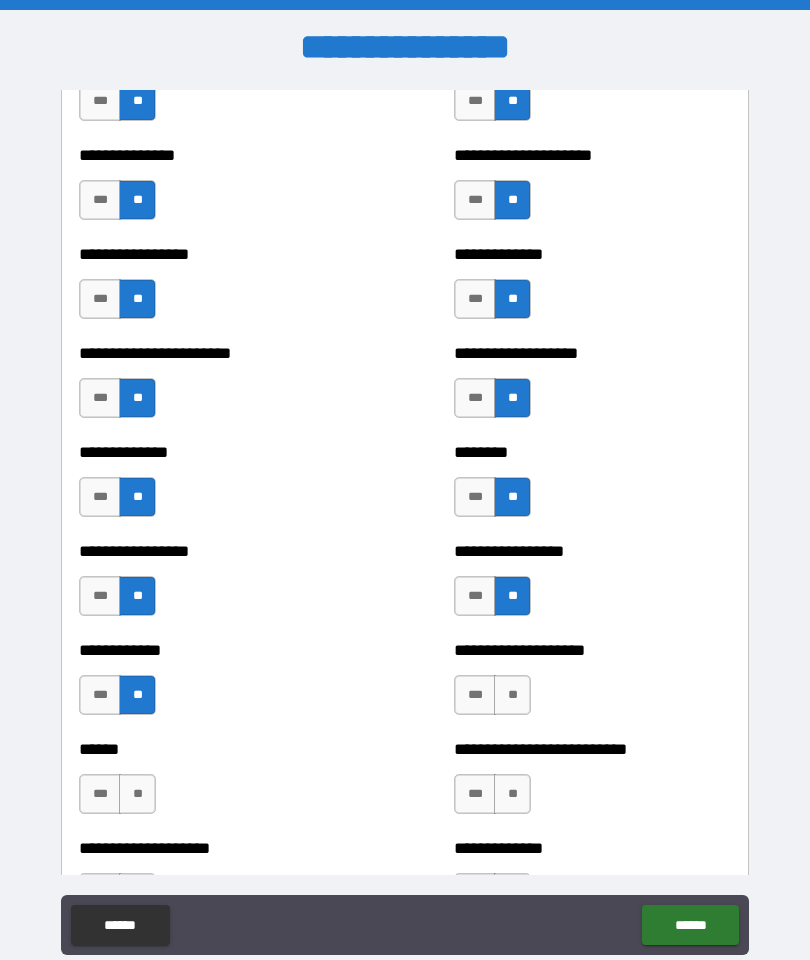 click on "**" at bounding box center (512, 695) 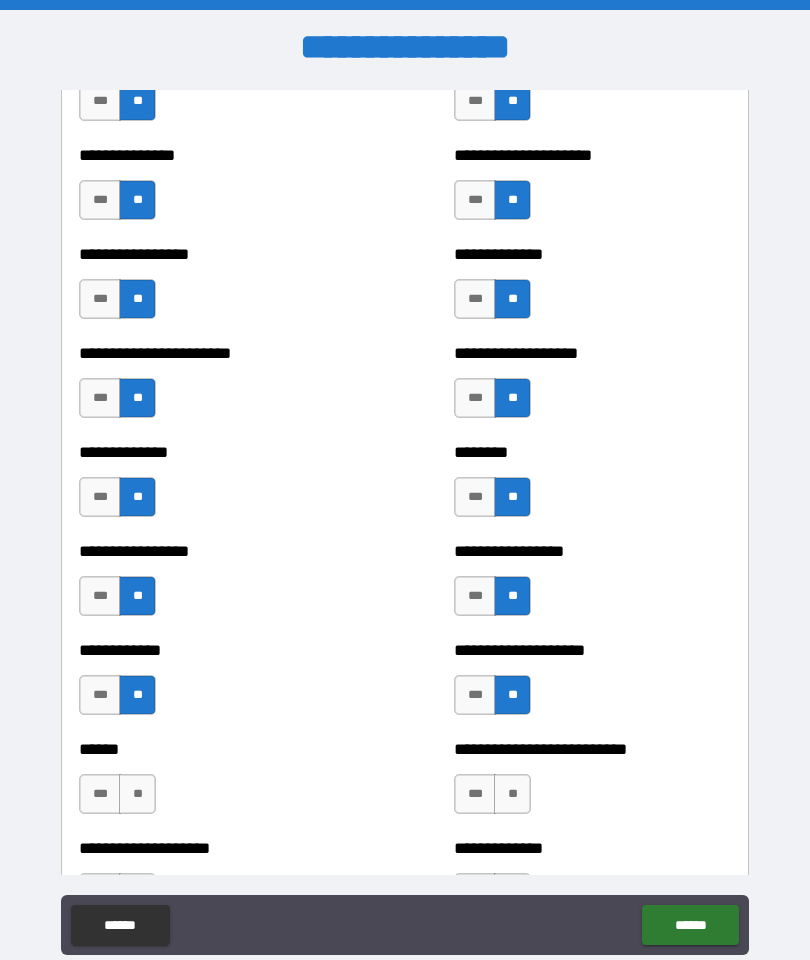 click on "**" at bounding box center (137, 794) 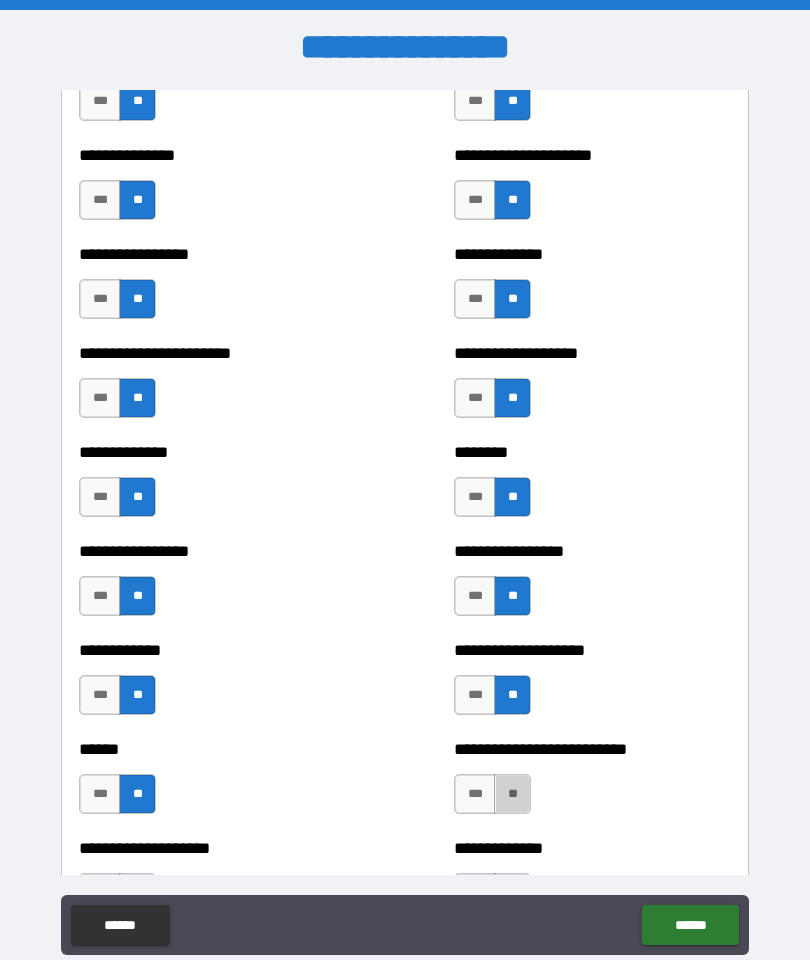 click on "**" at bounding box center [512, 794] 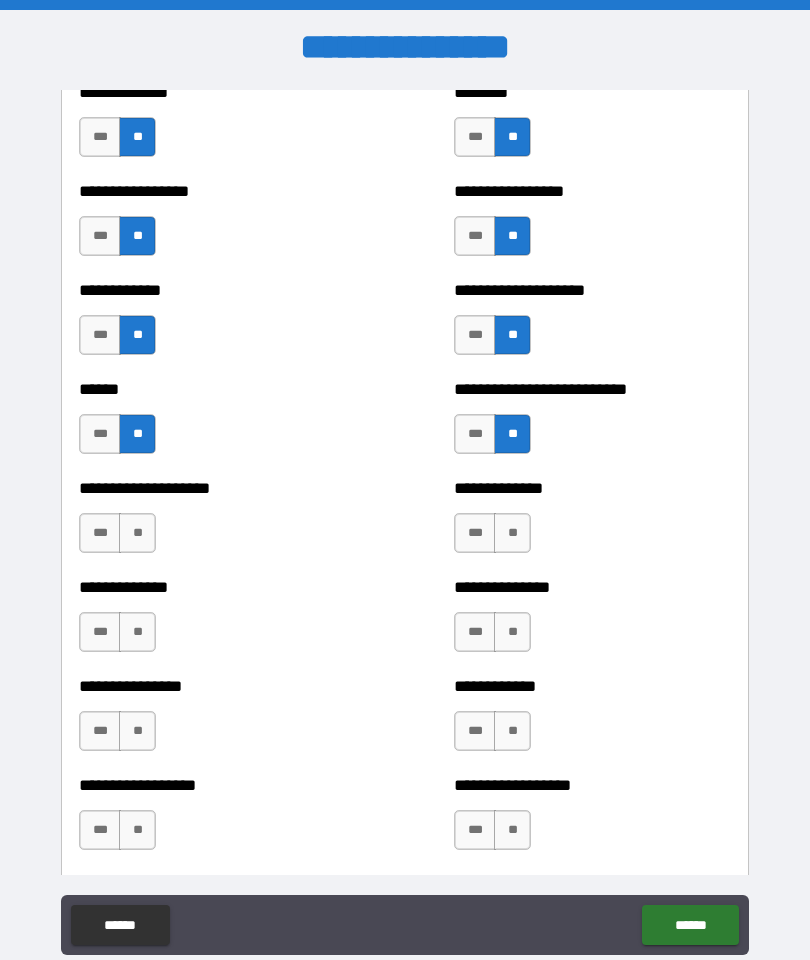 scroll, scrollTop: 3773, scrollLeft: 0, axis: vertical 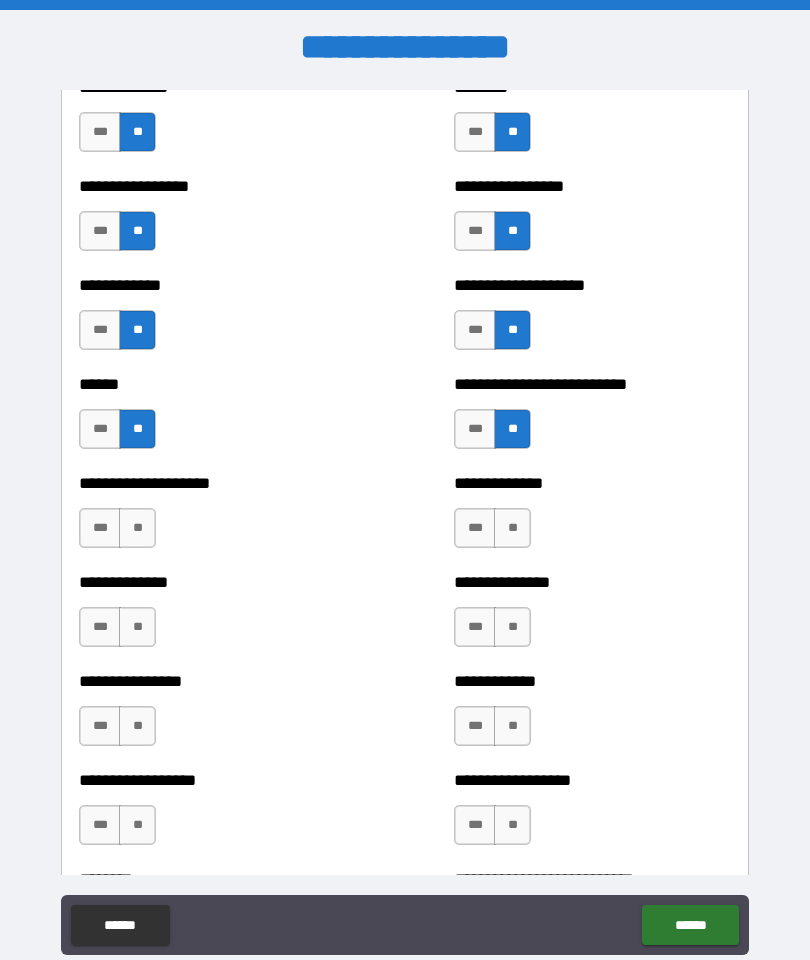click on "**" at bounding box center (137, 528) 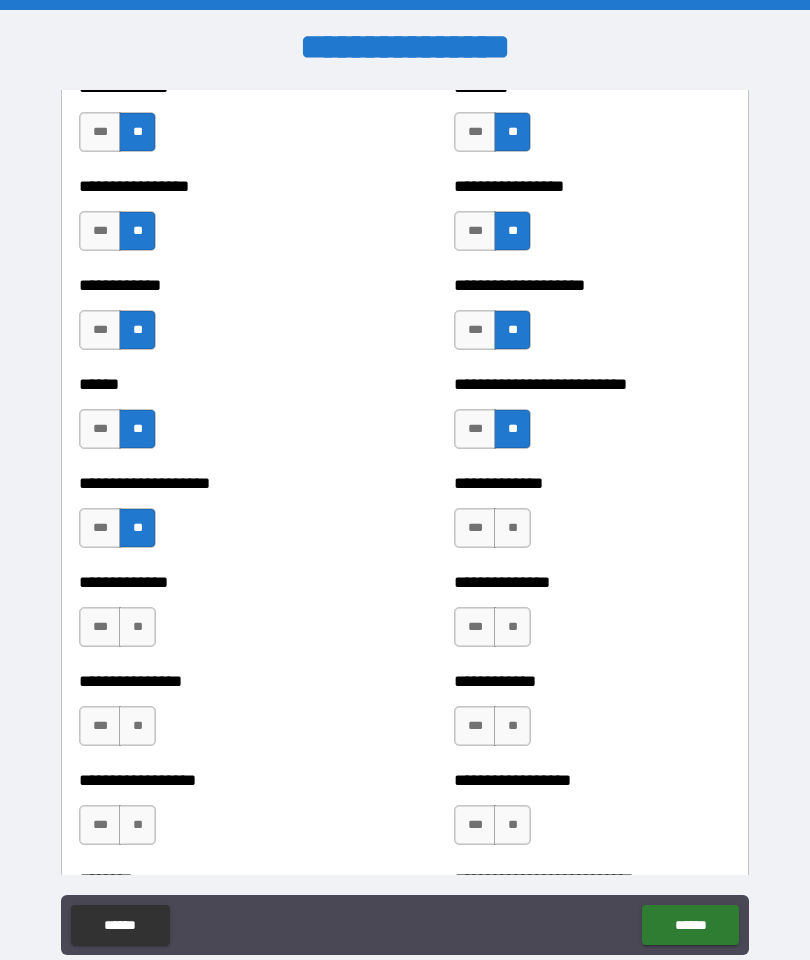 click on "**" at bounding box center [512, 528] 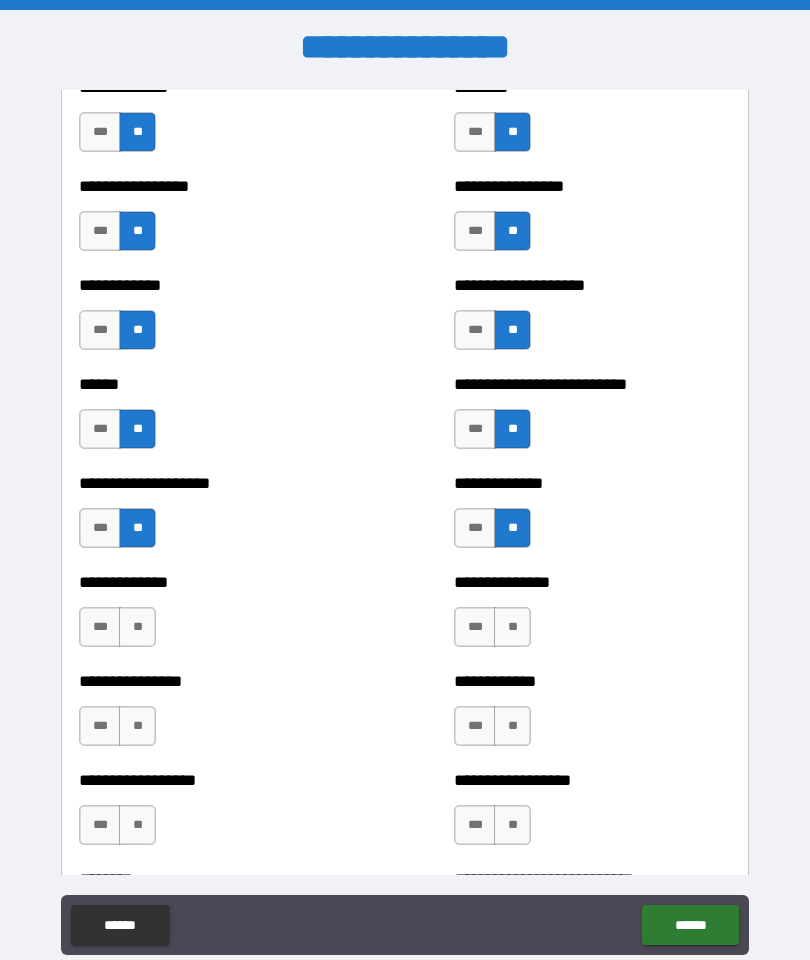click on "**" at bounding box center [137, 627] 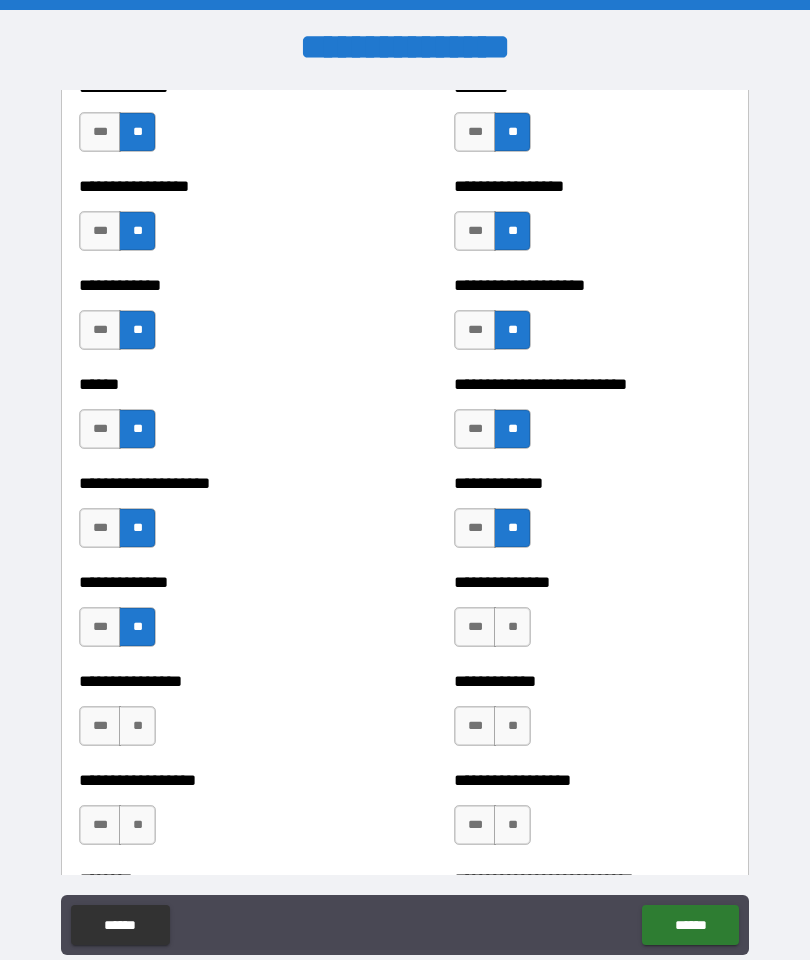click on "**" at bounding box center [512, 627] 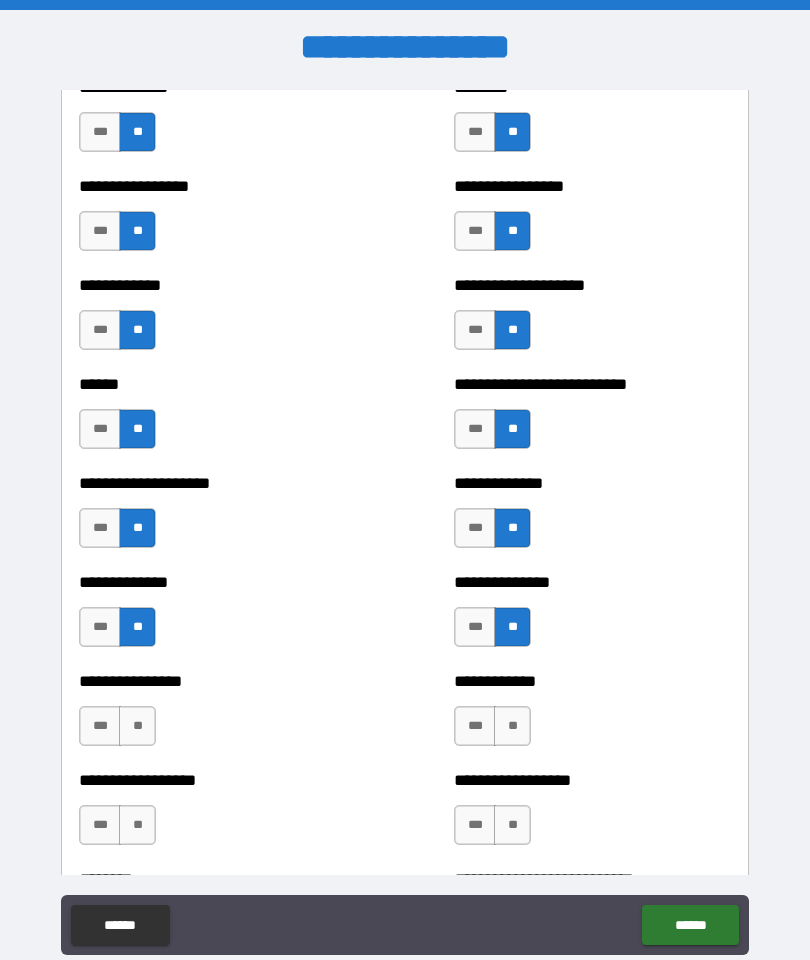 click on "**" at bounding box center (137, 726) 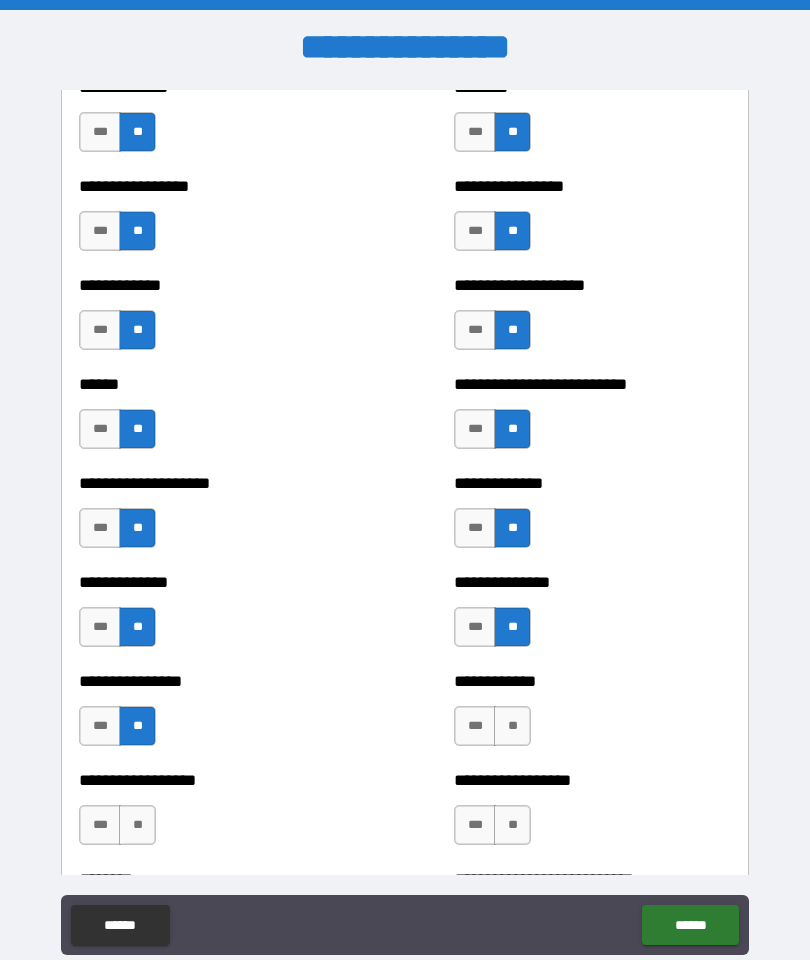 click on "**" at bounding box center (512, 726) 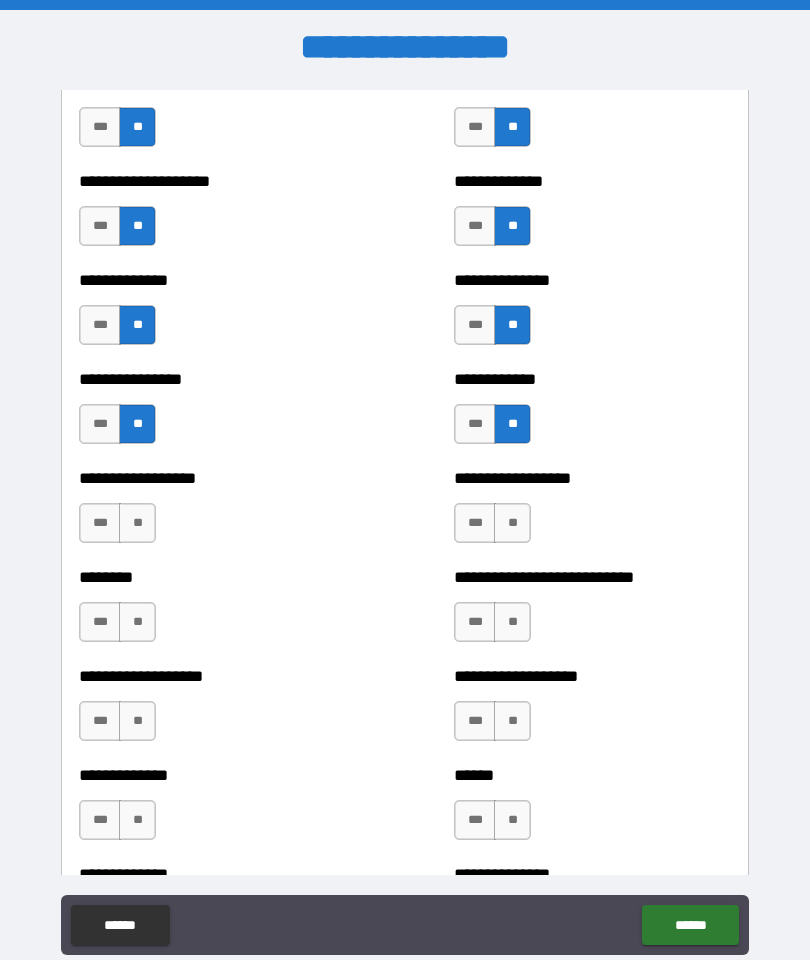 scroll, scrollTop: 4087, scrollLeft: 0, axis: vertical 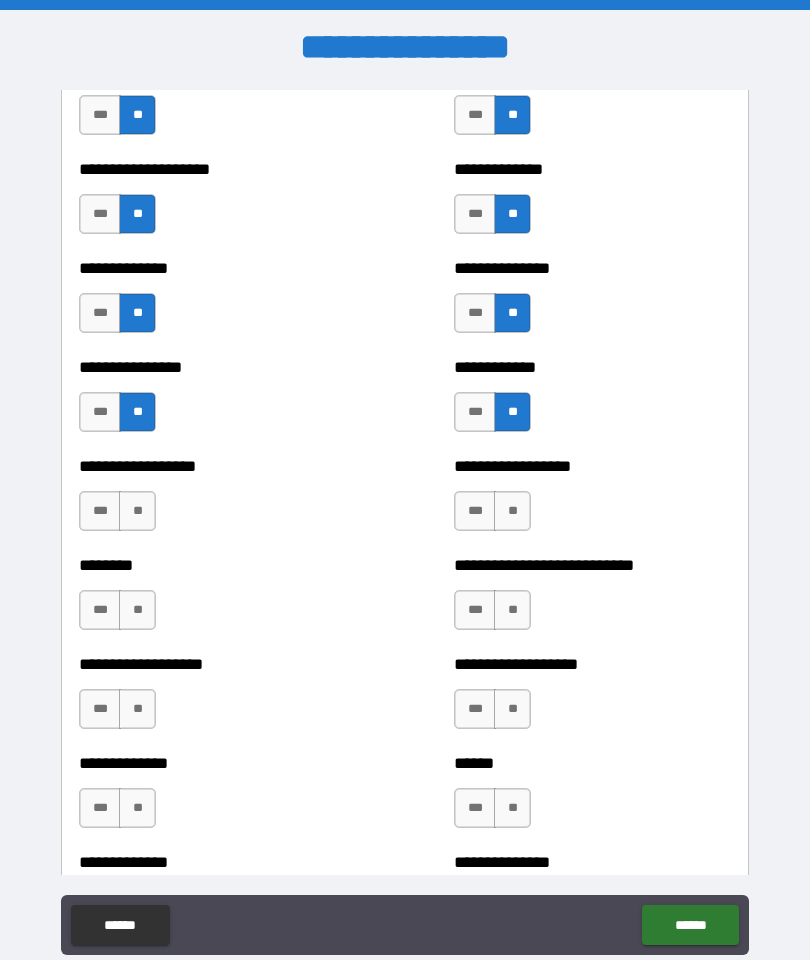 click on "**" at bounding box center [137, 511] 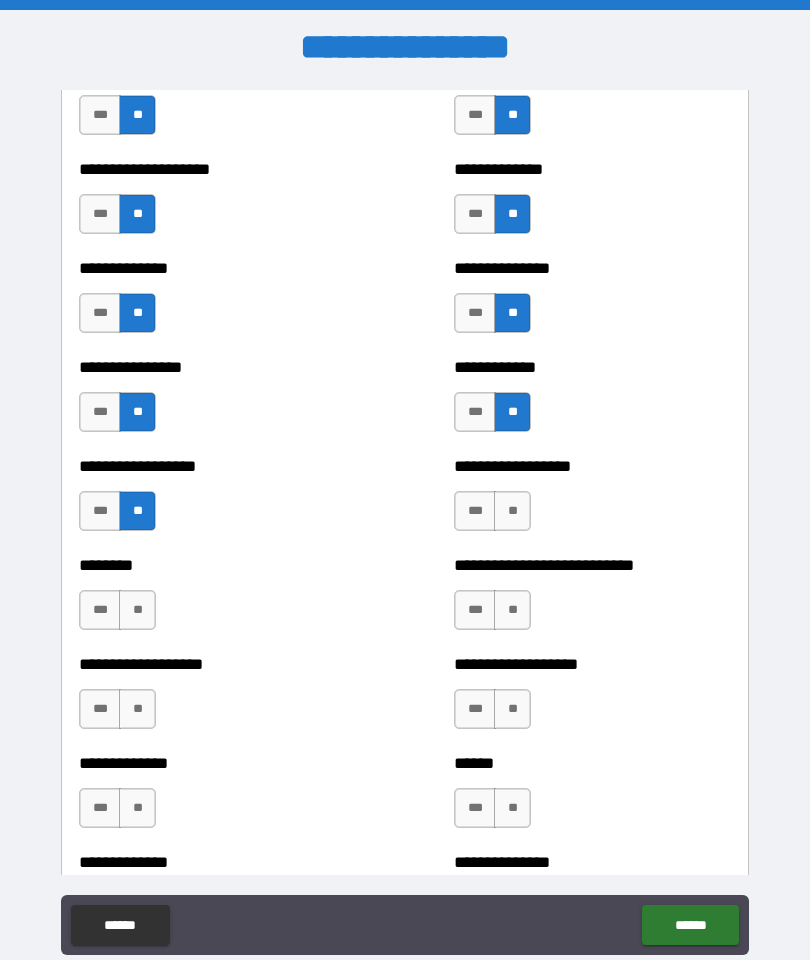 click on "**" at bounding box center [512, 511] 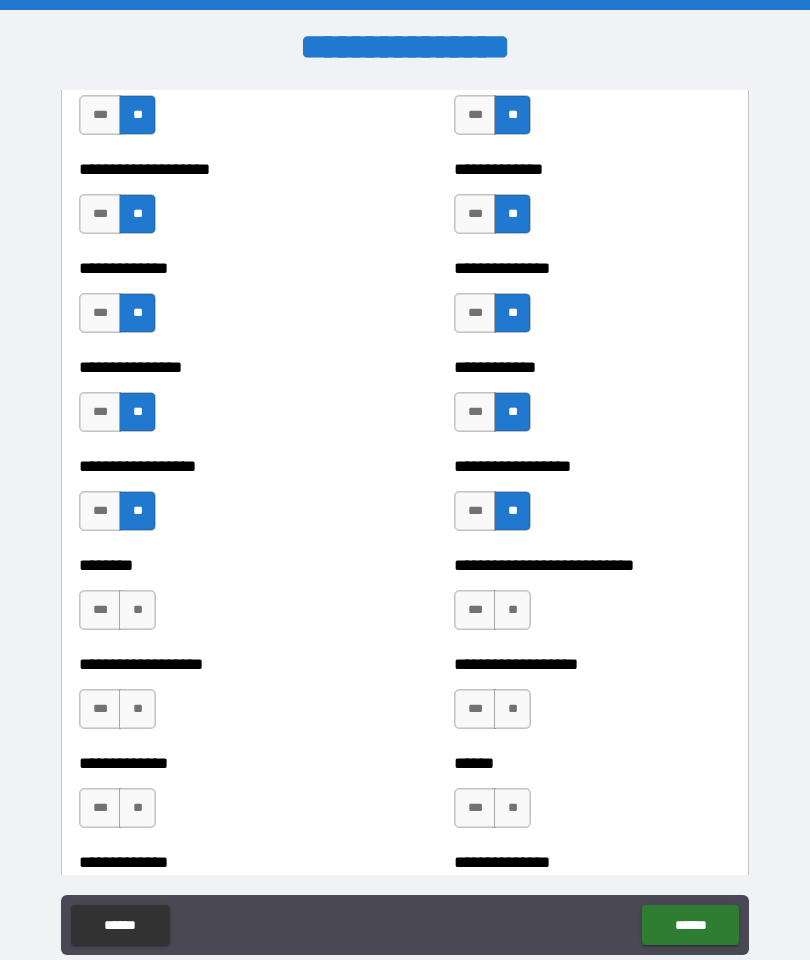 click on "**" at bounding box center (137, 610) 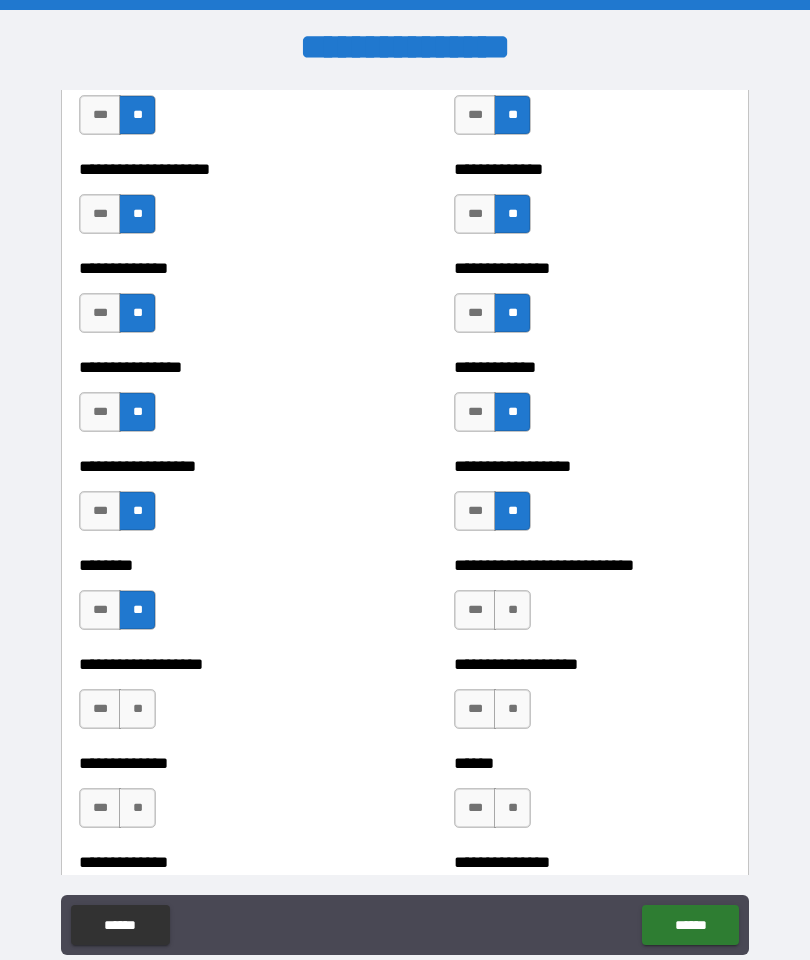 click on "**" at bounding box center (512, 610) 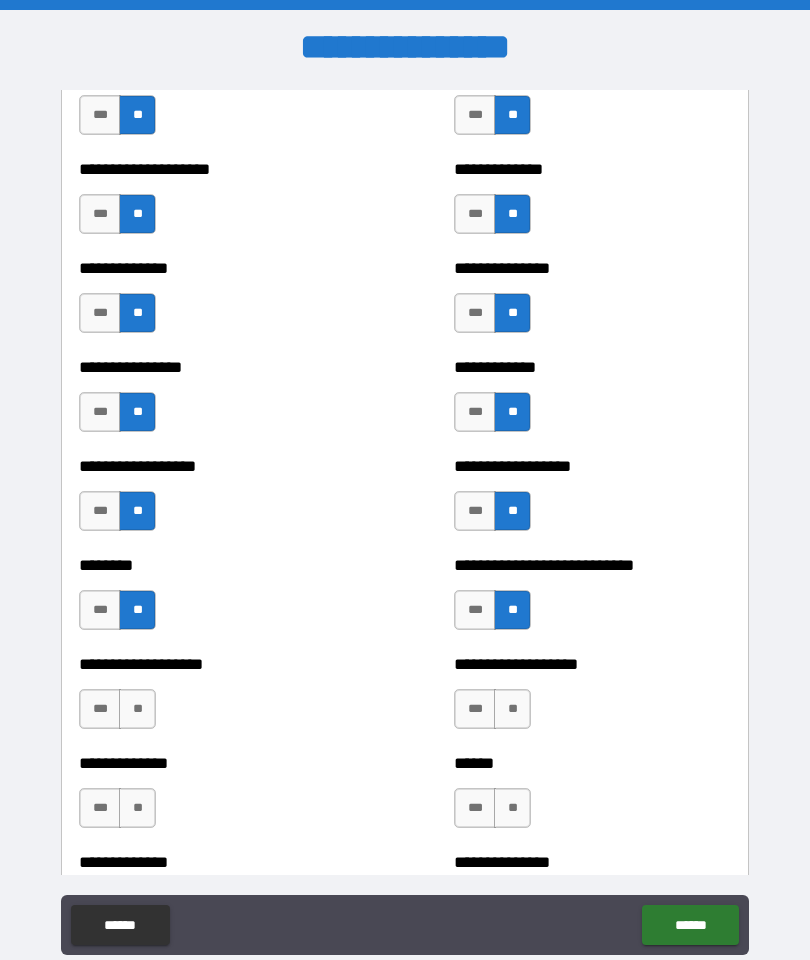 click on "**" at bounding box center [137, 709] 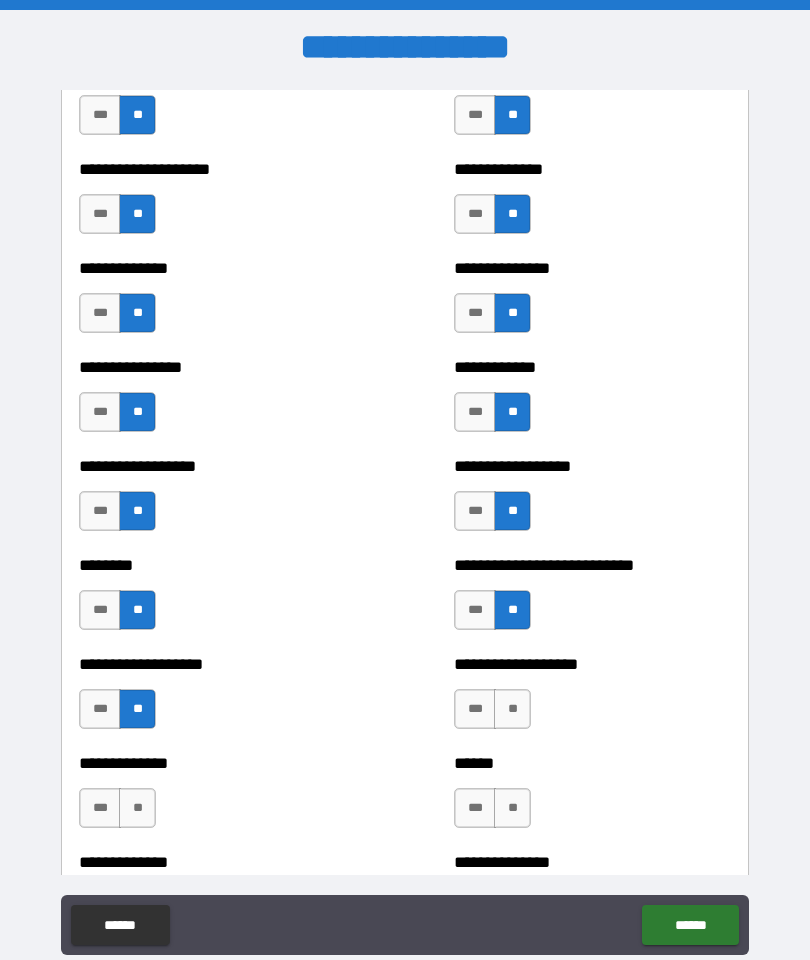 click on "**" at bounding box center [512, 709] 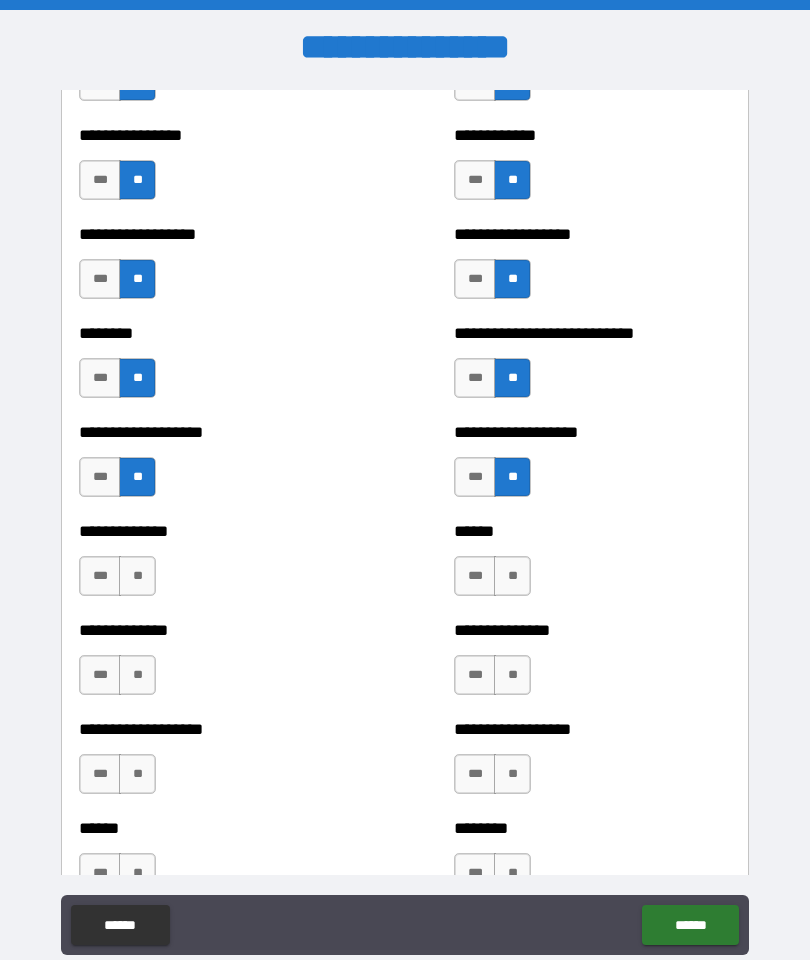 scroll, scrollTop: 4365, scrollLeft: 0, axis: vertical 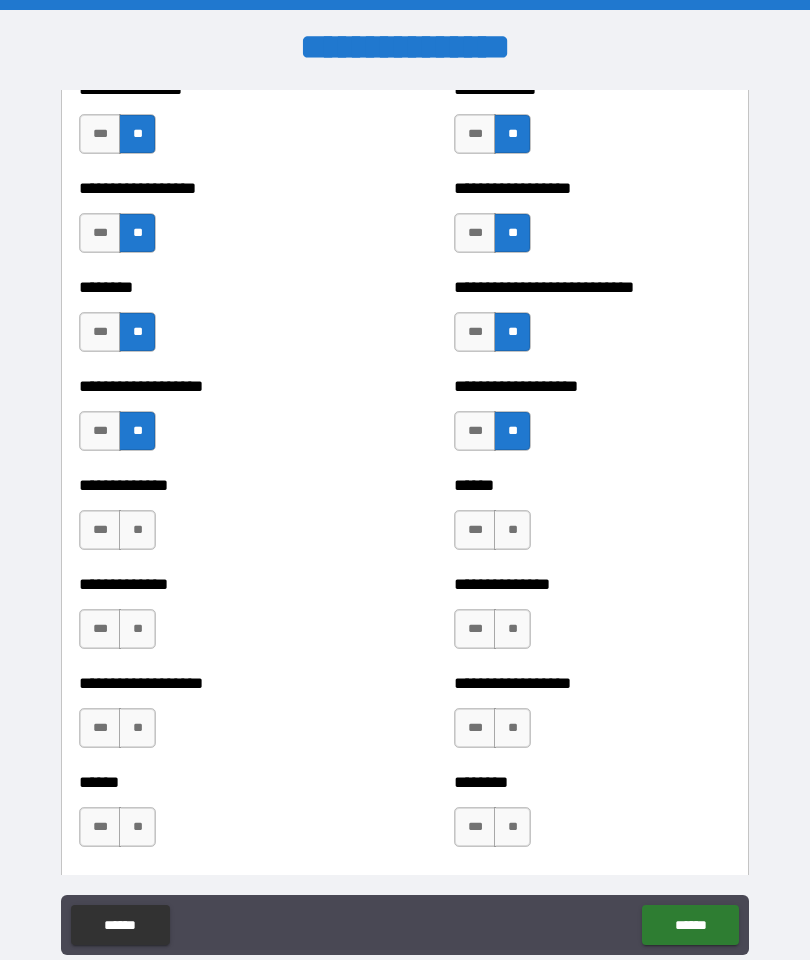 click on "**" at bounding box center [137, 530] 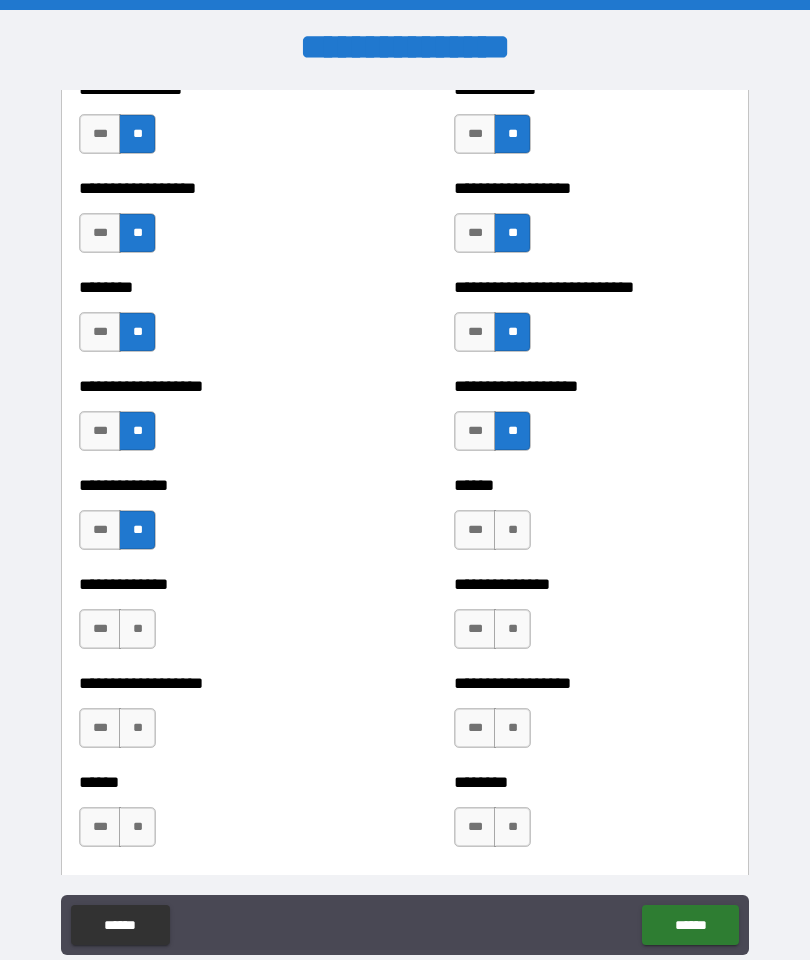 click on "**" at bounding box center [512, 530] 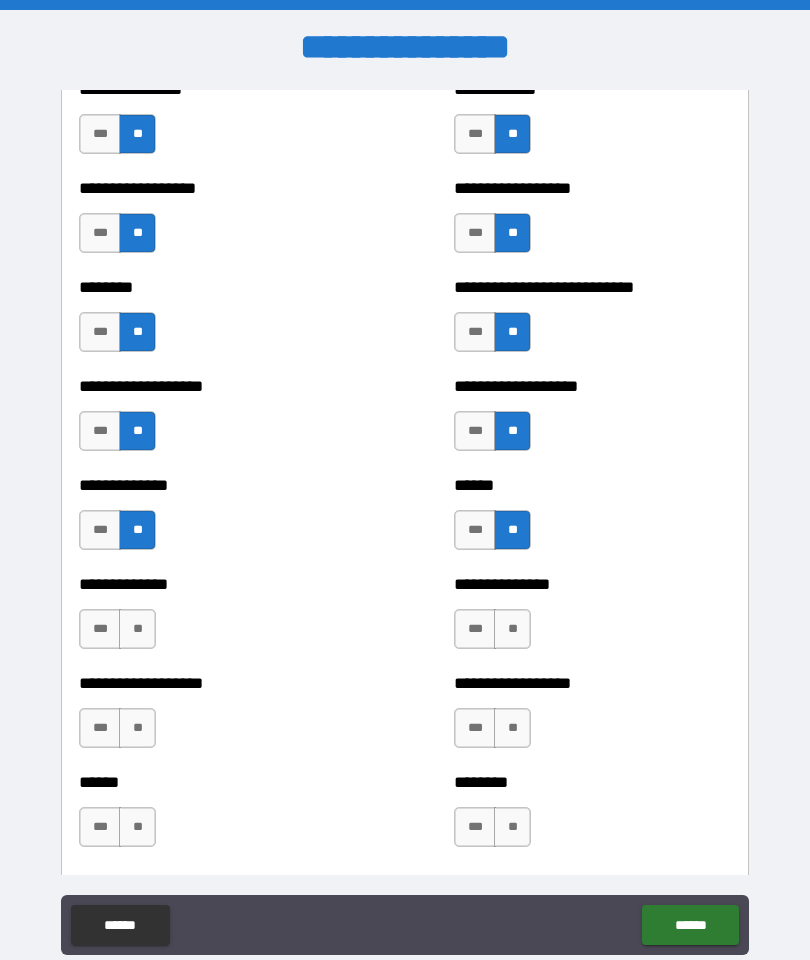 click on "**" at bounding box center [137, 629] 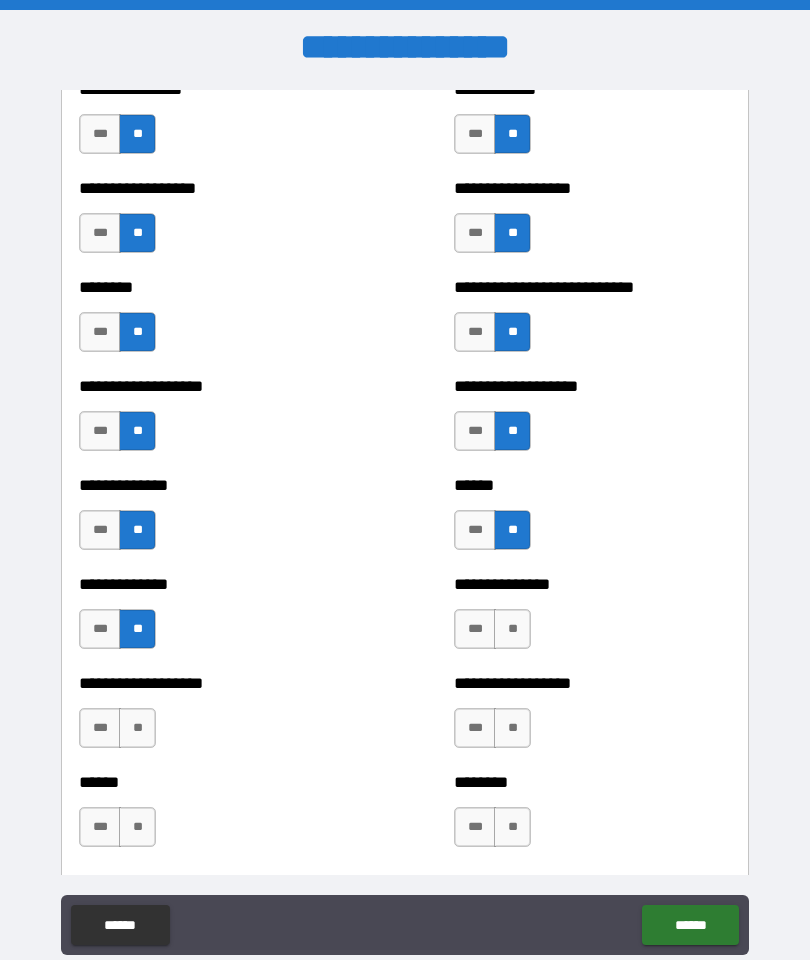 click on "**" at bounding box center (512, 629) 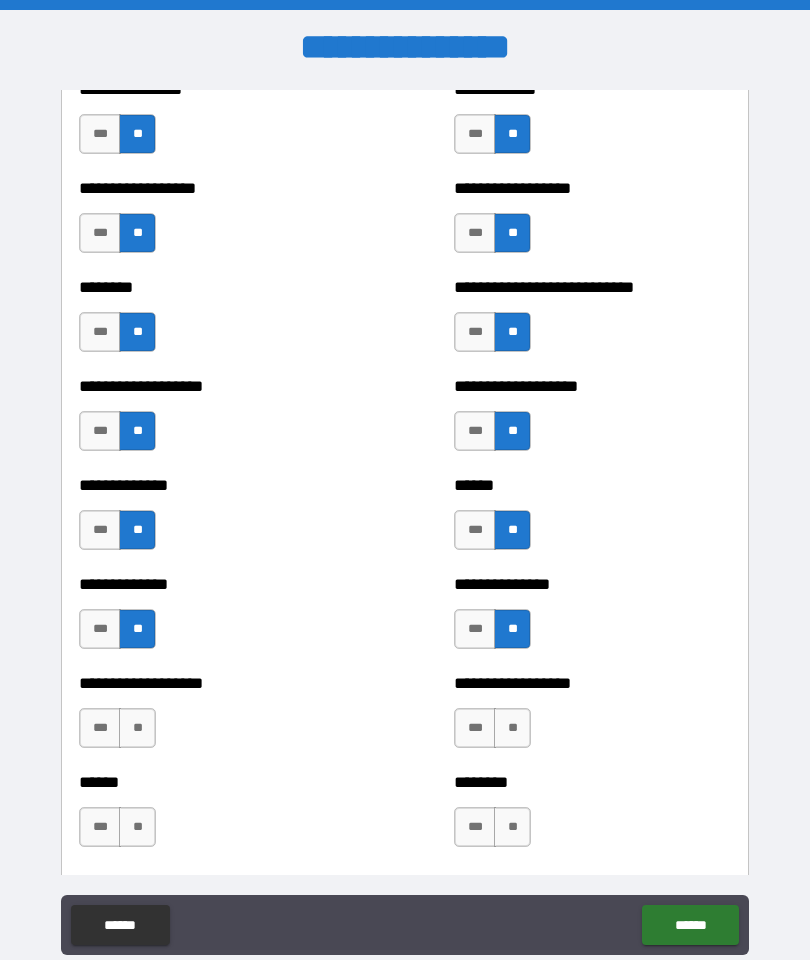 click on "**" at bounding box center (137, 728) 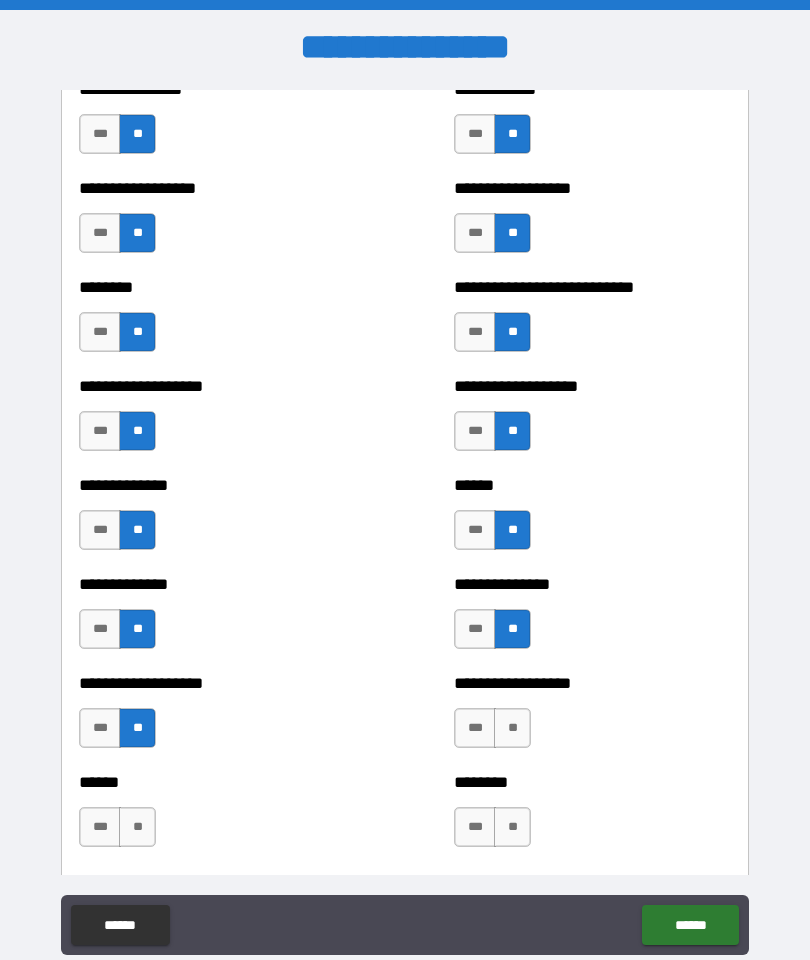 click on "**" at bounding box center [137, 827] 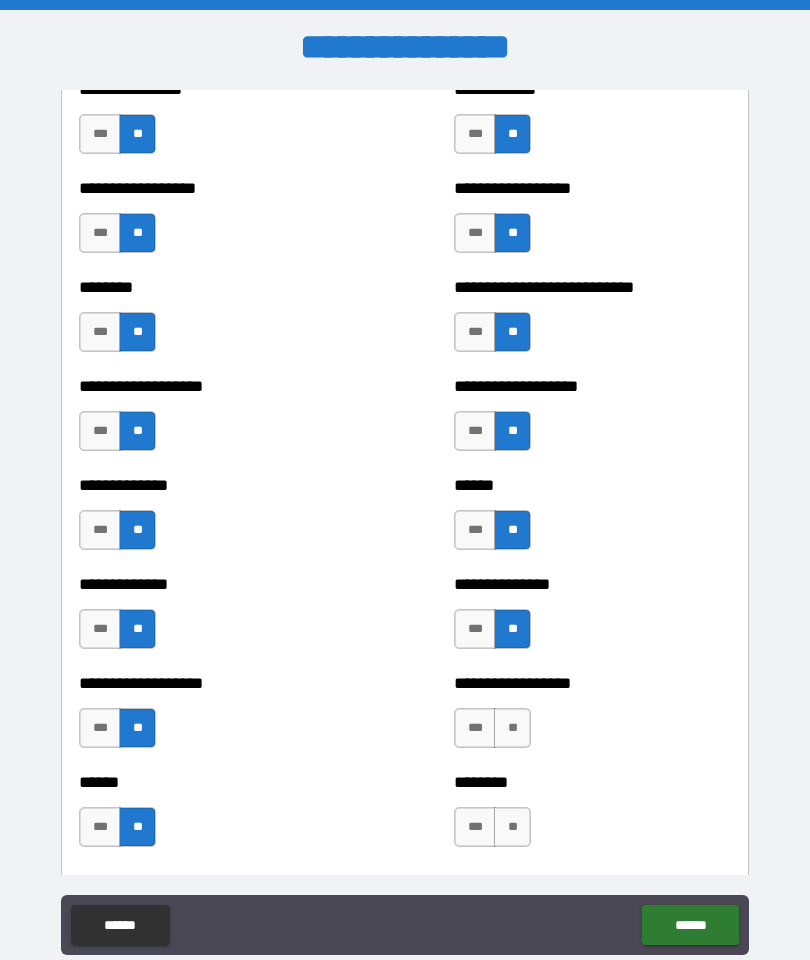 click on "**" at bounding box center (512, 728) 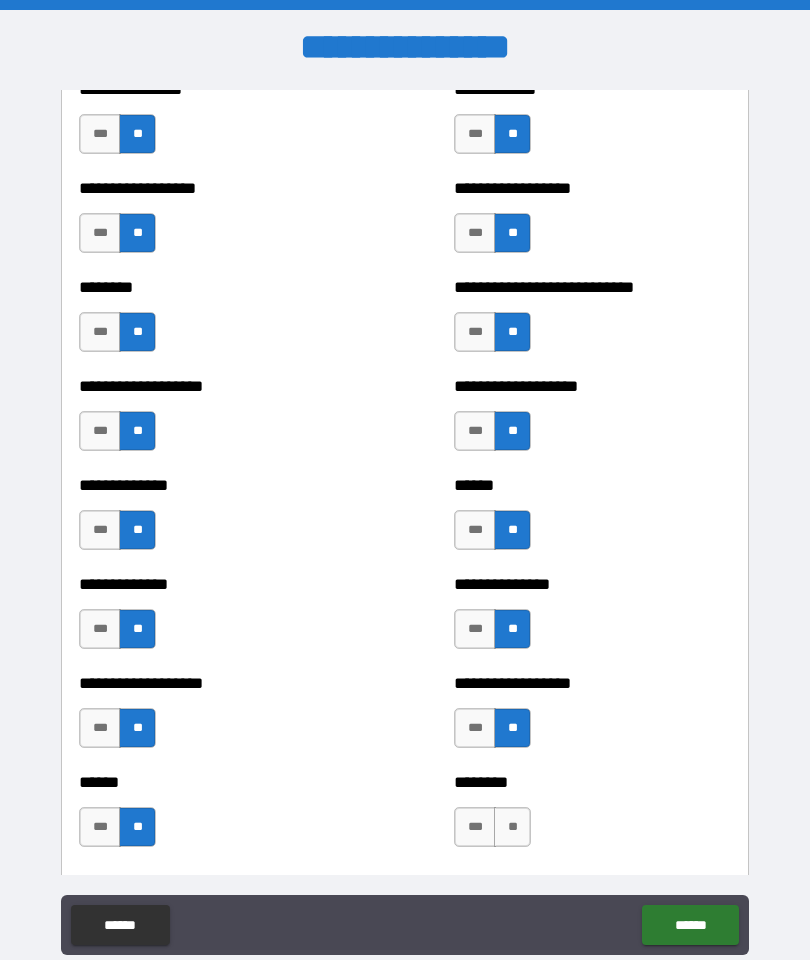 click on "**" at bounding box center (512, 827) 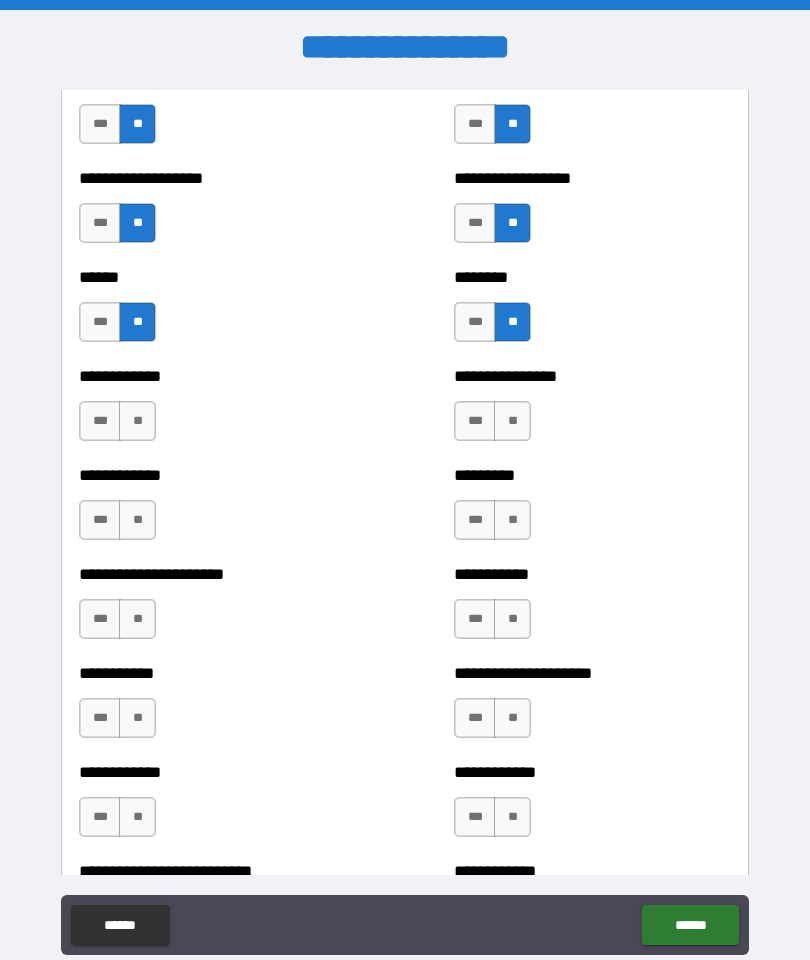 scroll, scrollTop: 4875, scrollLeft: 0, axis: vertical 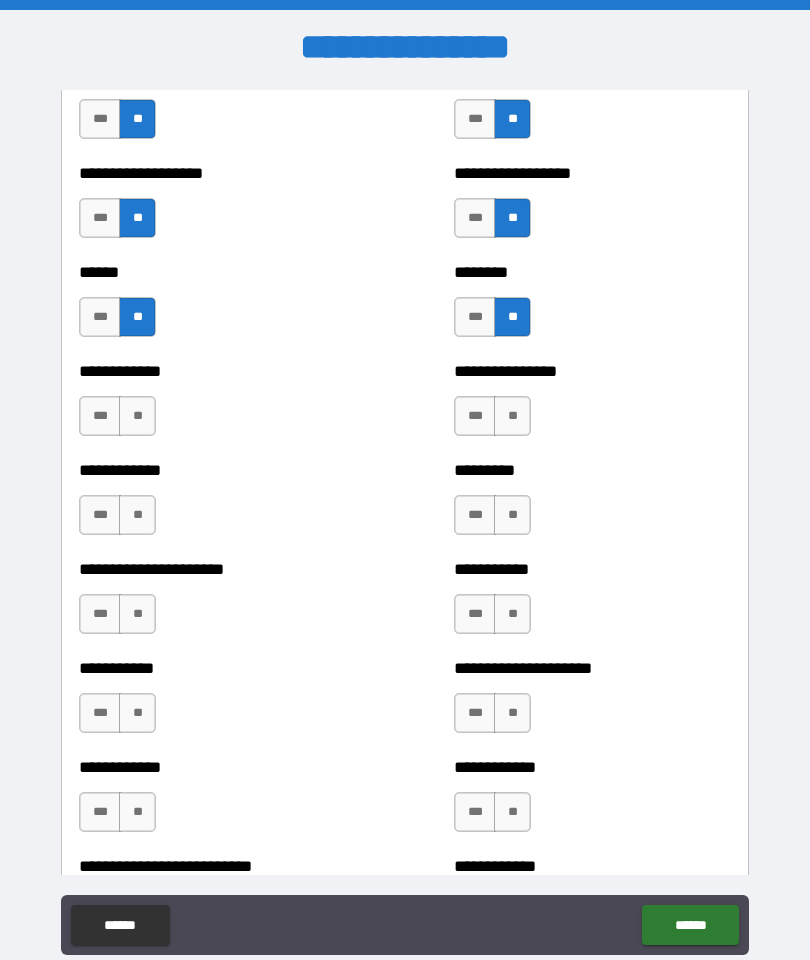 click on "**" at bounding box center [137, 416] 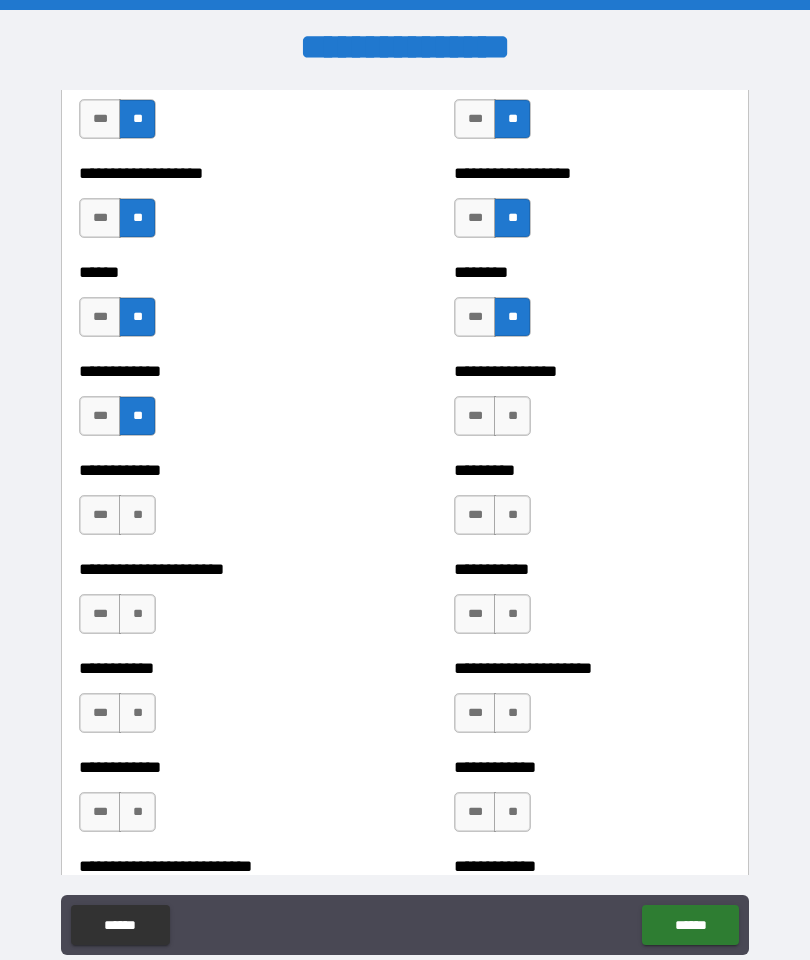 click on "**" at bounding box center [137, 515] 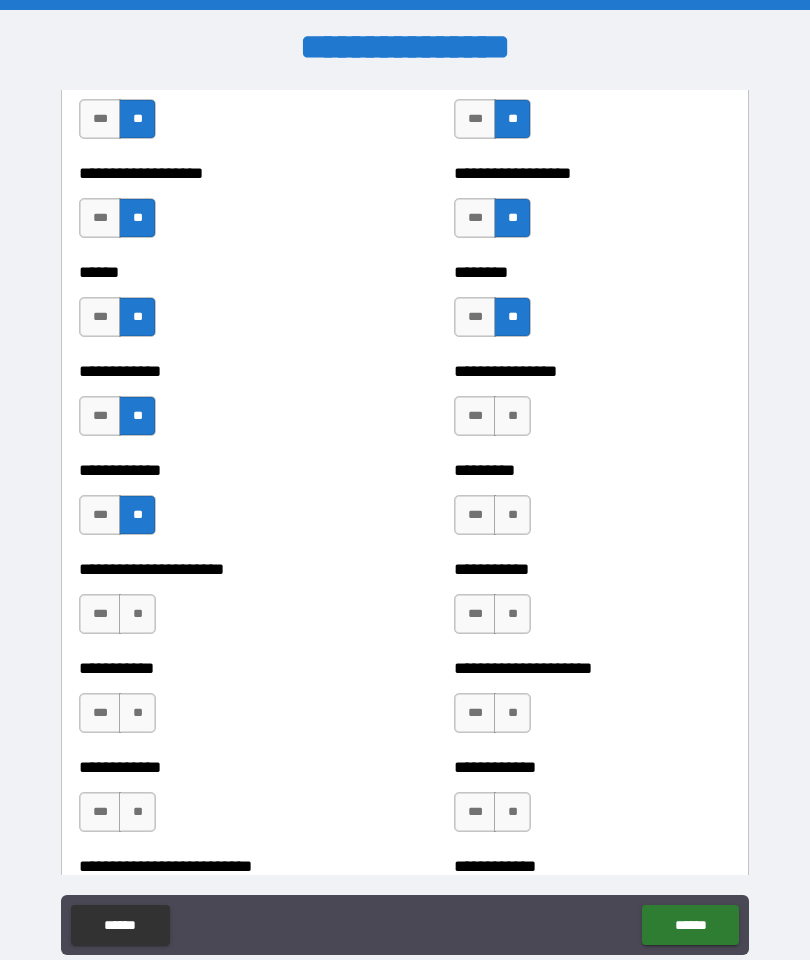 click on "**" at bounding box center (137, 614) 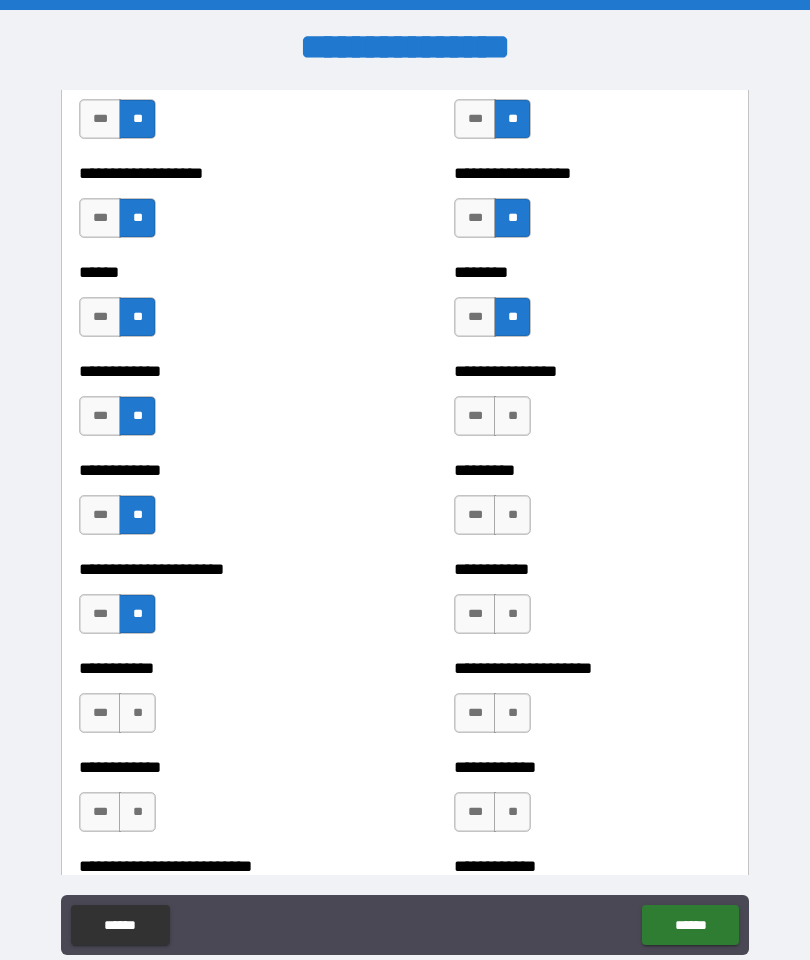 click on "**" at bounding box center [137, 713] 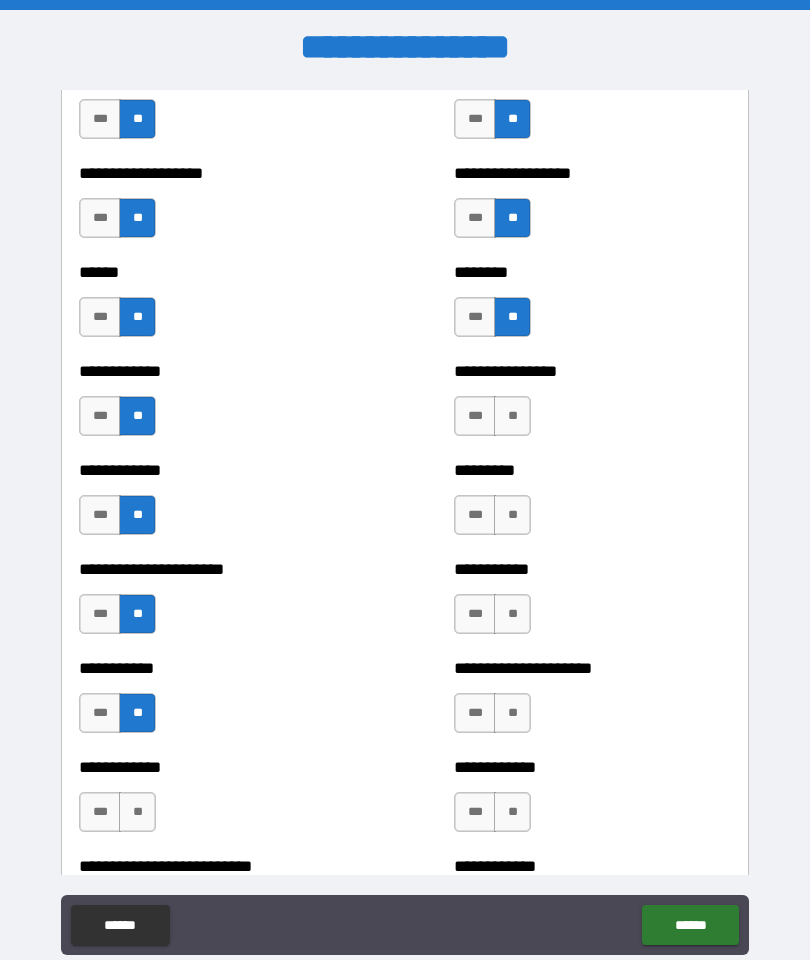 click on "**" at bounding box center (137, 812) 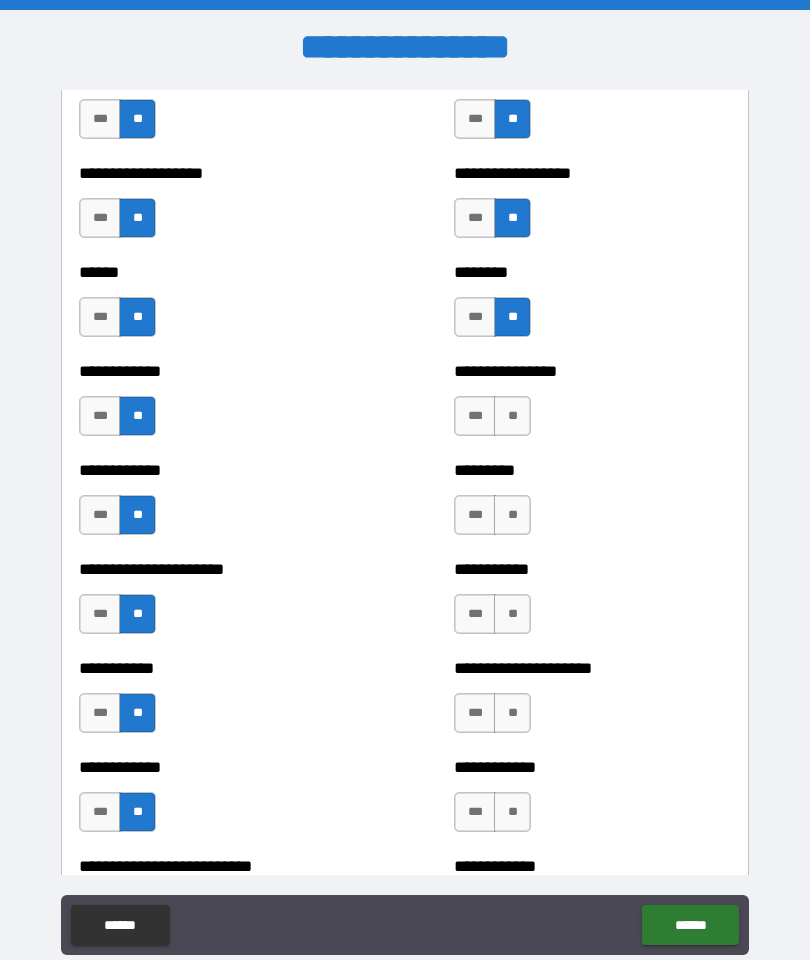 click on "**" at bounding box center (512, 515) 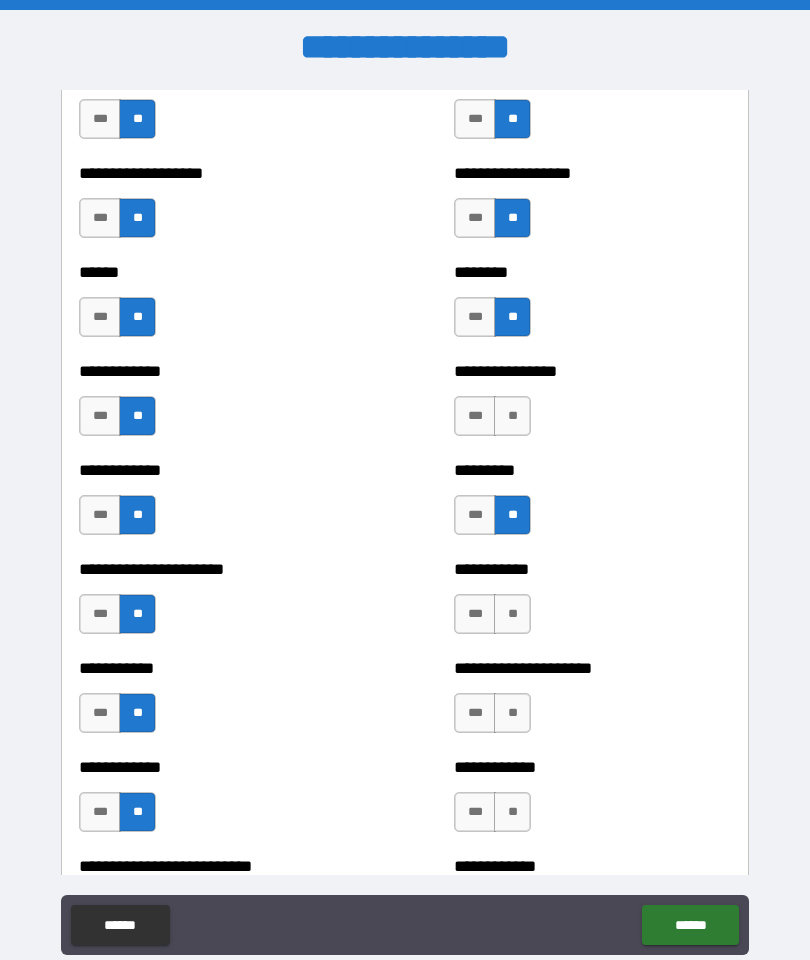 click on "**" at bounding box center [512, 614] 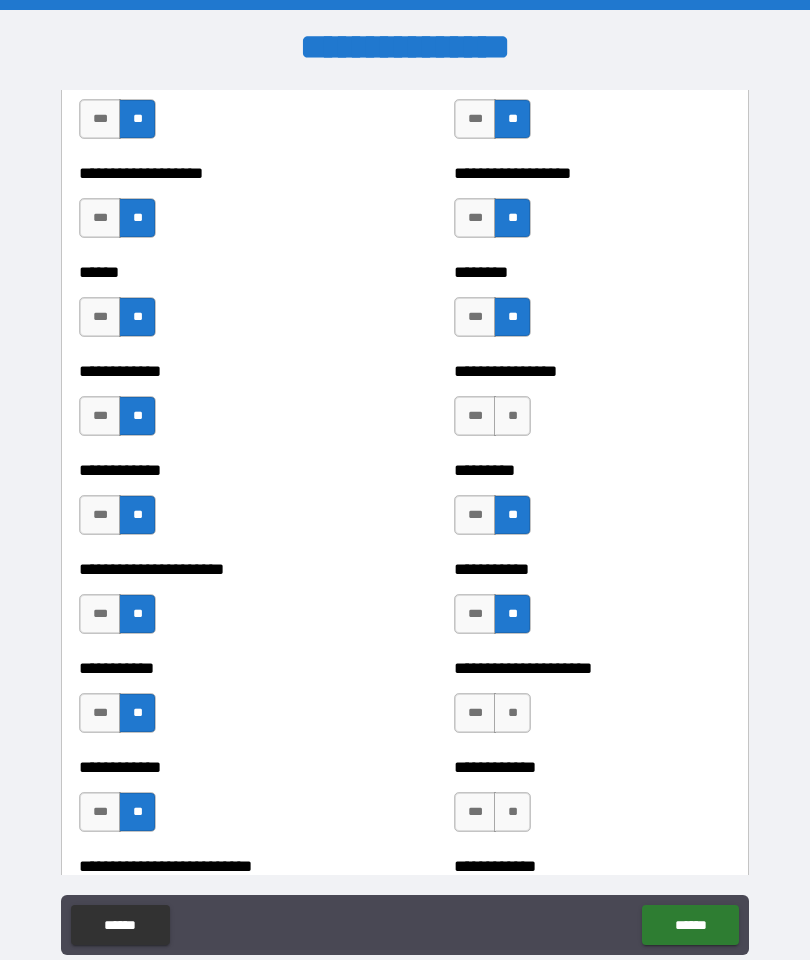 click on "**" at bounding box center (512, 416) 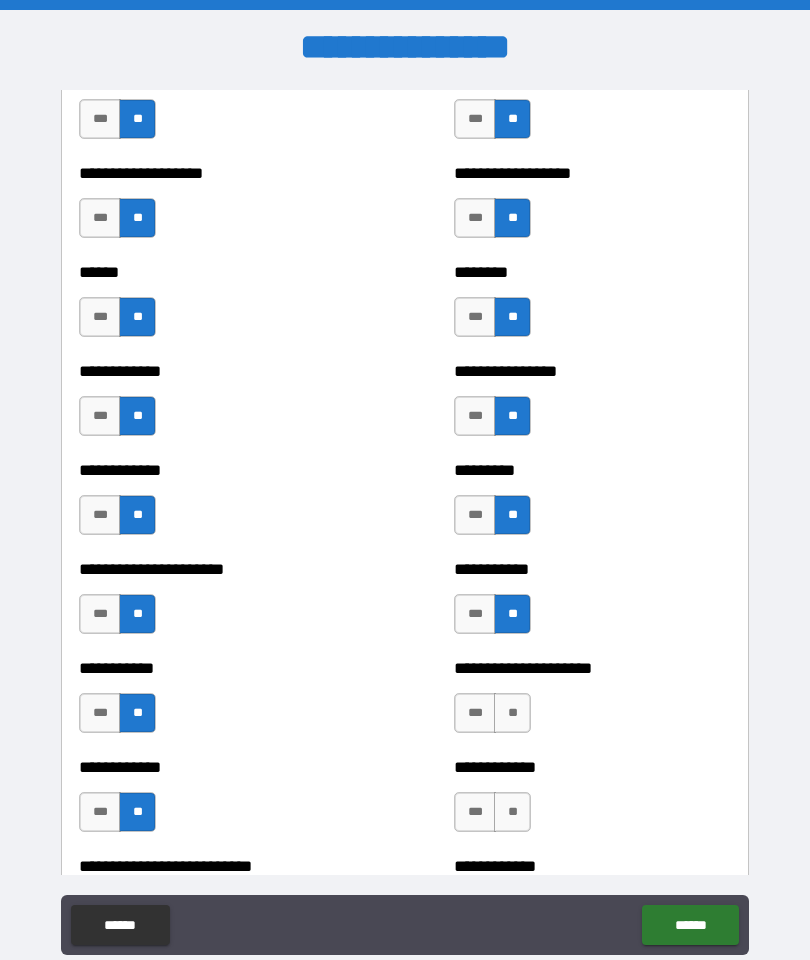 click on "**" at bounding box center (512, 713) 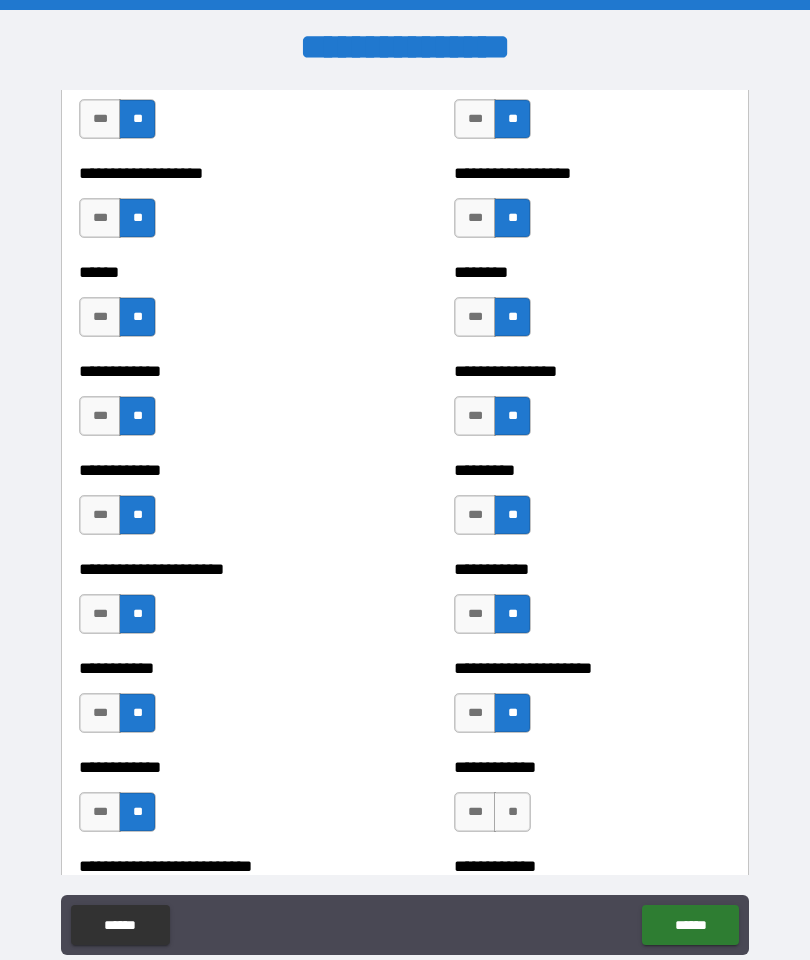 click on "**" at bounding box center (512, 812) 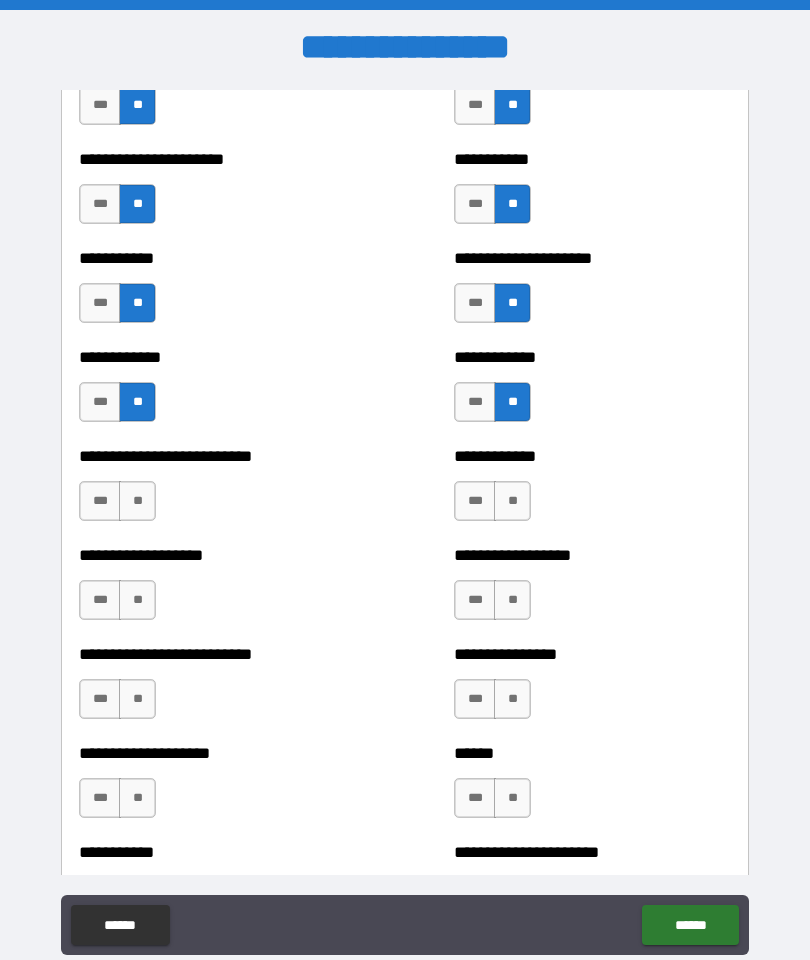 scroll, scrollTop: 5284, scrollLeft: 0, axis: vertical 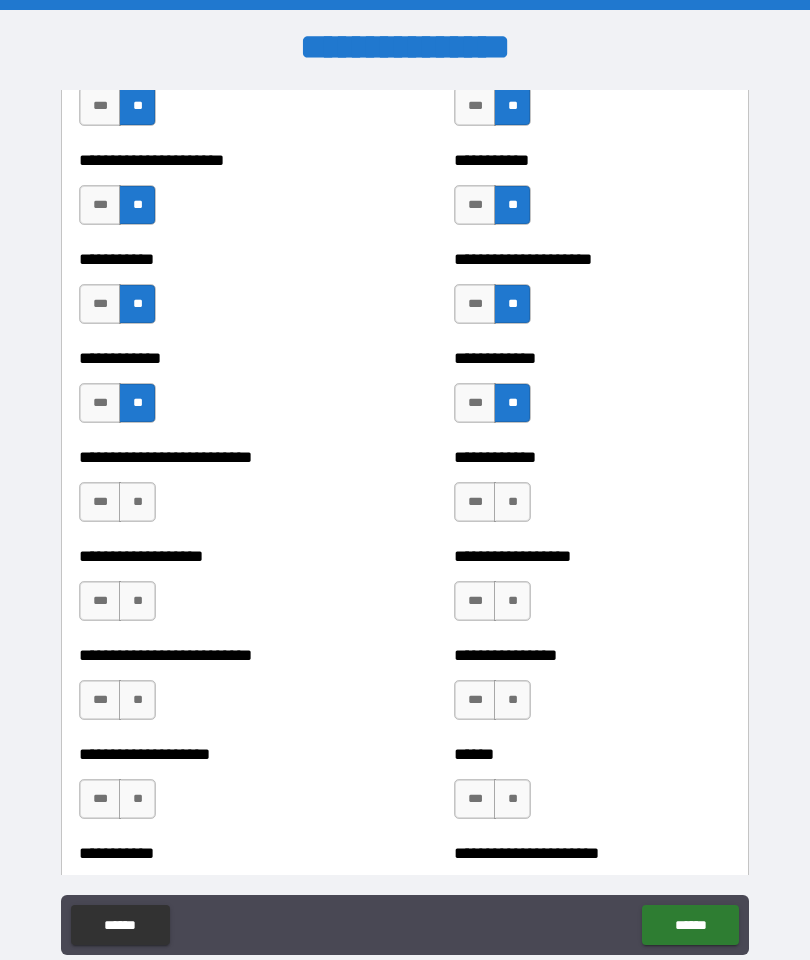 click on "**" at bounding box center (137, 502) 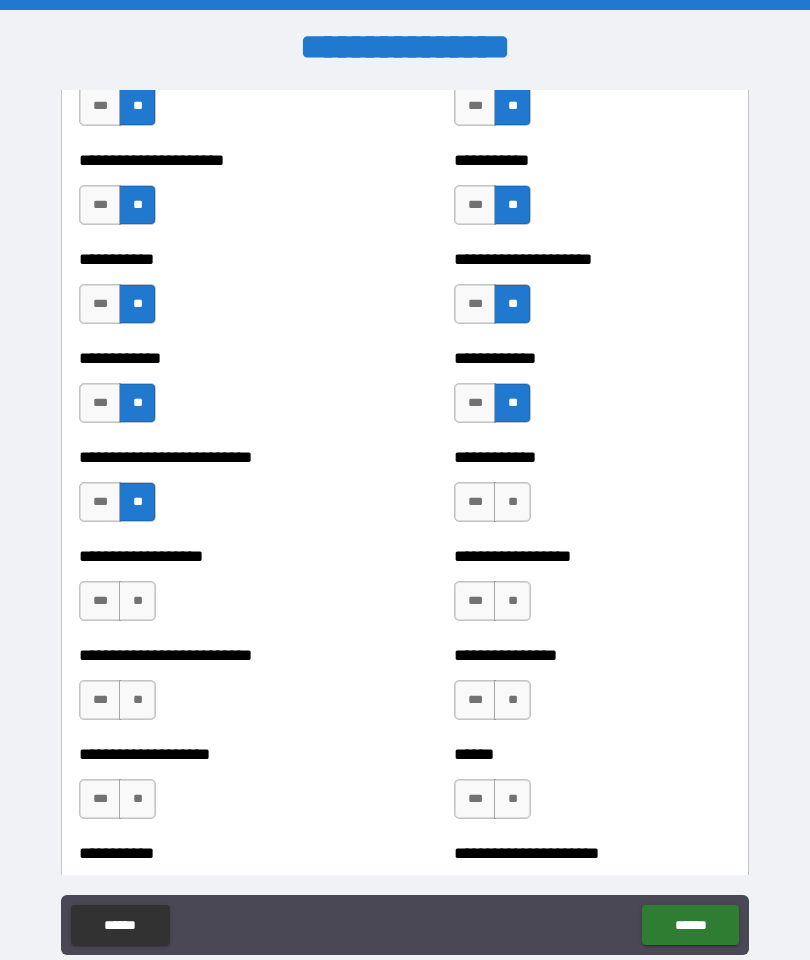 click on "**" at bounding box center (512, 502) 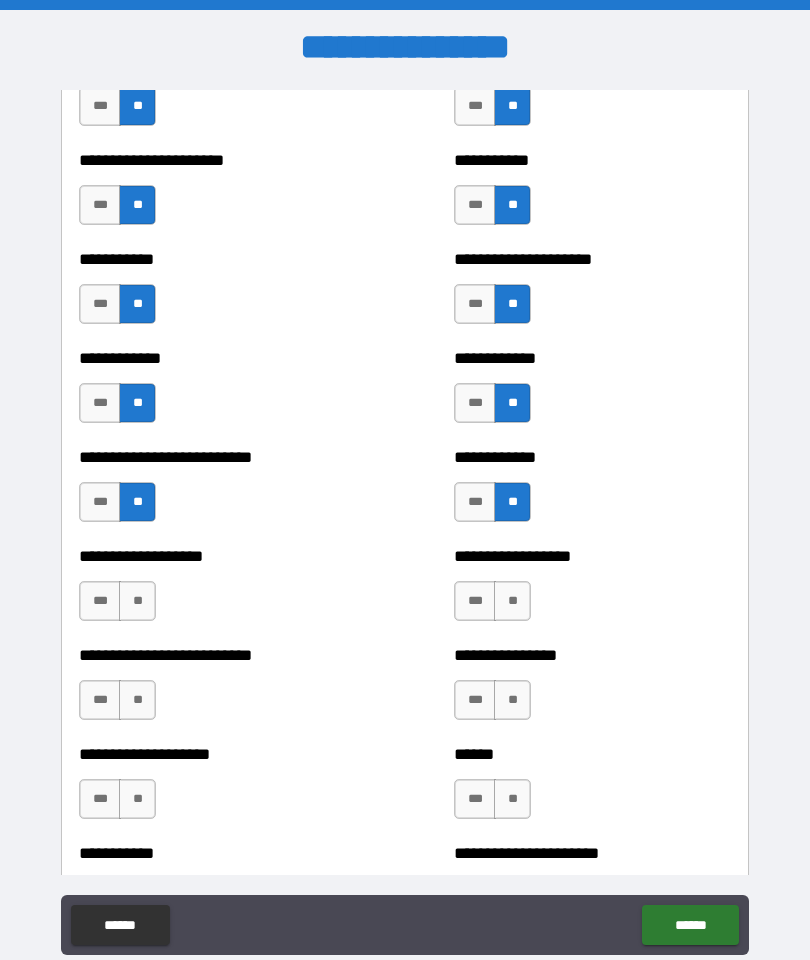 click on "**" at bounding box center (512, 601) 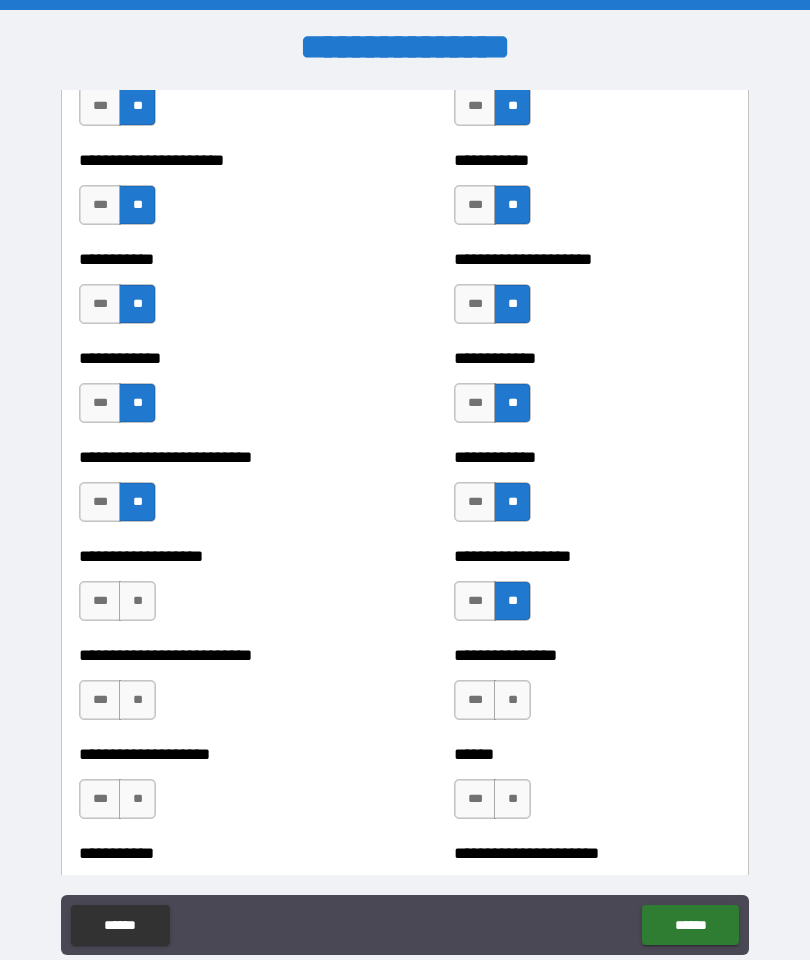 click on "**" at bounding box center [137, 601] 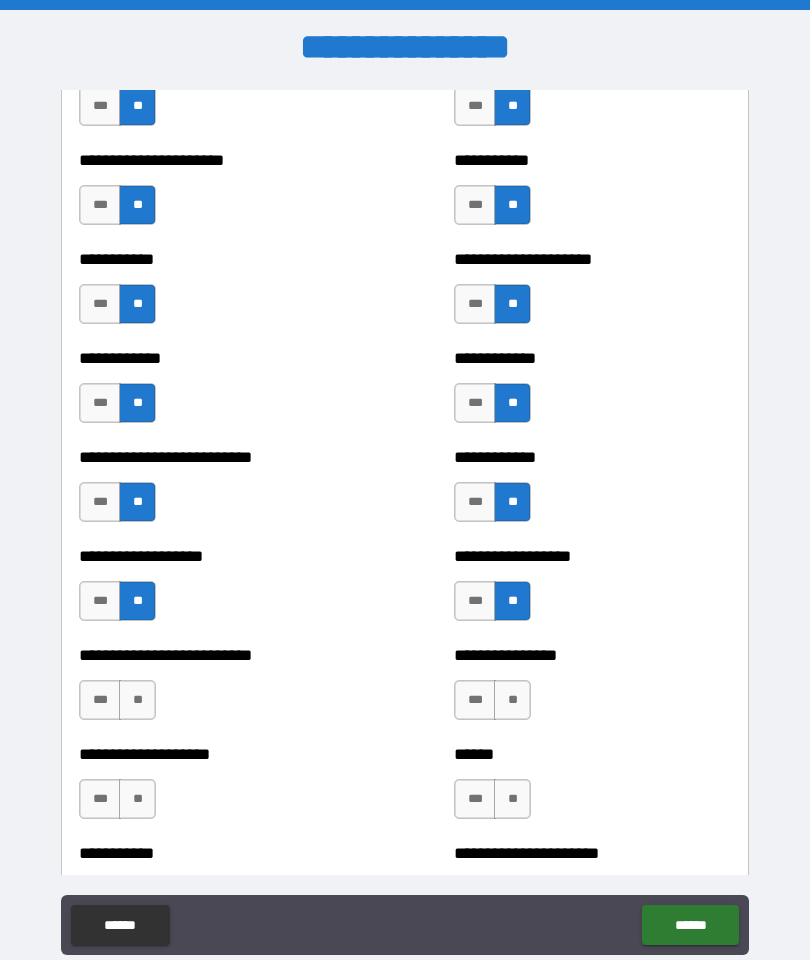 click on "**" at bounding box center [137, 700] 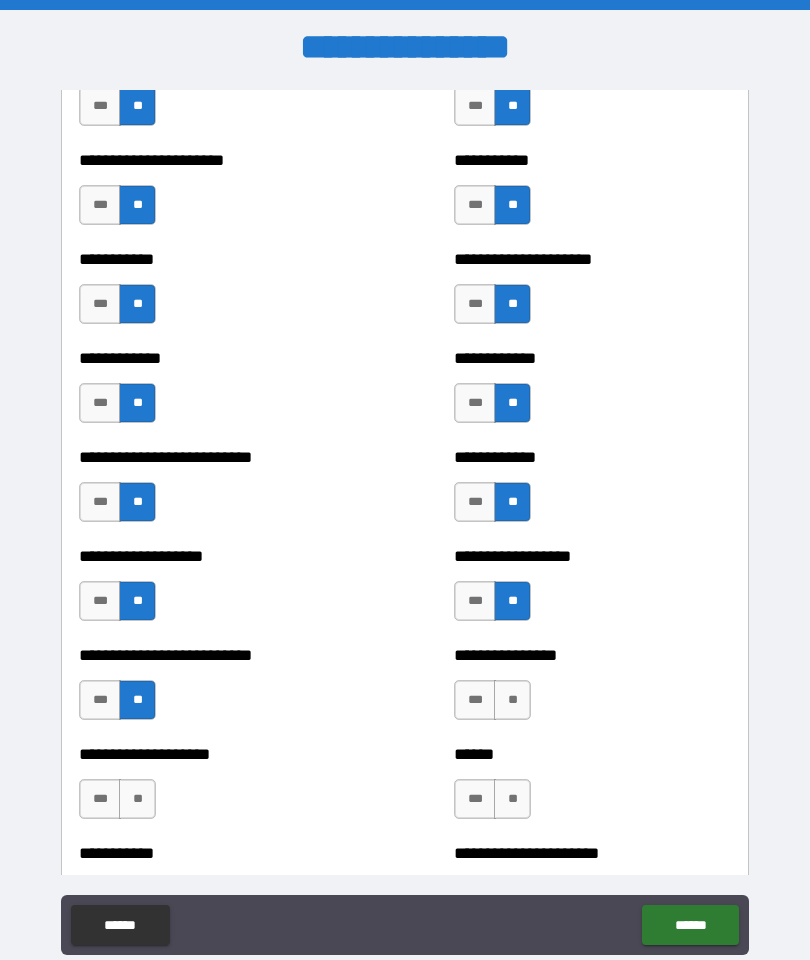 click on "**" at bounding box center (137, 799) 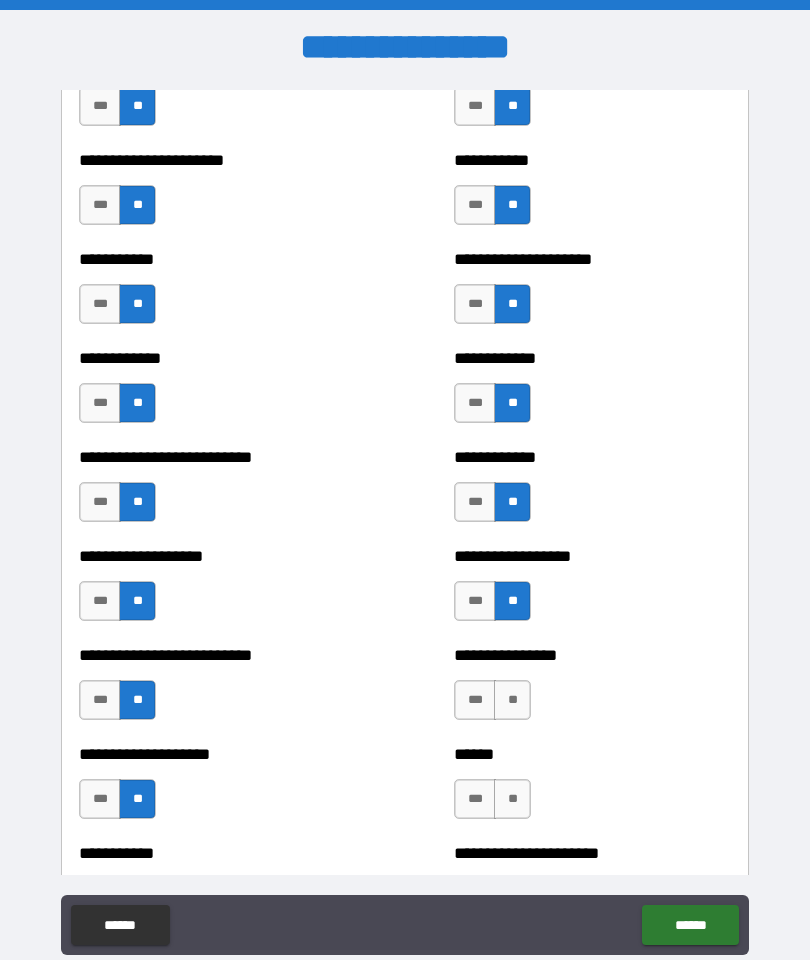 click on "**" at bounding box center [512, 700] 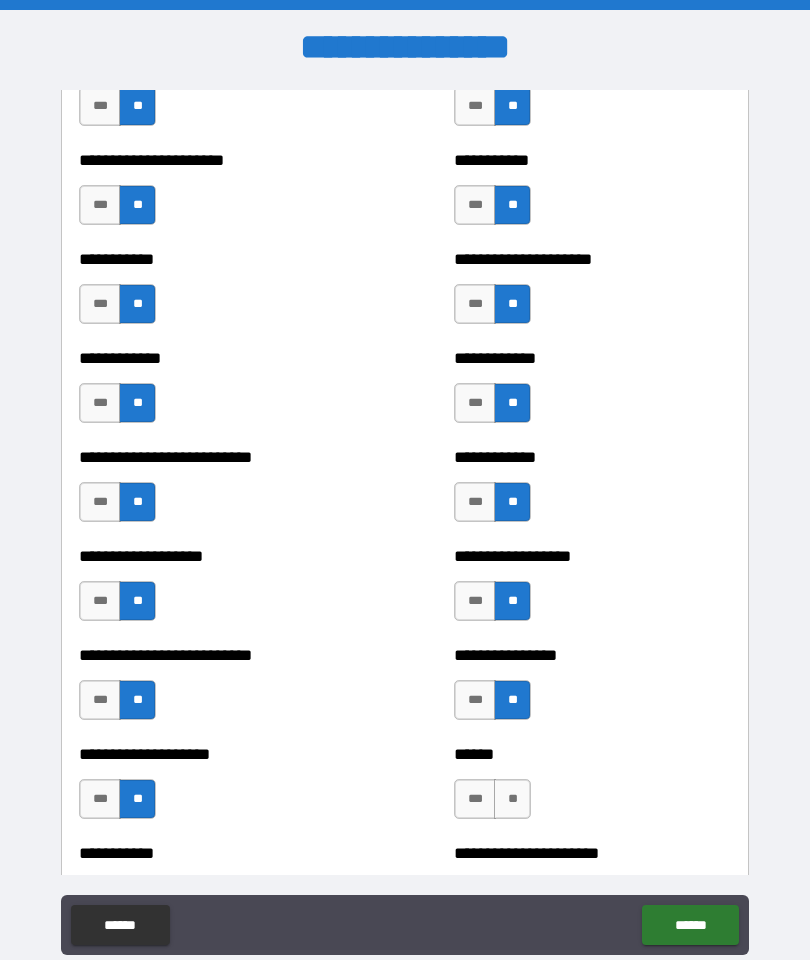 click on "**" at bounding box center (512, 799) 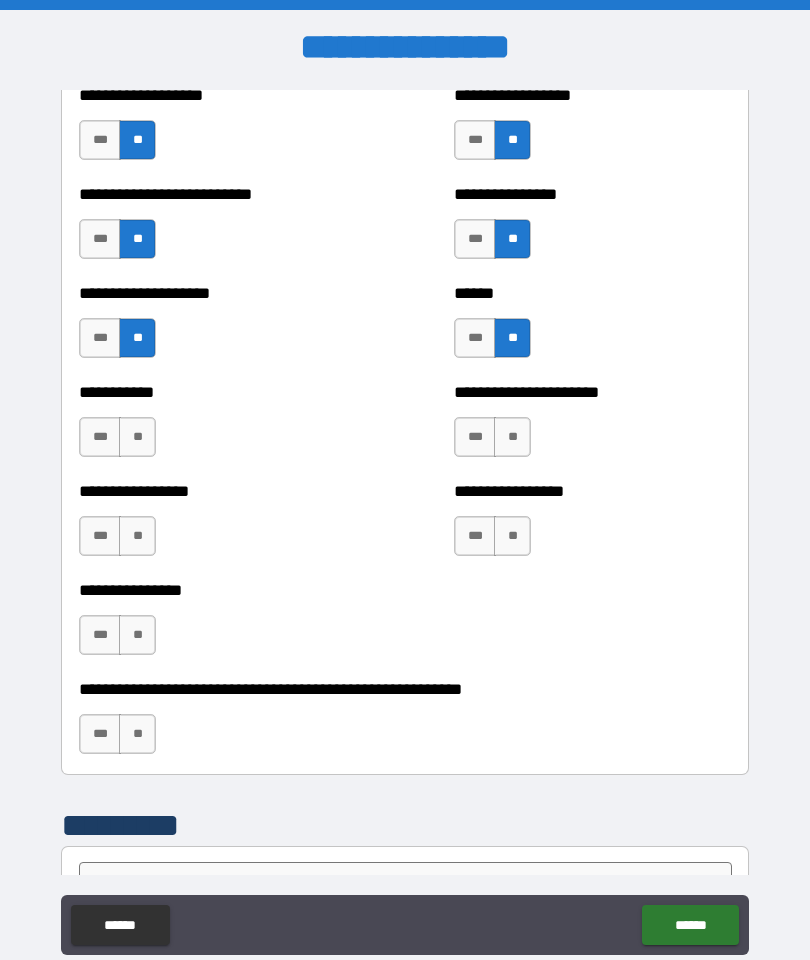 scroll, scrollTop: 5751, scrollLeft: 0, axis: vertical 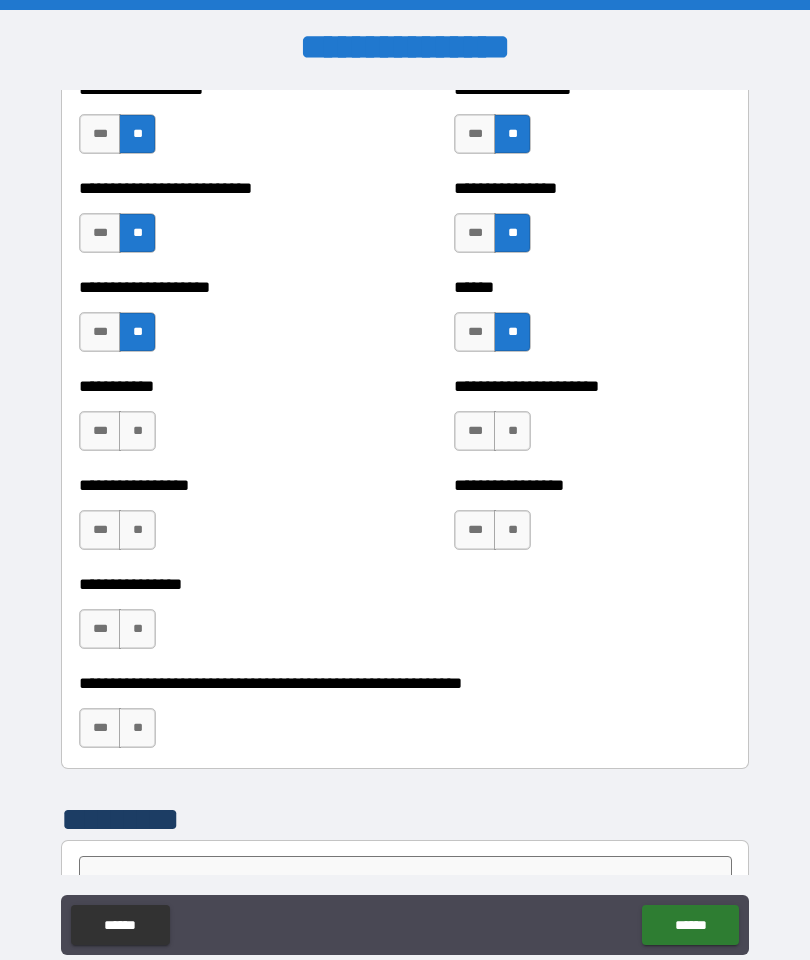 click on "**" at bounding box center (137, 431) 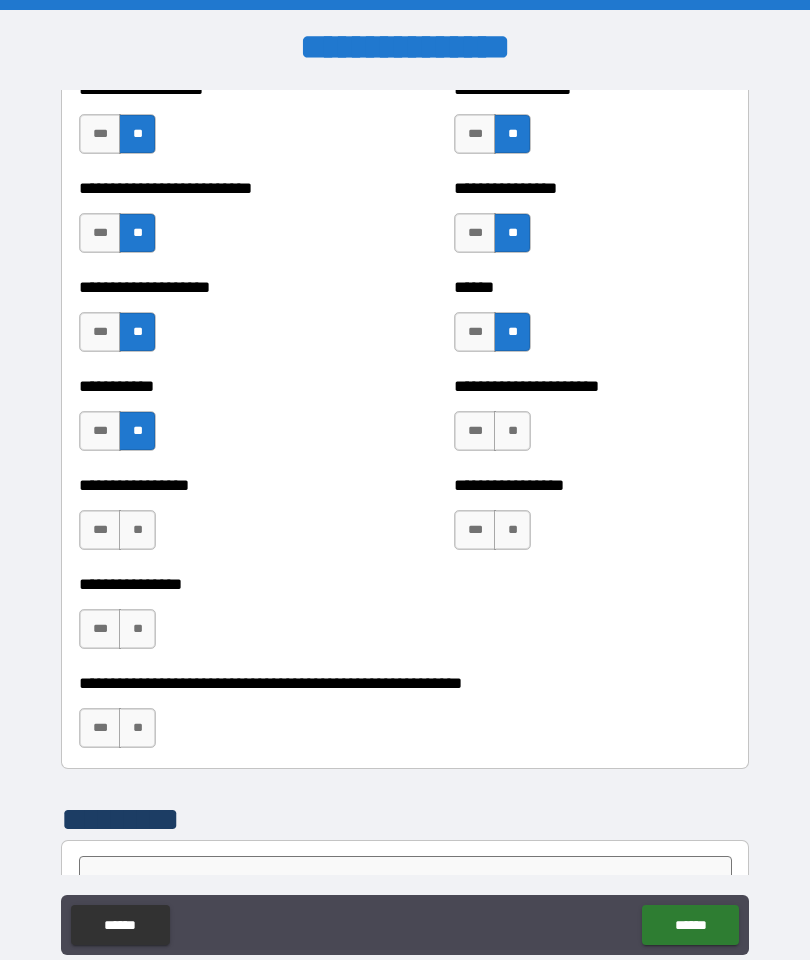 click on "**" at bounding box center (137, 530) 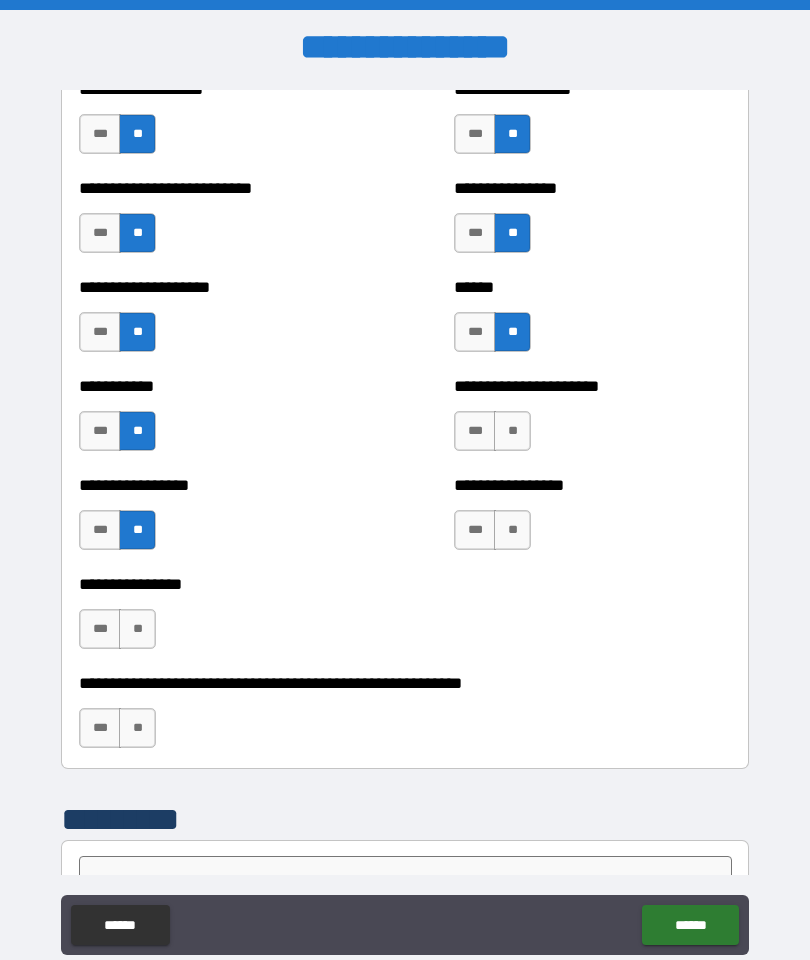 click on "**" at bounding box center (137, 629) 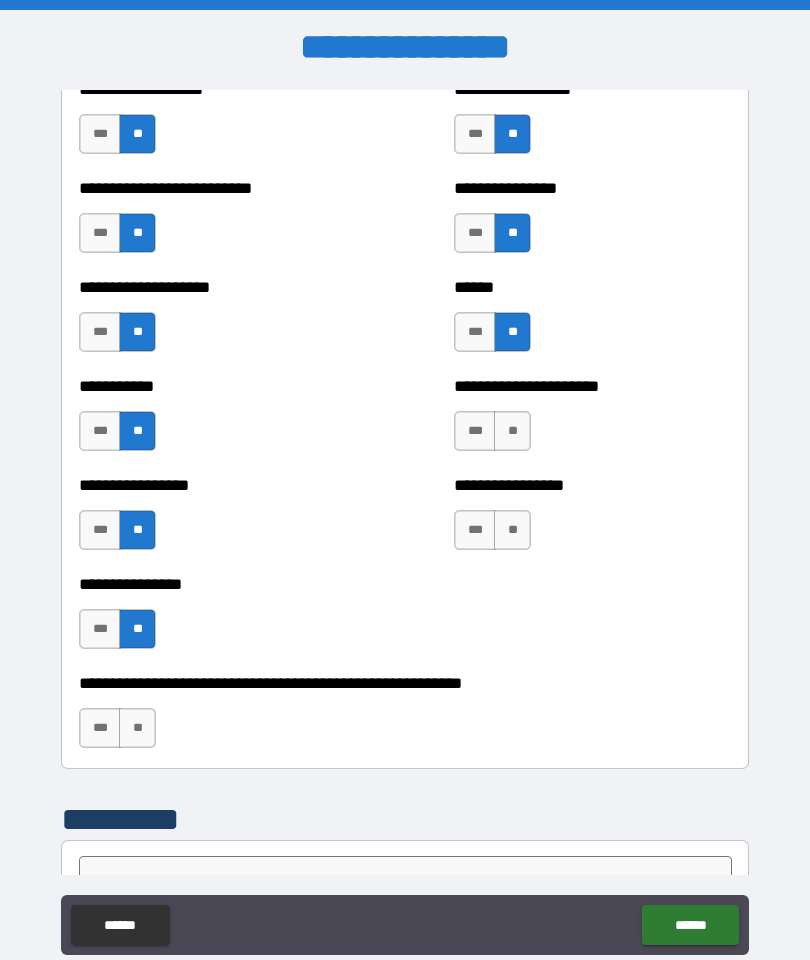 click on "**" at bounding box center (137, 728) 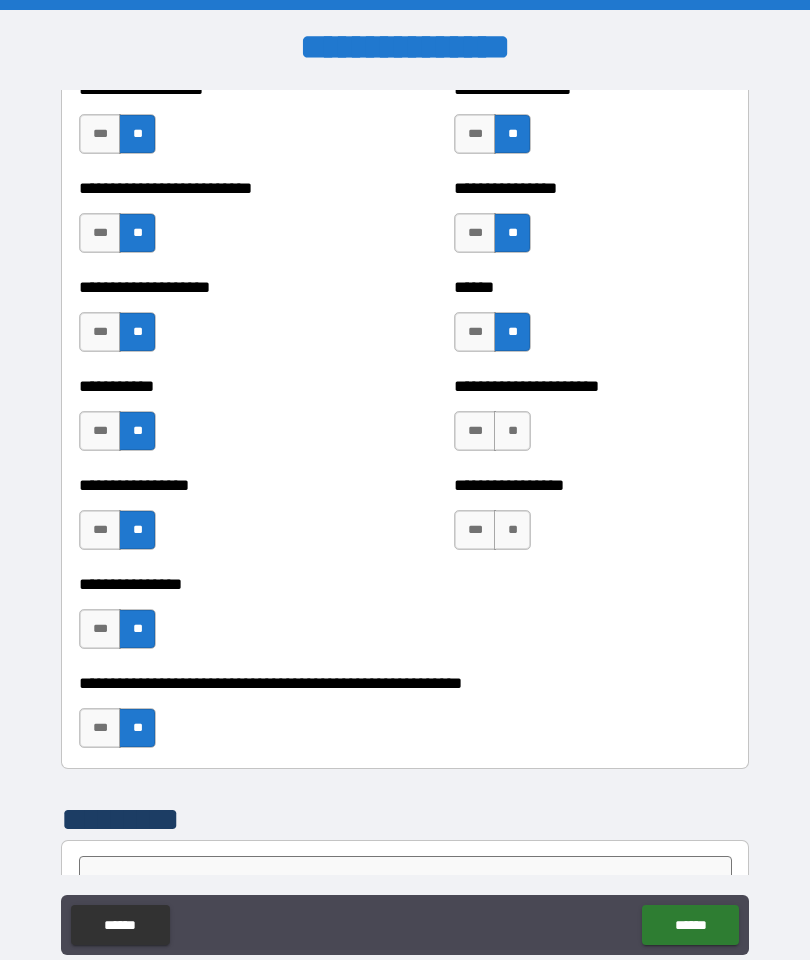 click on "**" at bounding box center (512, 530) 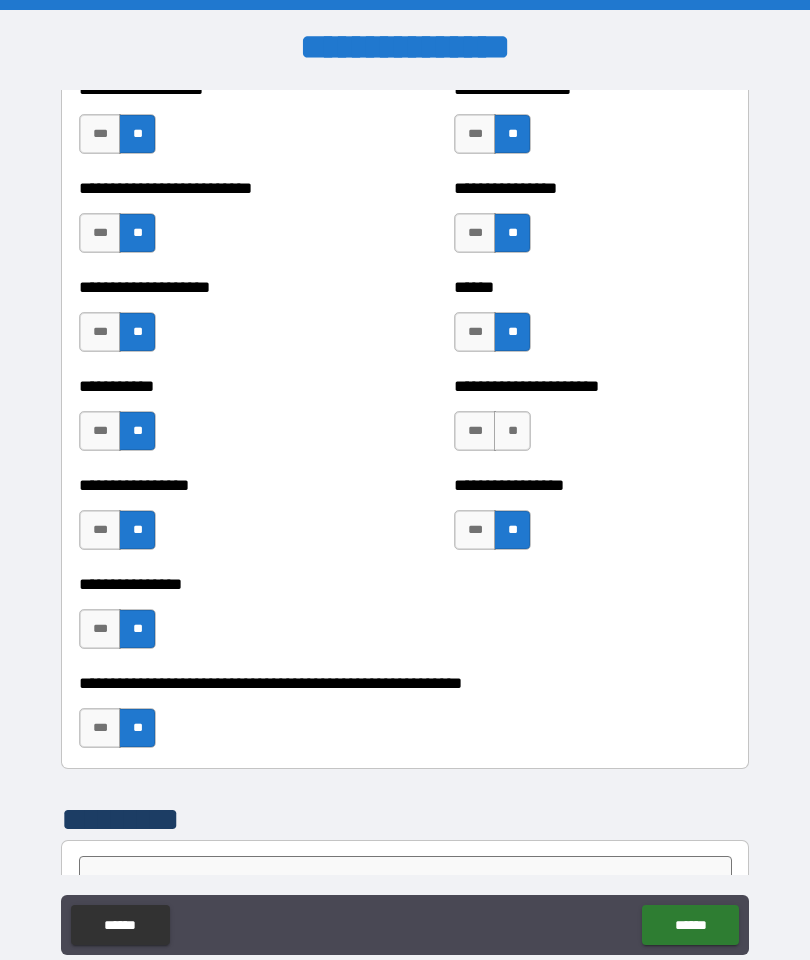 click on "**" at bounding box center (512, 431) 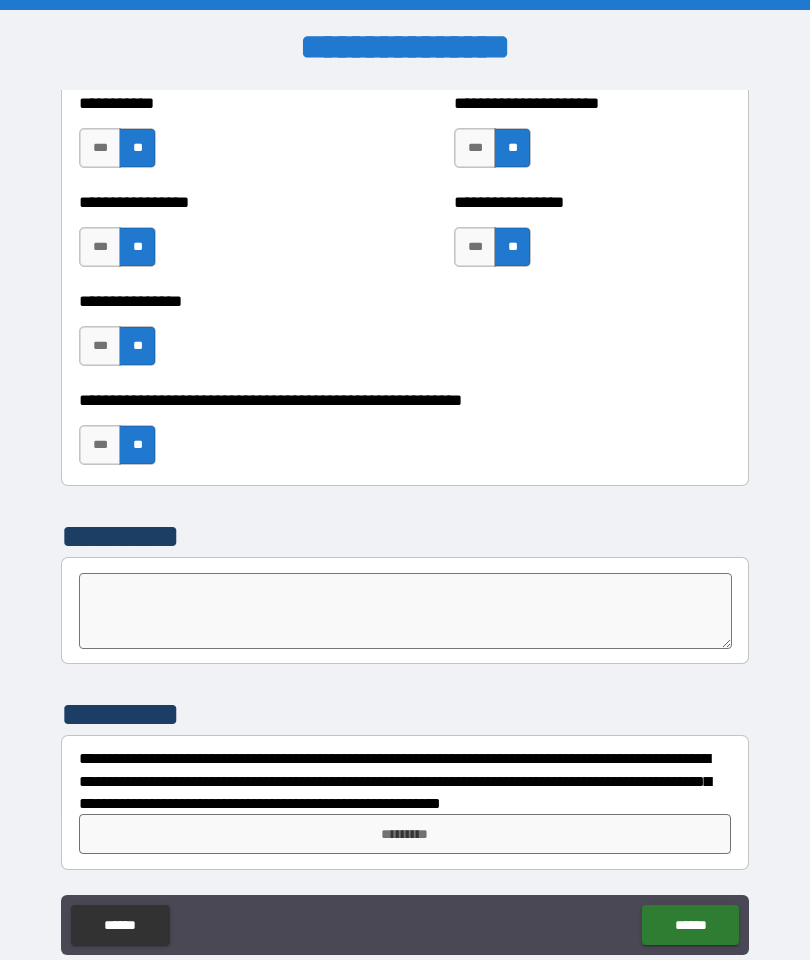 scroll, scrollTop: 6034, scrollLeft: 0, axis: vertical 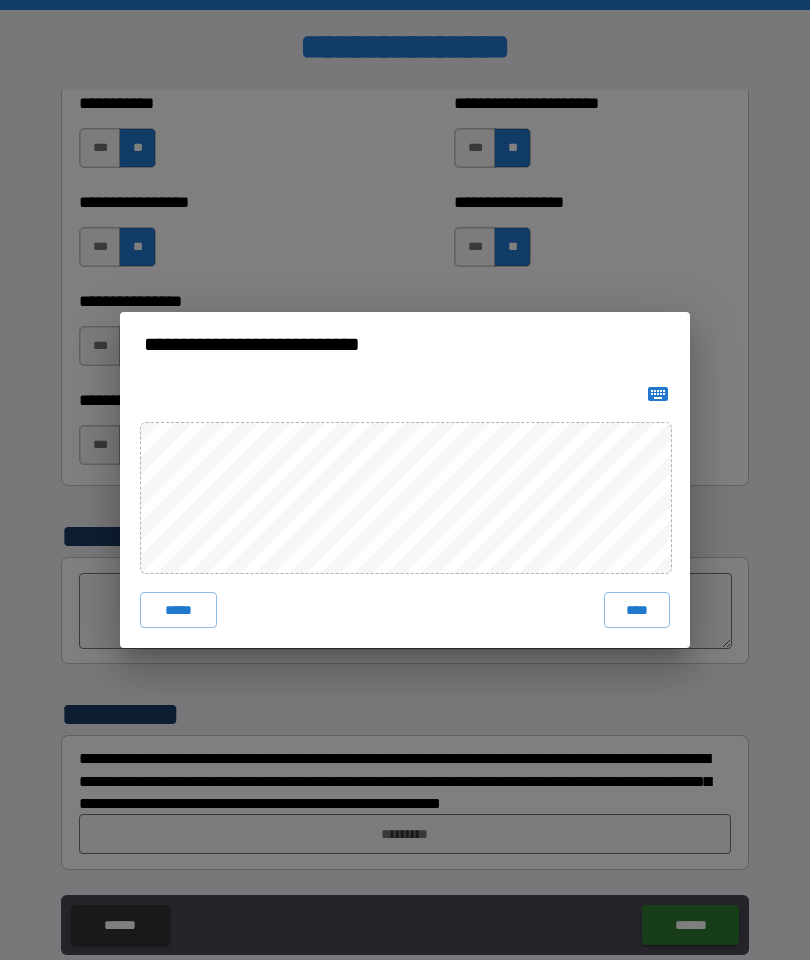 click on "****" at bounding box center [637, 610] 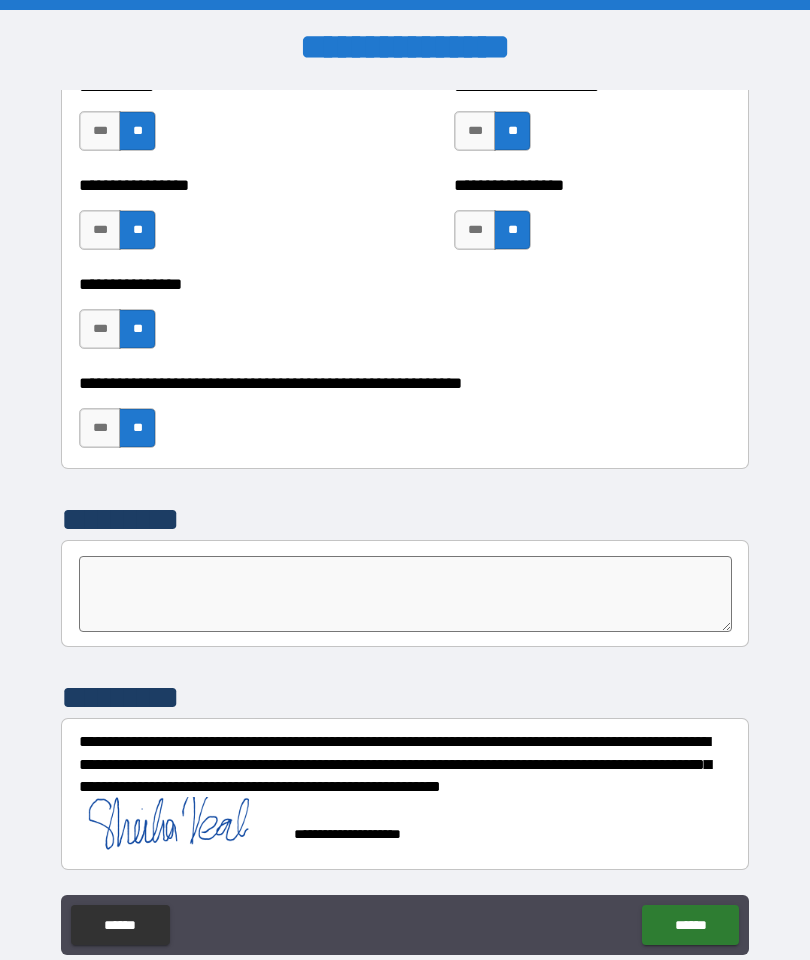 scroll, scrollTop: 6051, scrollLeft: 0, axis: vertical 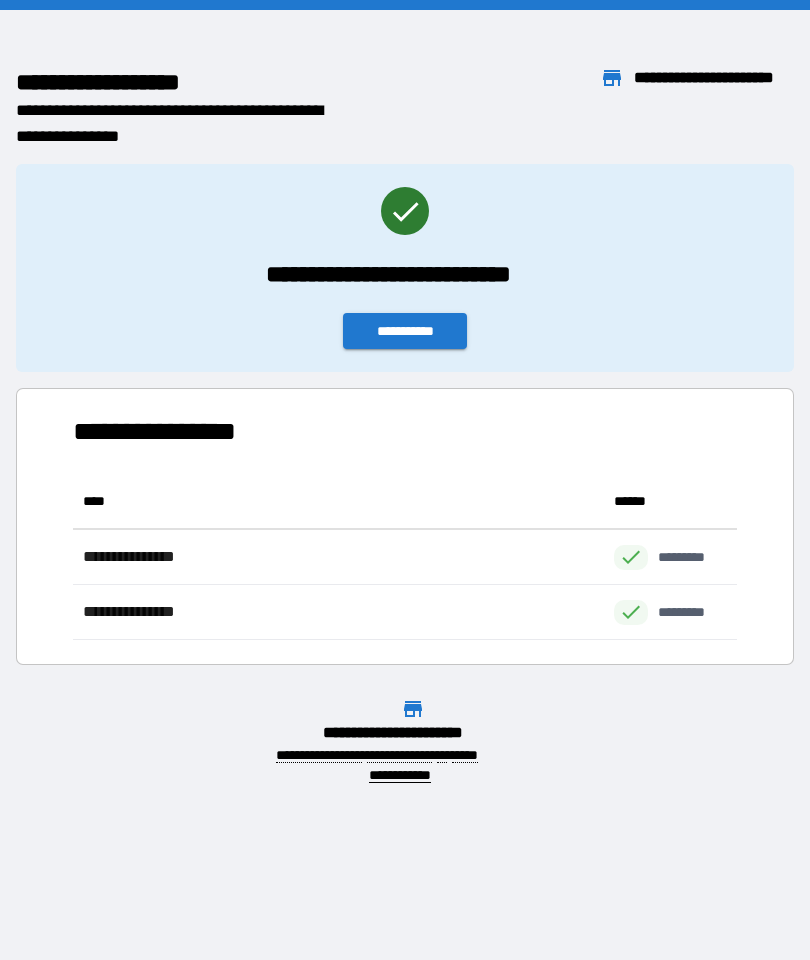click on "[FIRST] [LAST] [EMAIL]" at bounding box center [413, 741] 